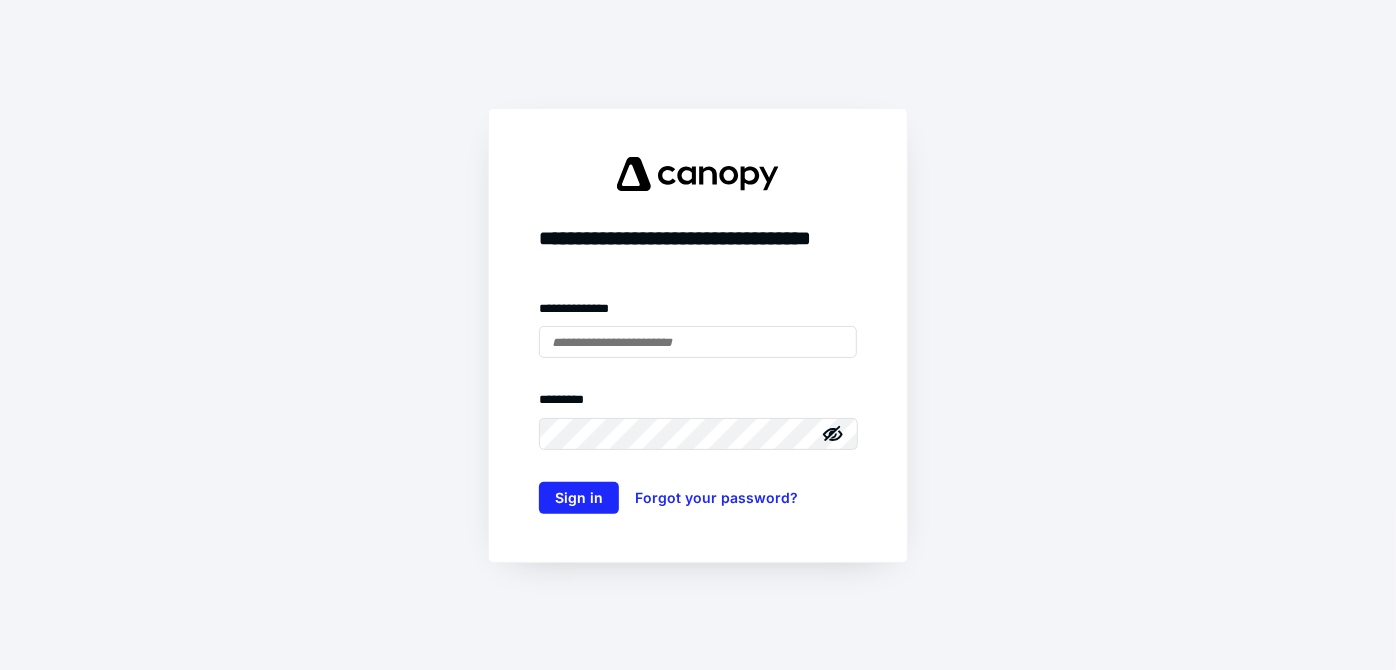 scroll, scrollTop: 0, scrollLeft: 0, axis: both 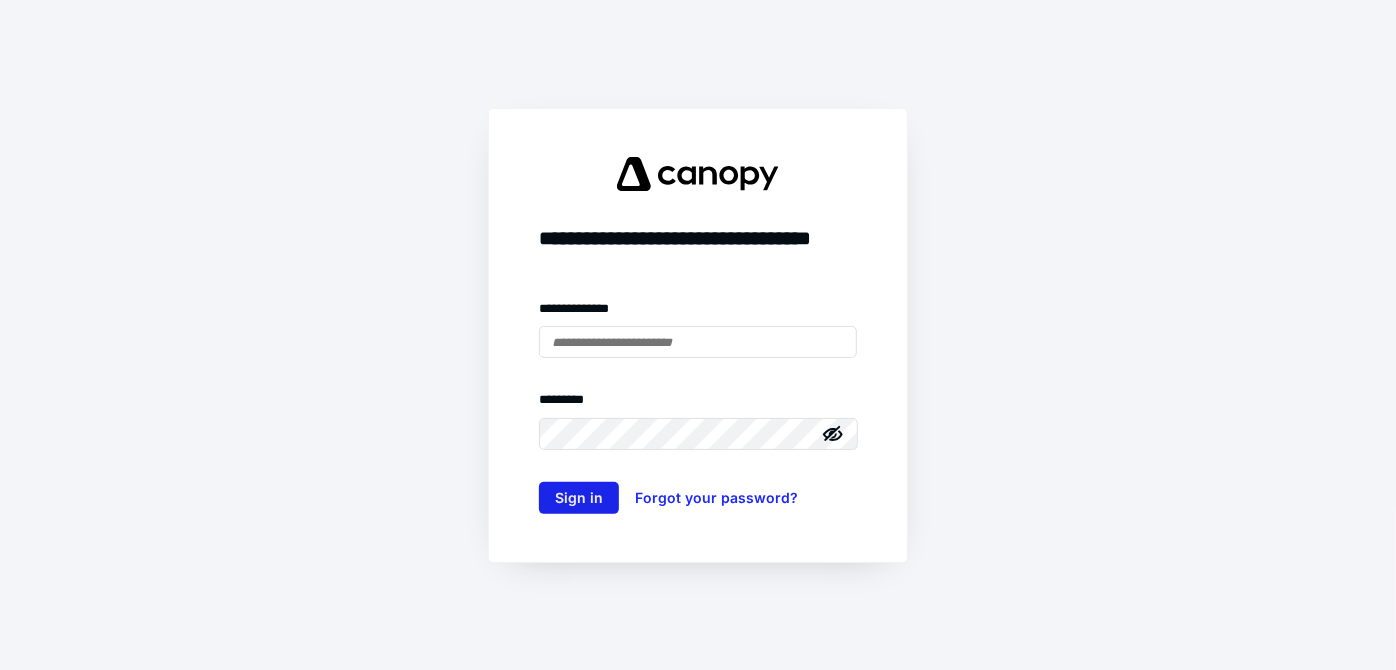 type on "**********" 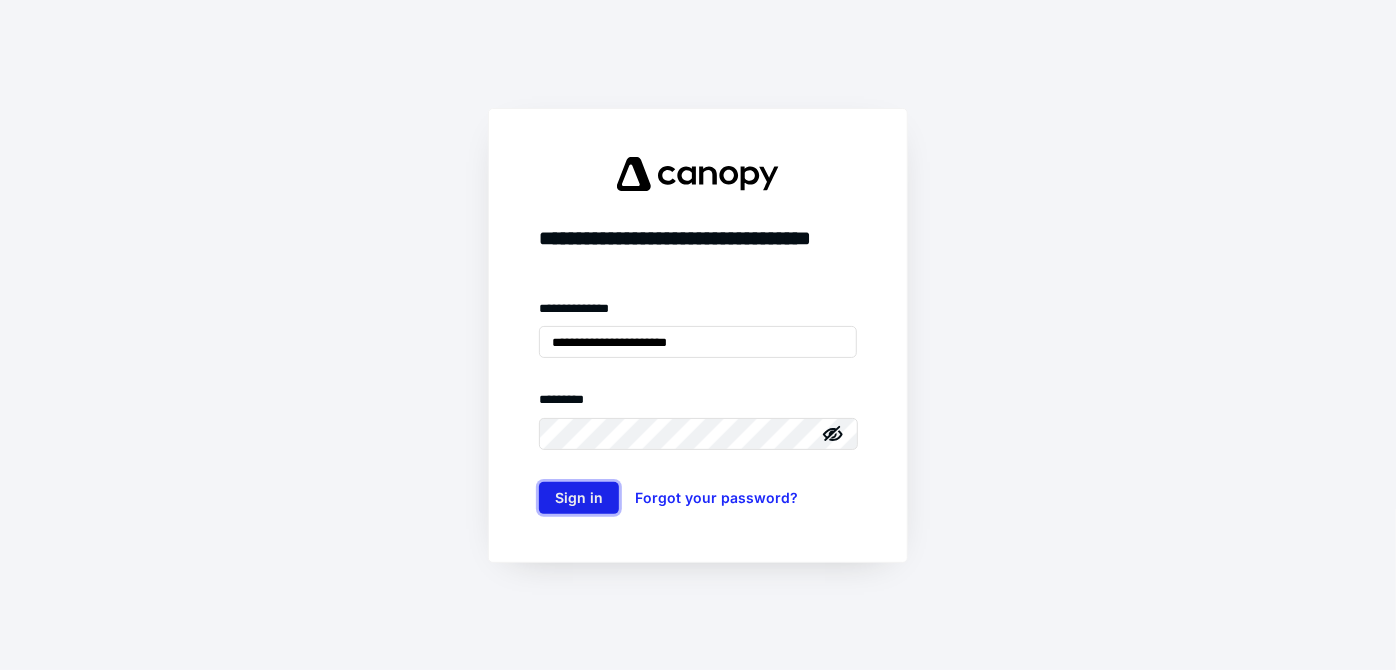 click on "Sign in" at bounding box center (579, 498) 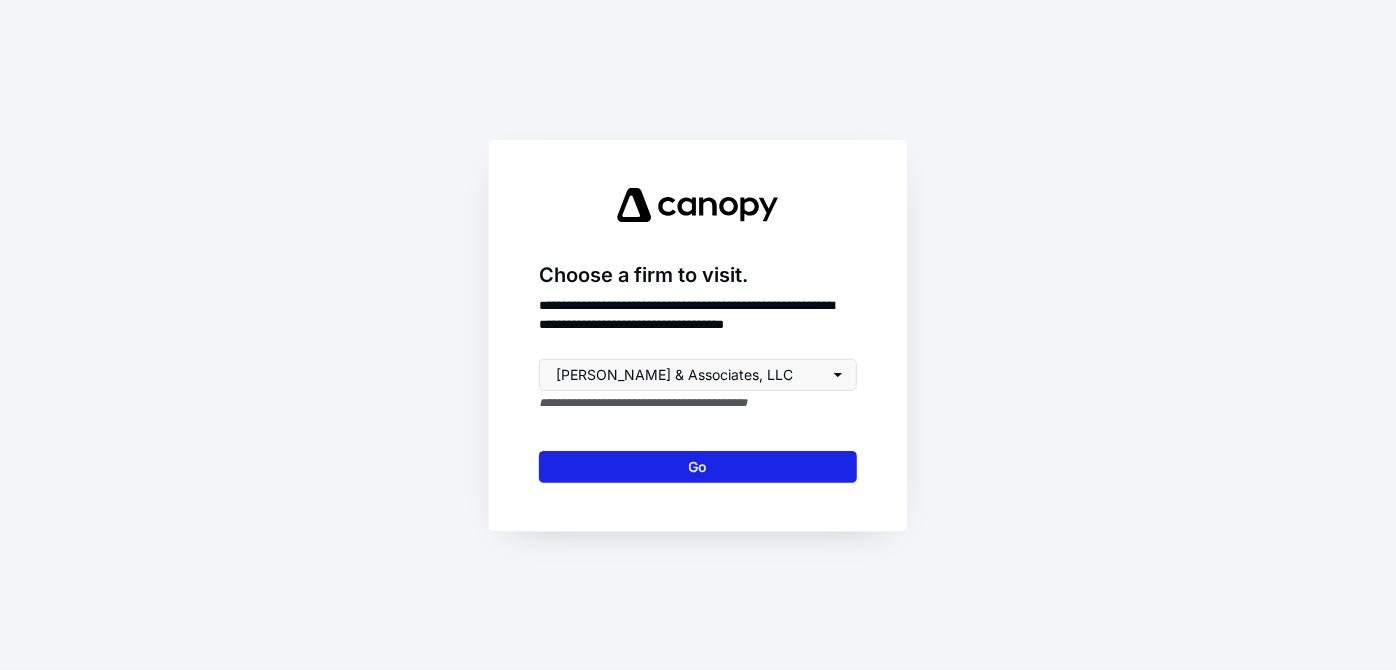 click on "Go" at bounding box center [698, 467] 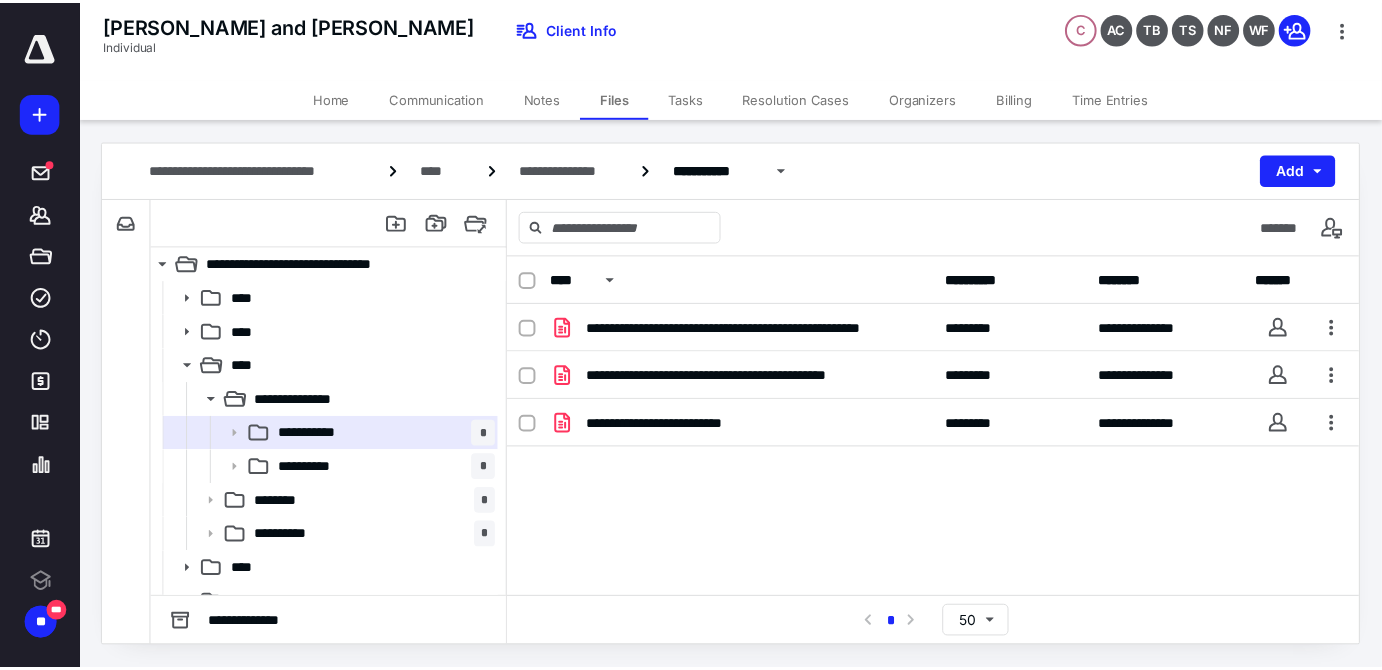 scroll, scrollTop: 0, scrollLeft: 0, axis: both 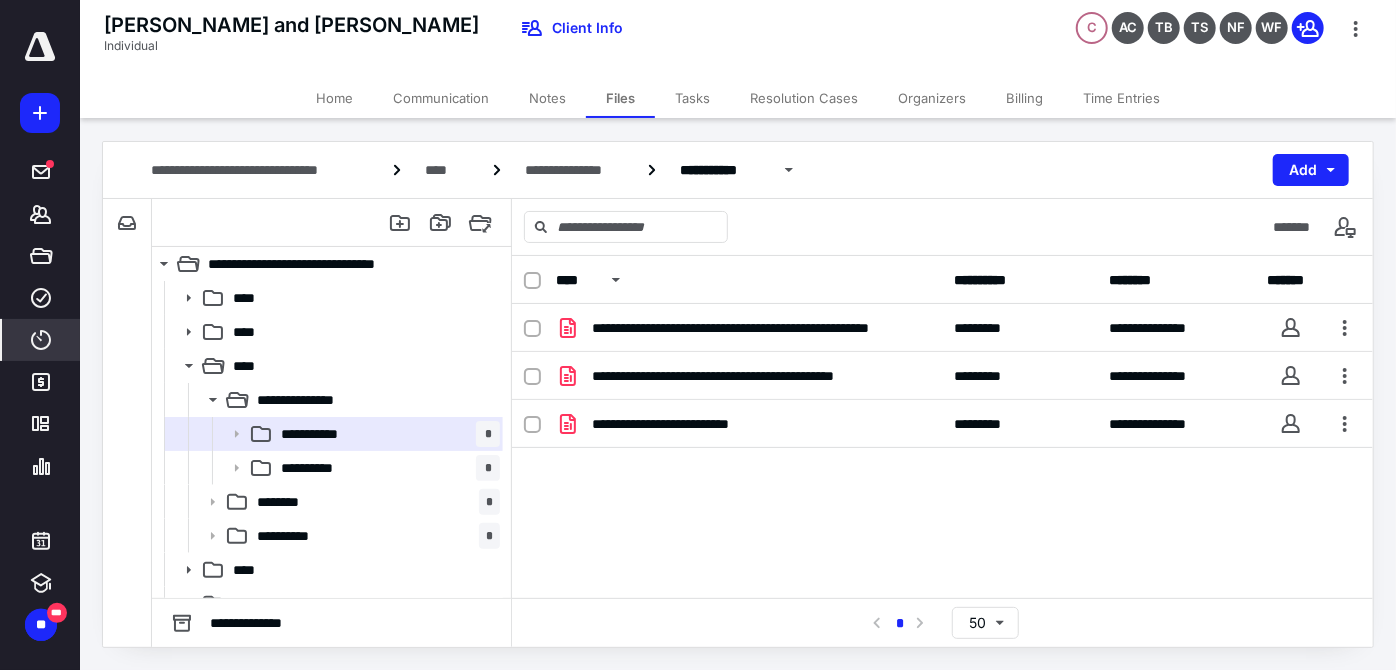 click 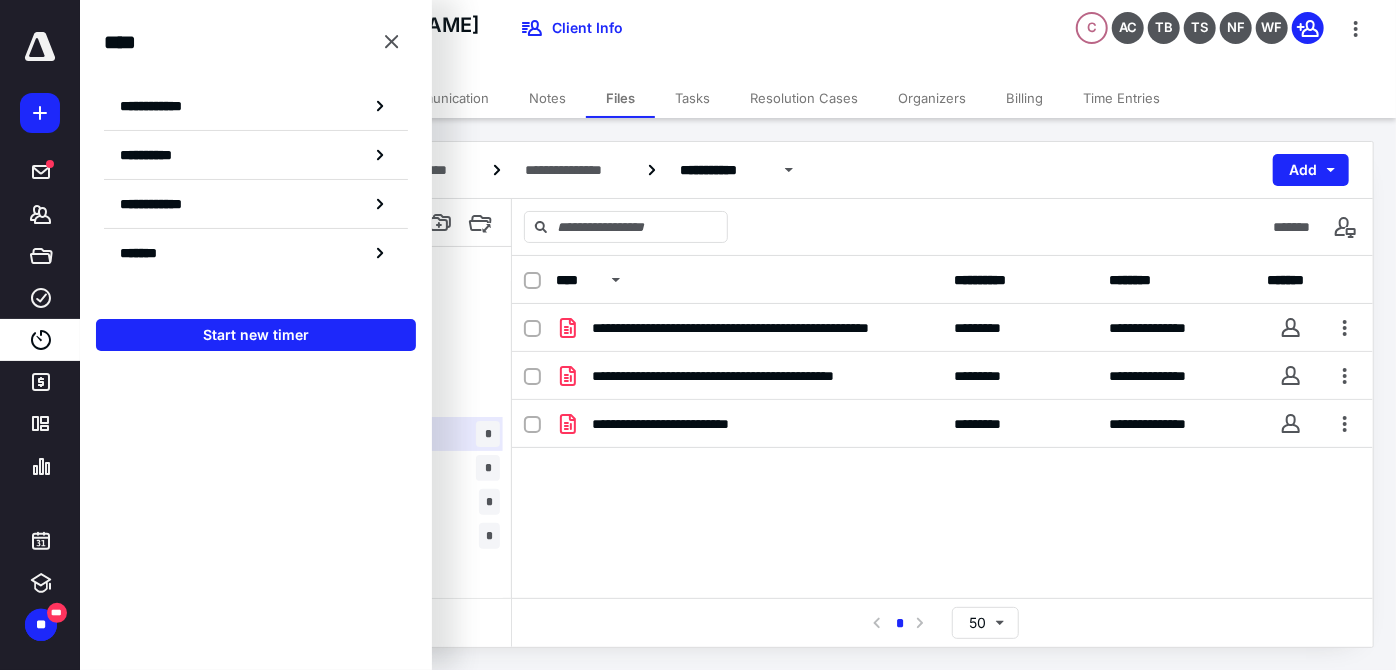 click on "**********" at bounding box center (942, 454) 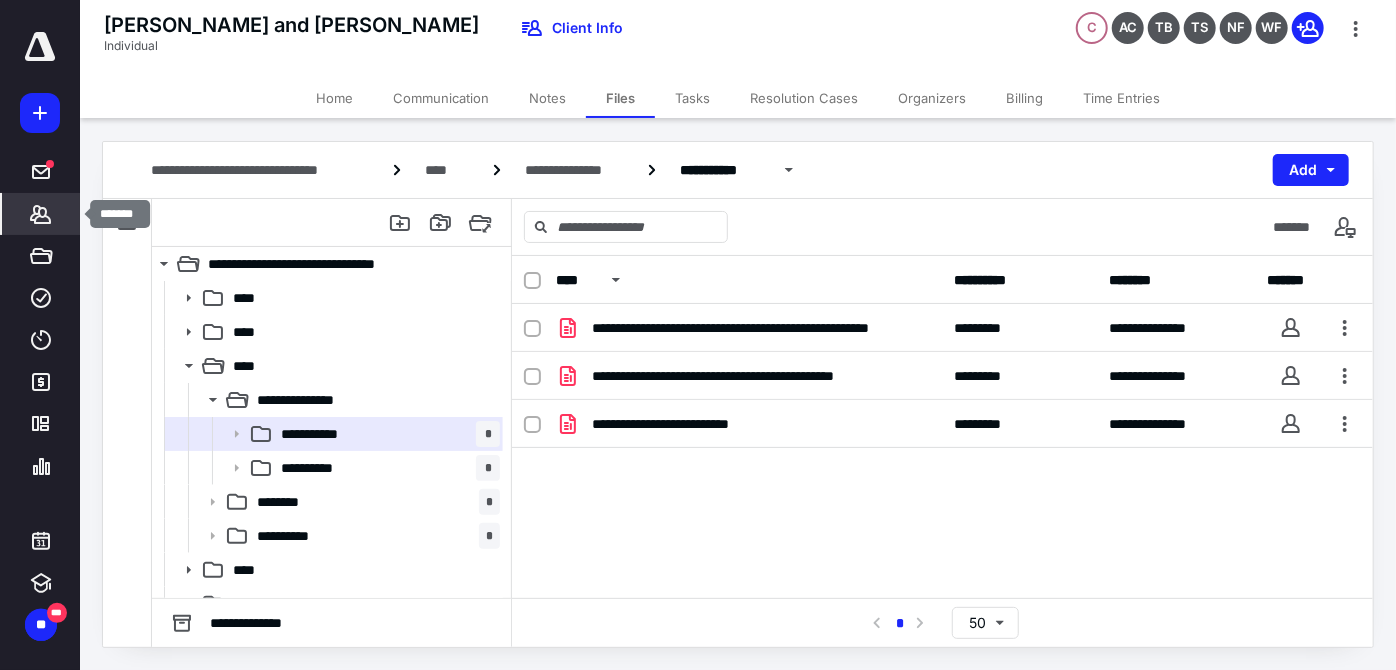 click on "*******" at bounding box center (41, 214) 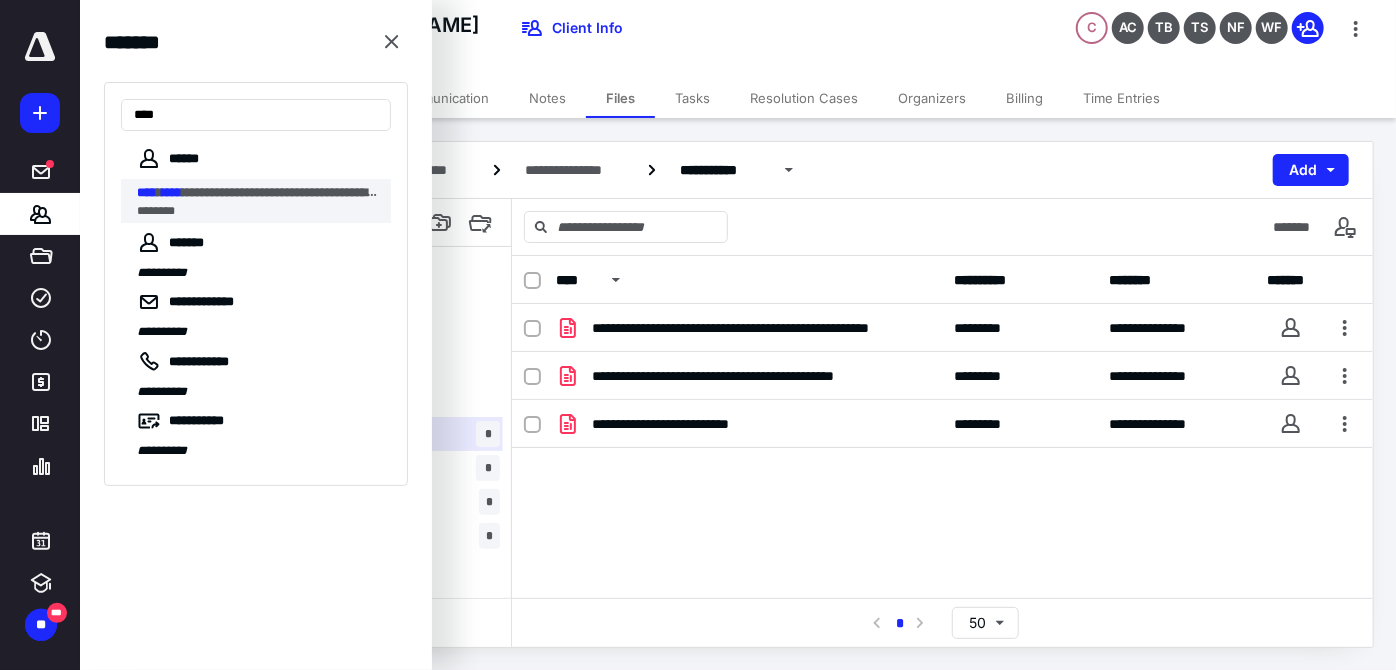 type on "****" 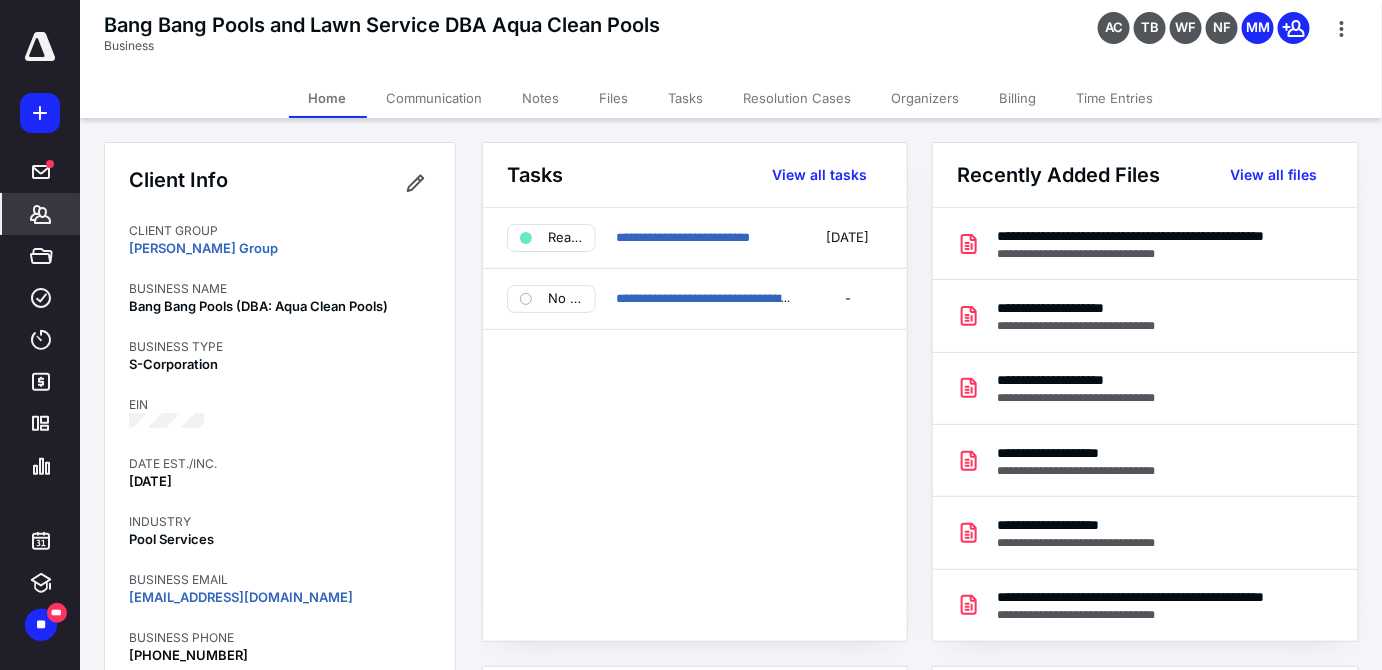 click on "Billing" at bounding box center (1018, 98) 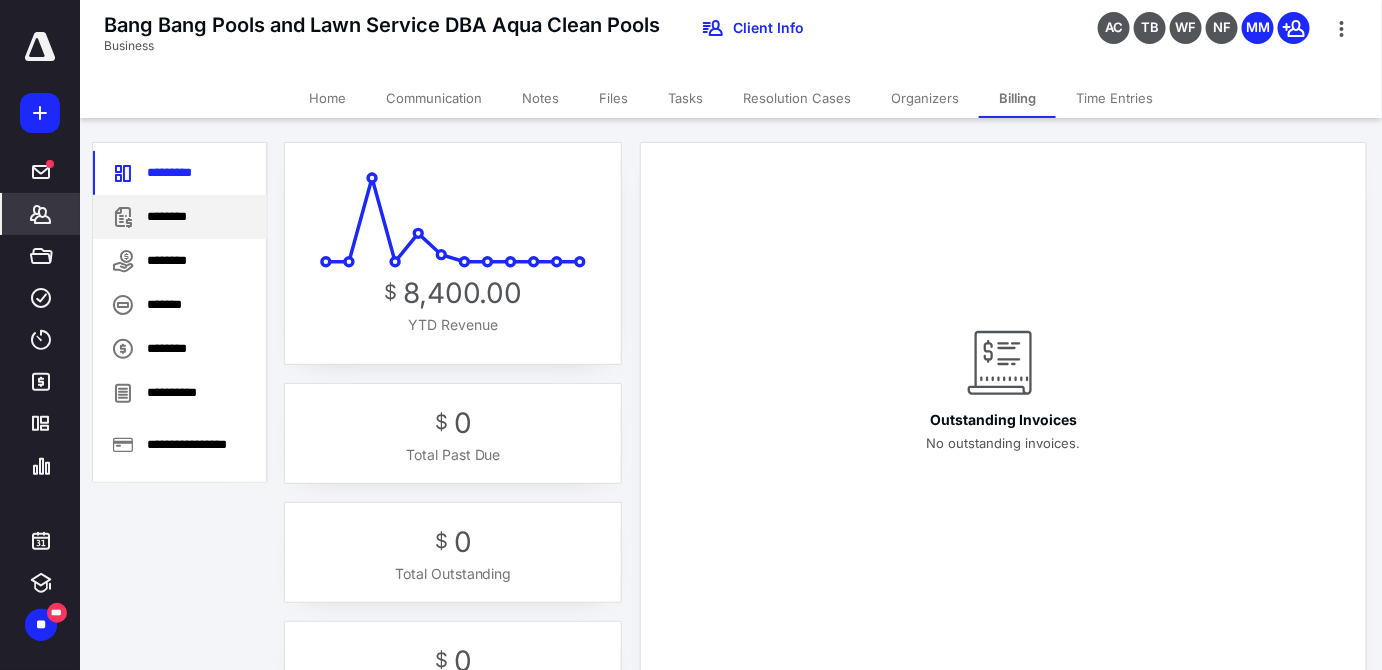 click on "********" at bounding box center (180, 217) 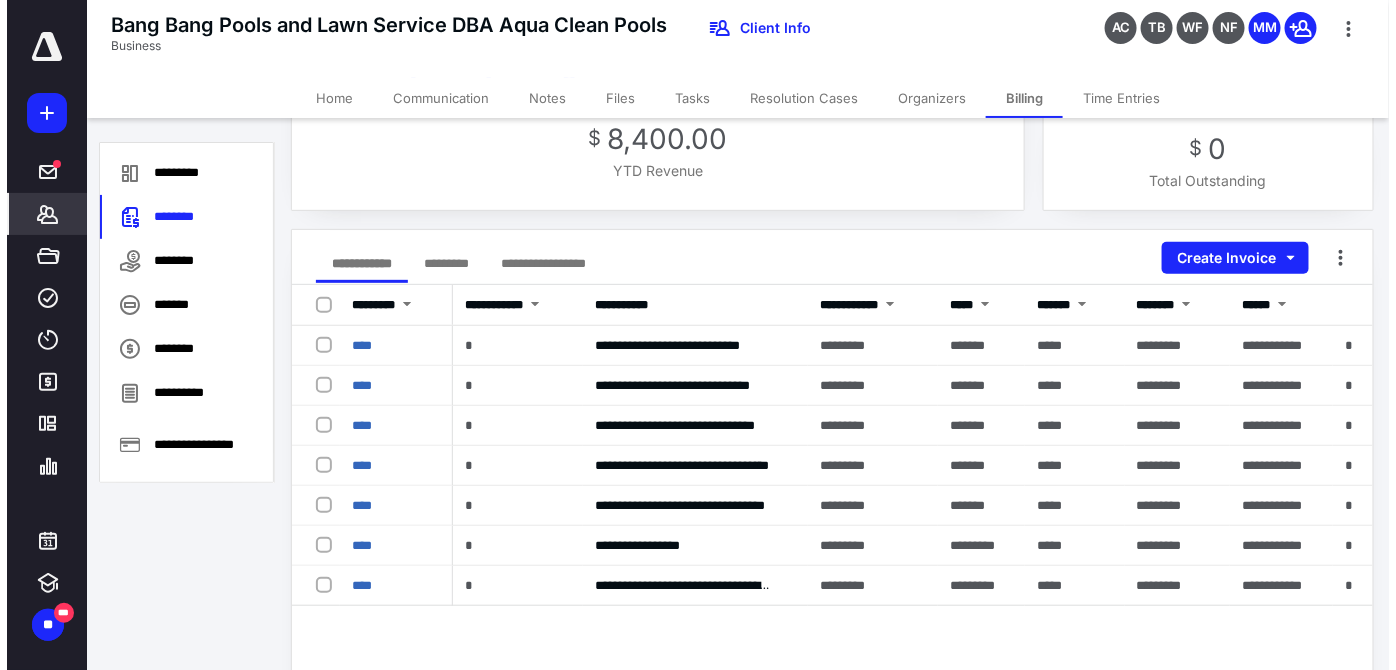 scroll, scrollTop: 156, scrollLeft: 0, axis: vertical 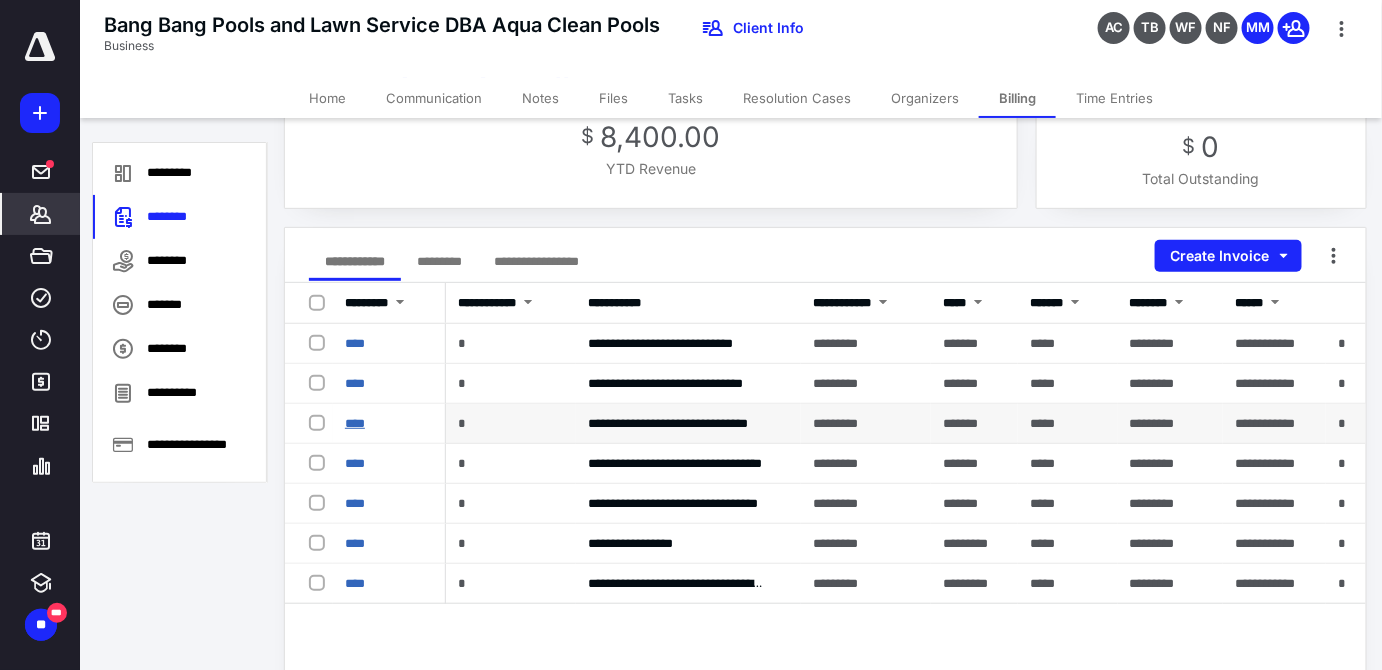 click on "****" at bounding box center (355, 423) 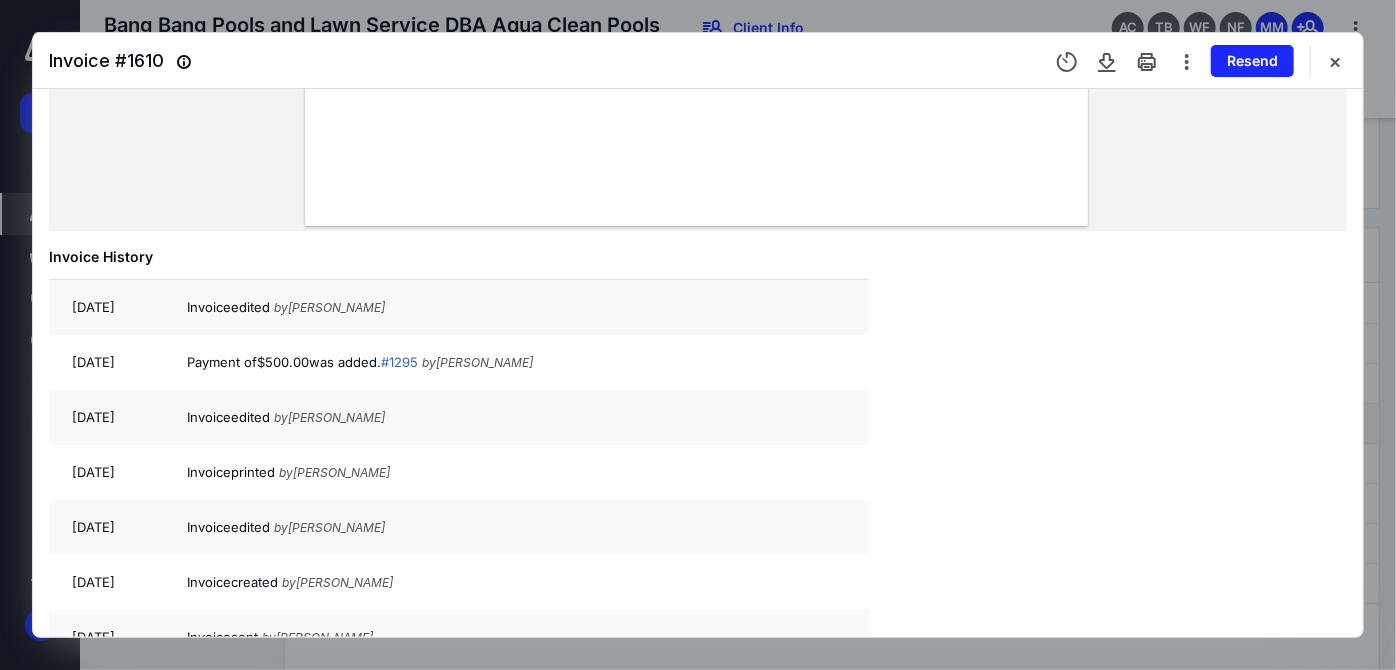 scroll, scrollTop: 897, scrollLeft: 0, axis: vertical 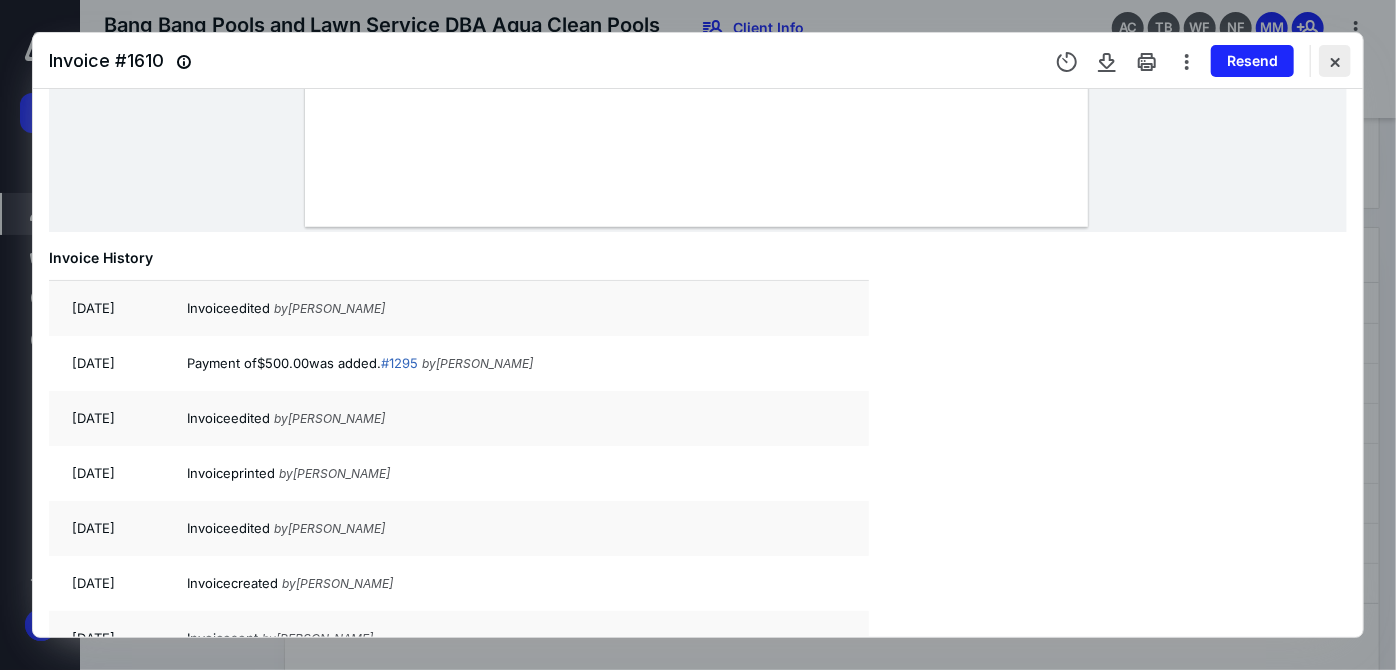 click at bounding box center (1335, 61) 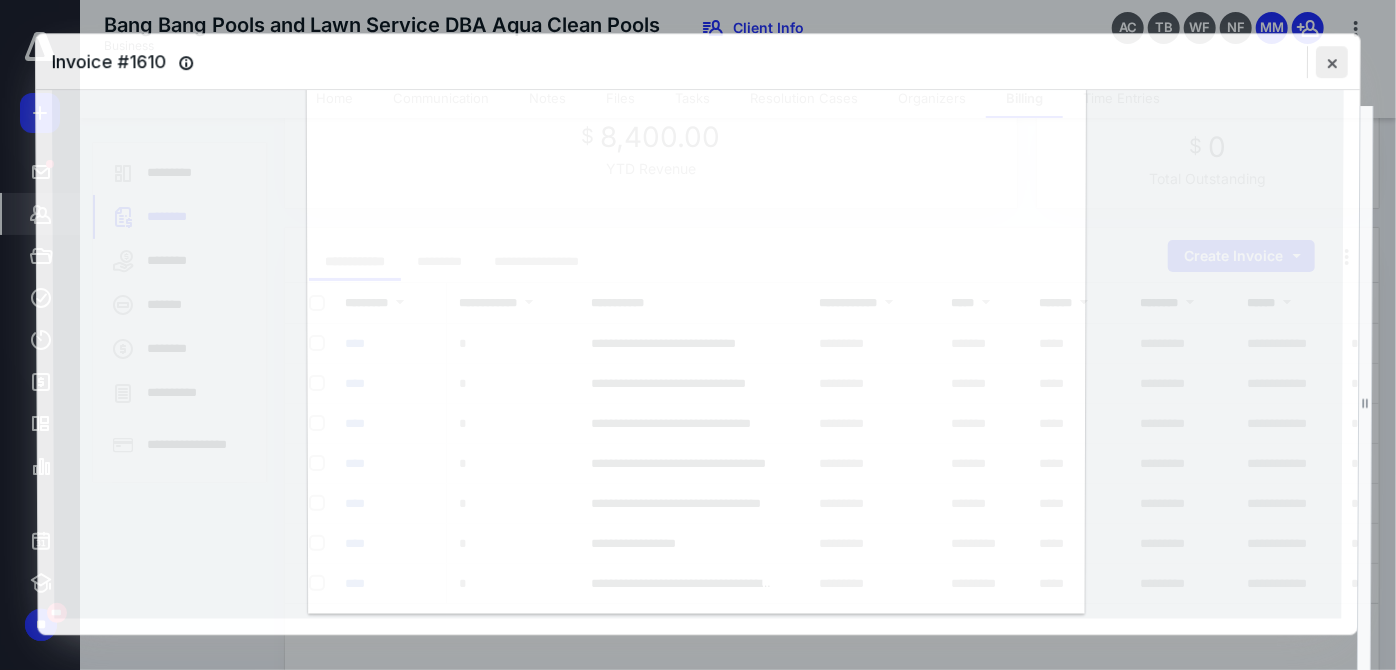 scroll, scrollTop: 506, scrollLeft: 0, axis: vertical 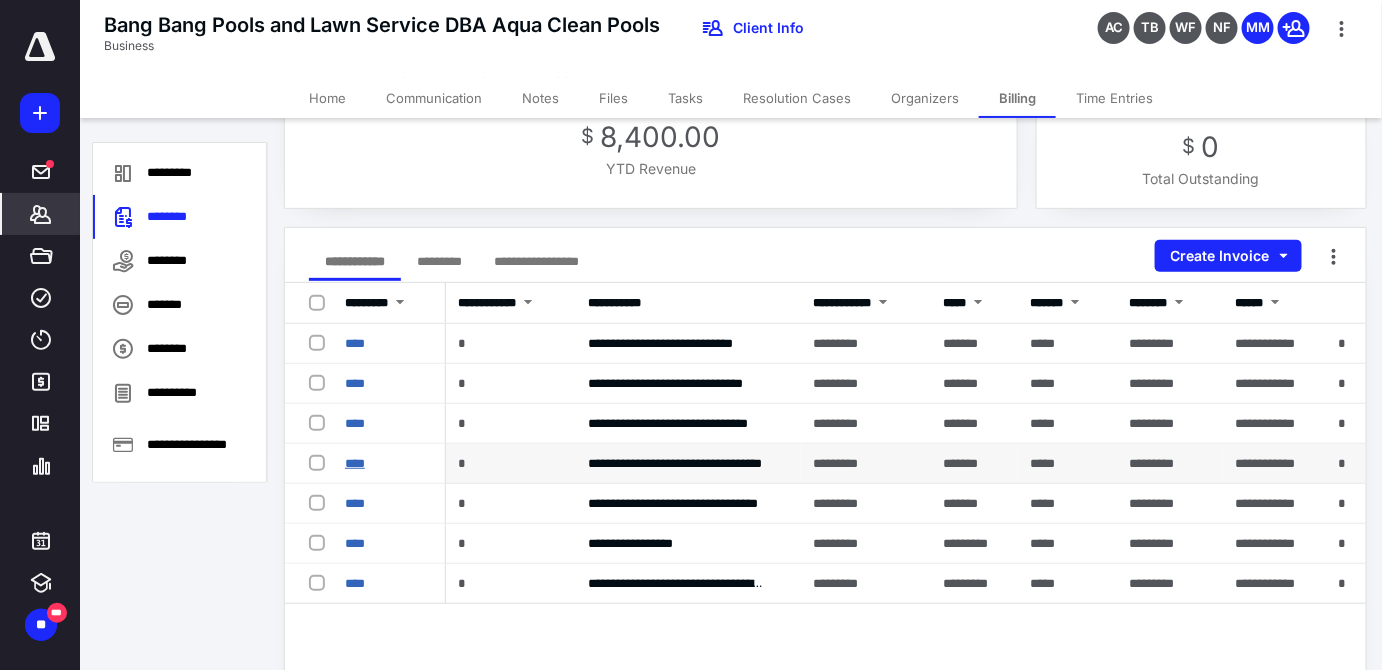click on "****" at bounding box center (355, 463) 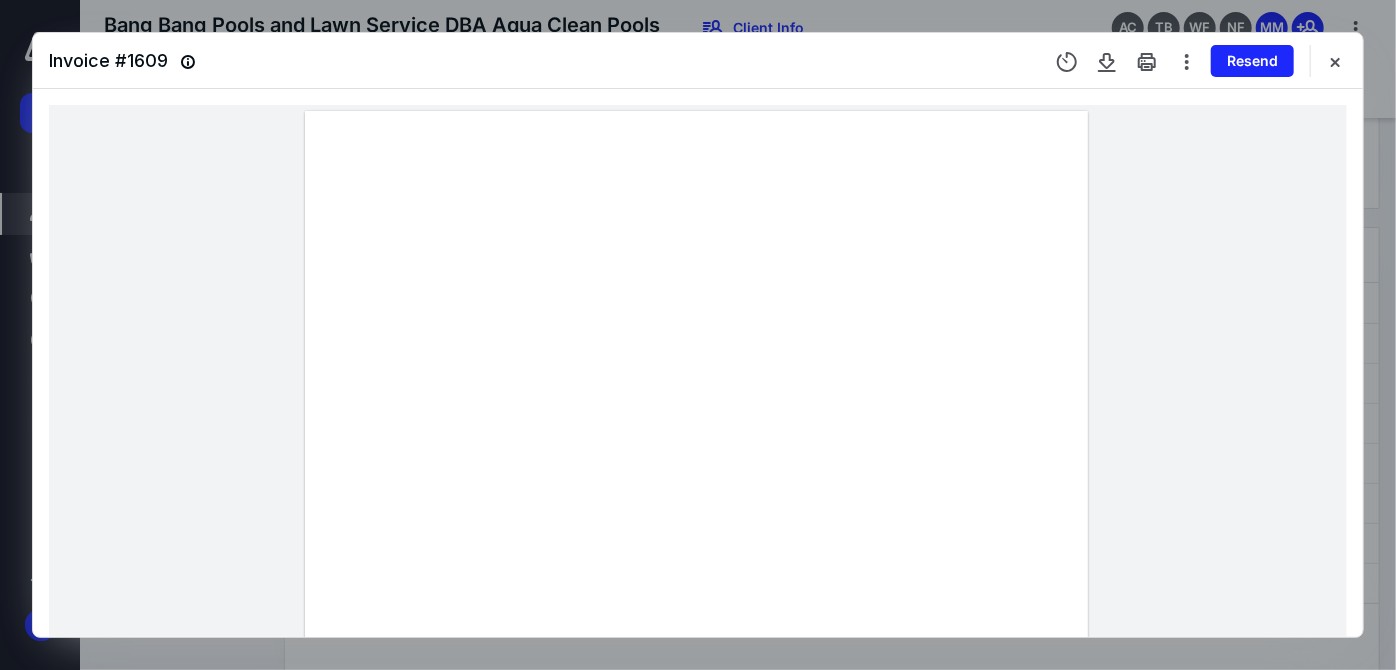 scroll, scrollTop: 830, scrollLeft: 0, axis: vertical 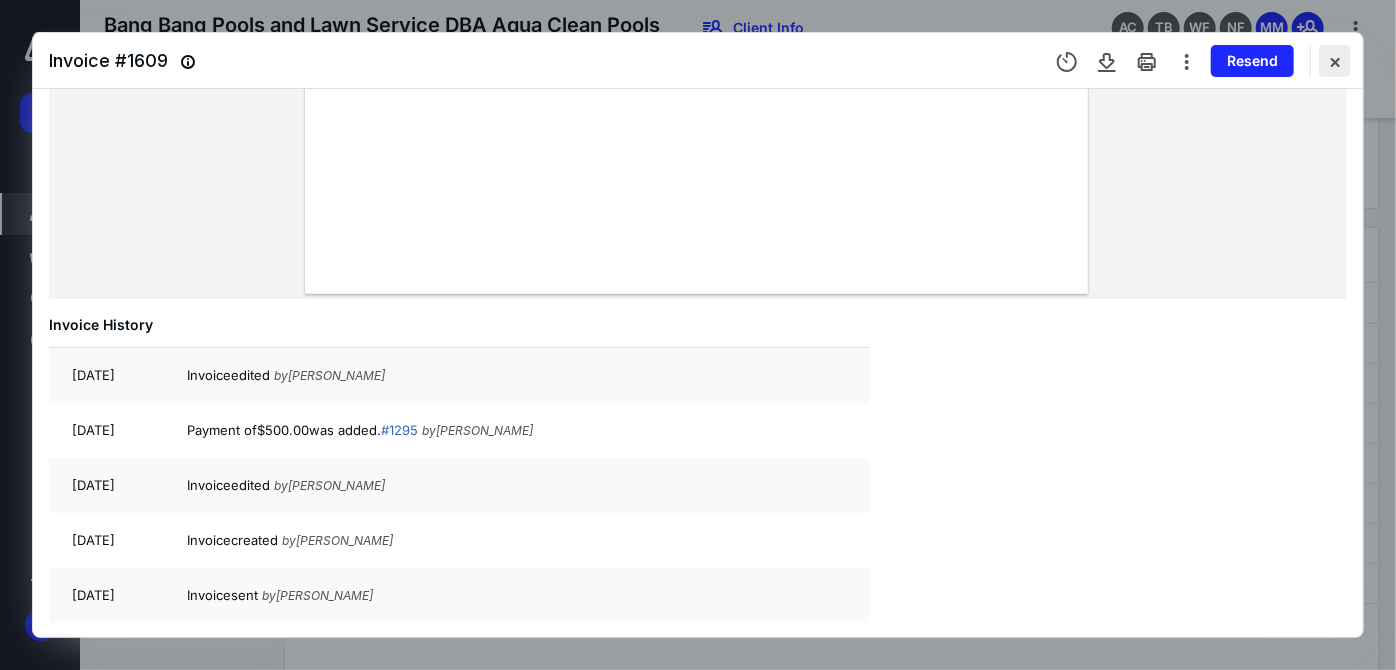 click at bounding box center [1335, 61] 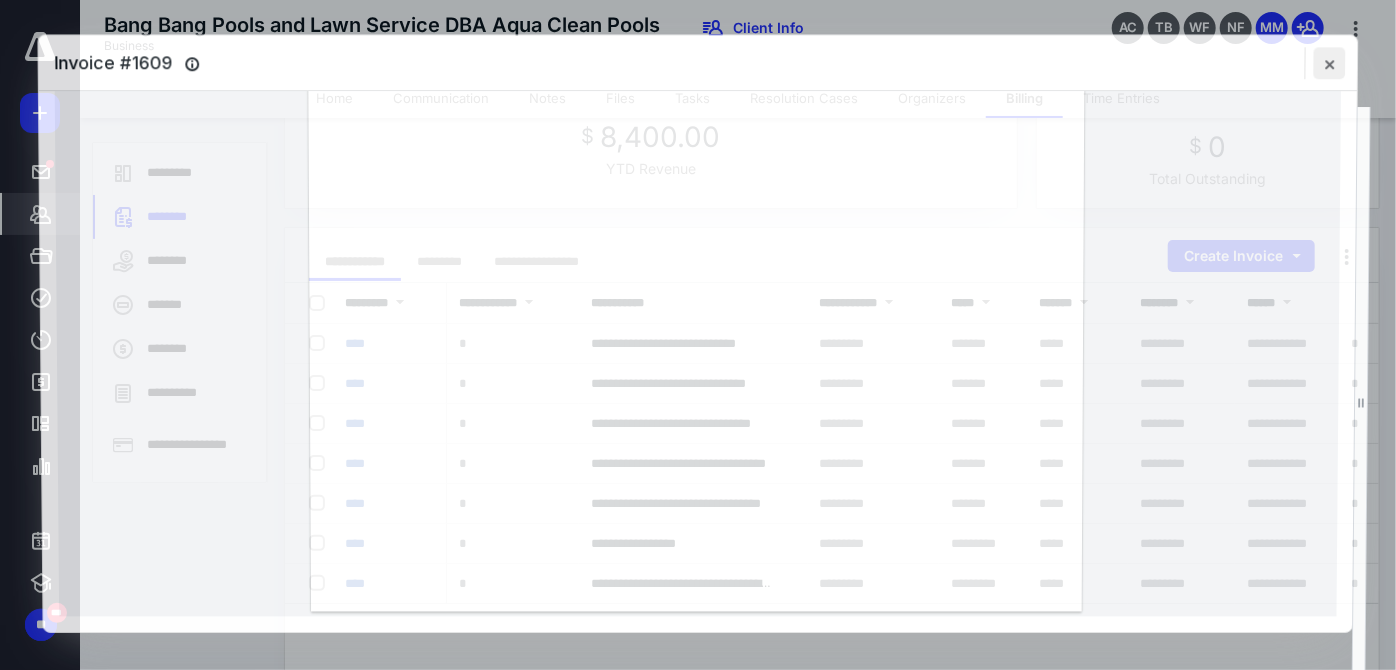 scroll, scrollTop: 506, scrollLeft: 0, axis: vertical 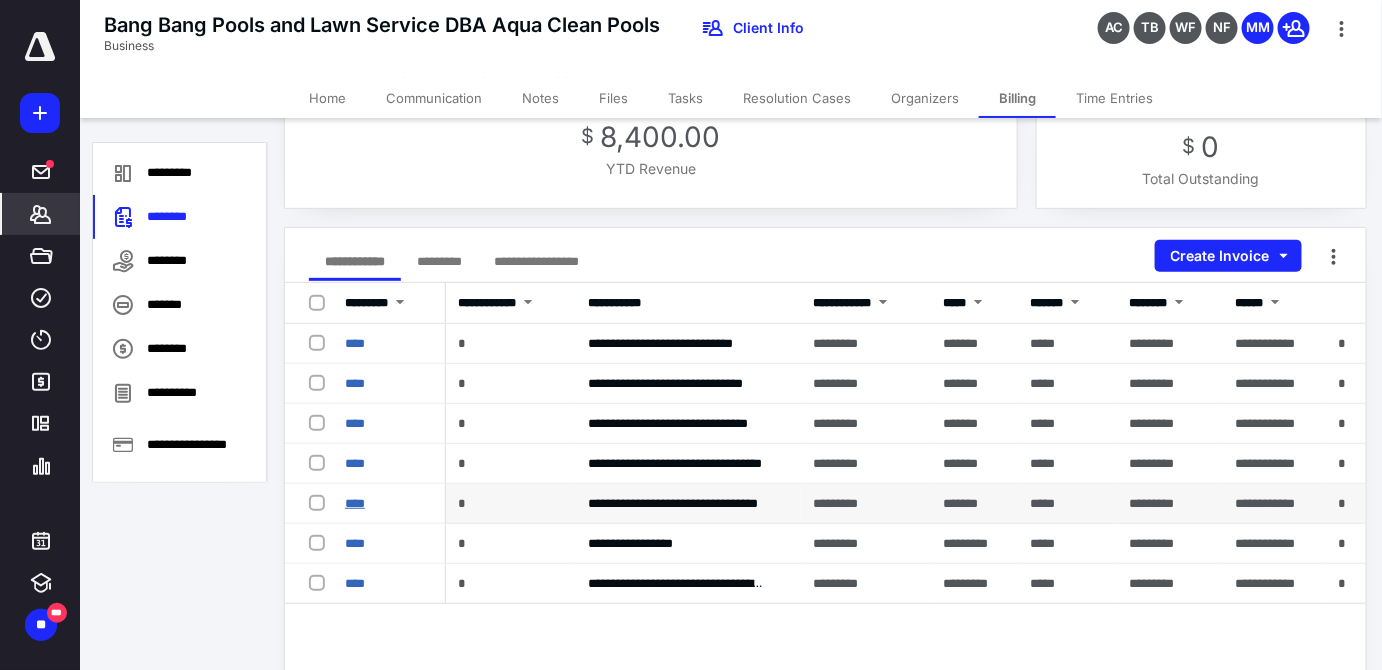click on "****" at bounding box center [355, 503] 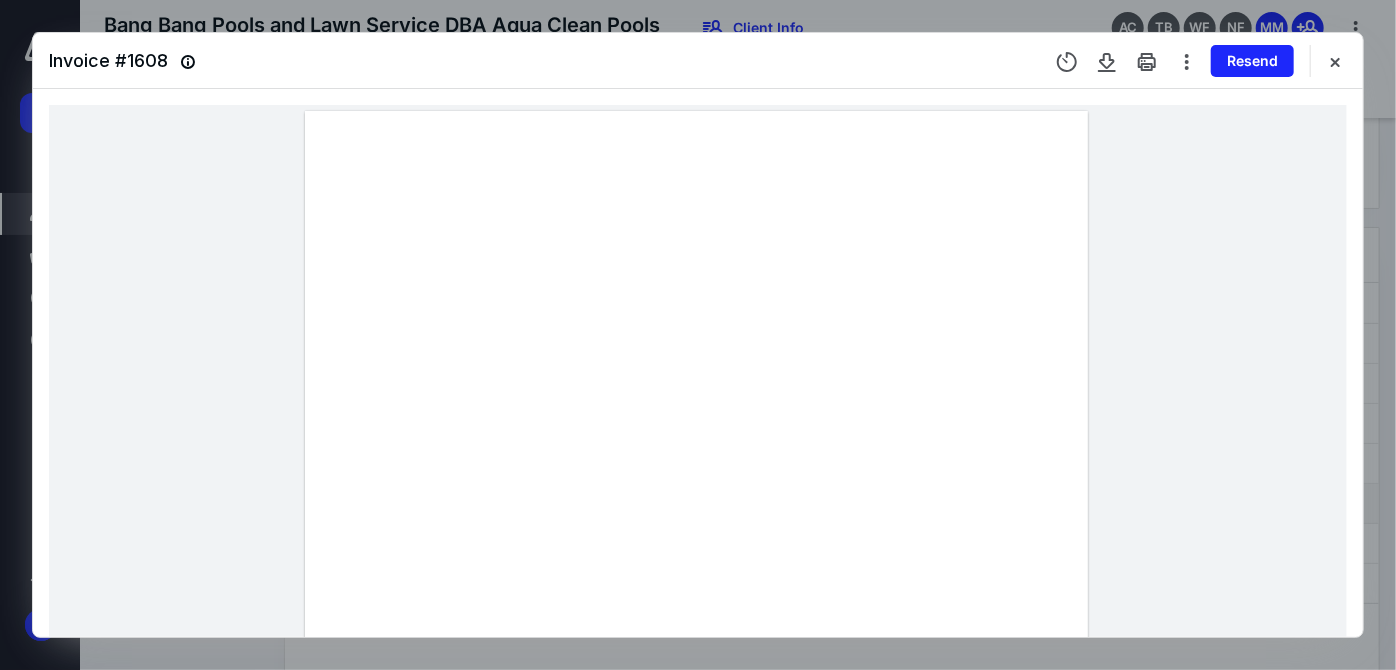 scroll, scrollTop: 776, scrollLeft: 0, axis: vertical 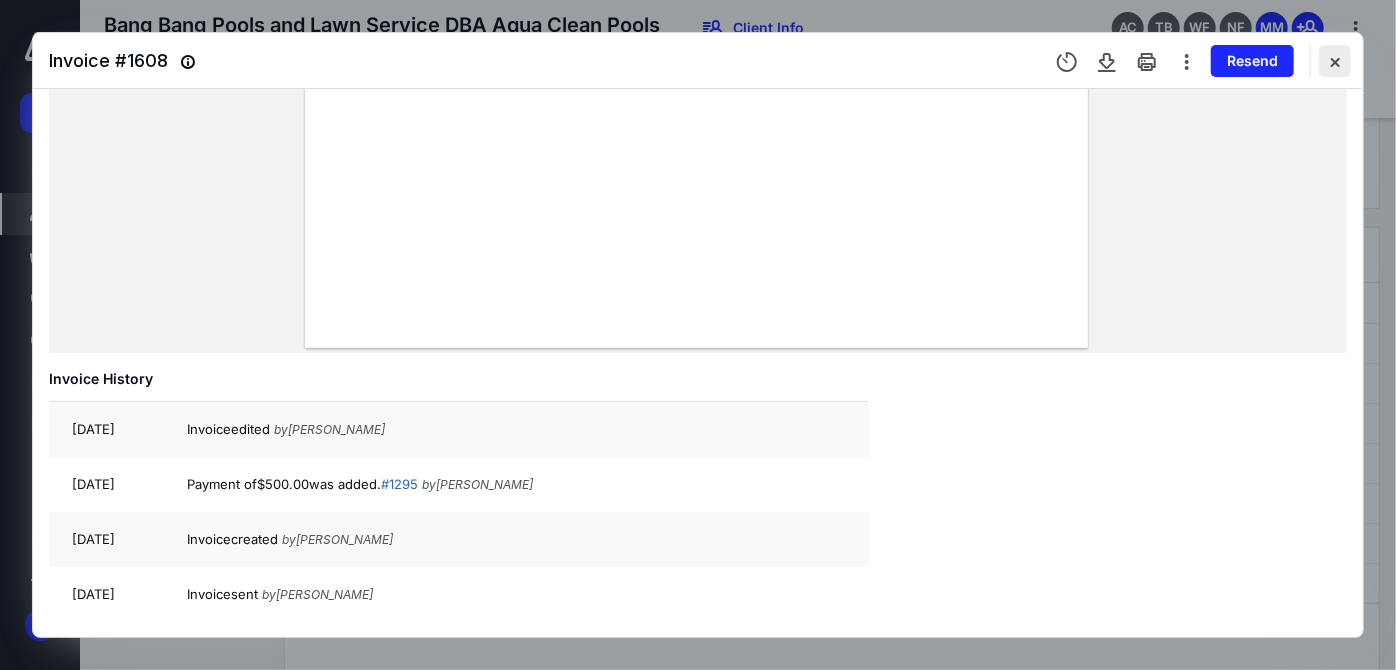 click at bounding box center (1335, 61) 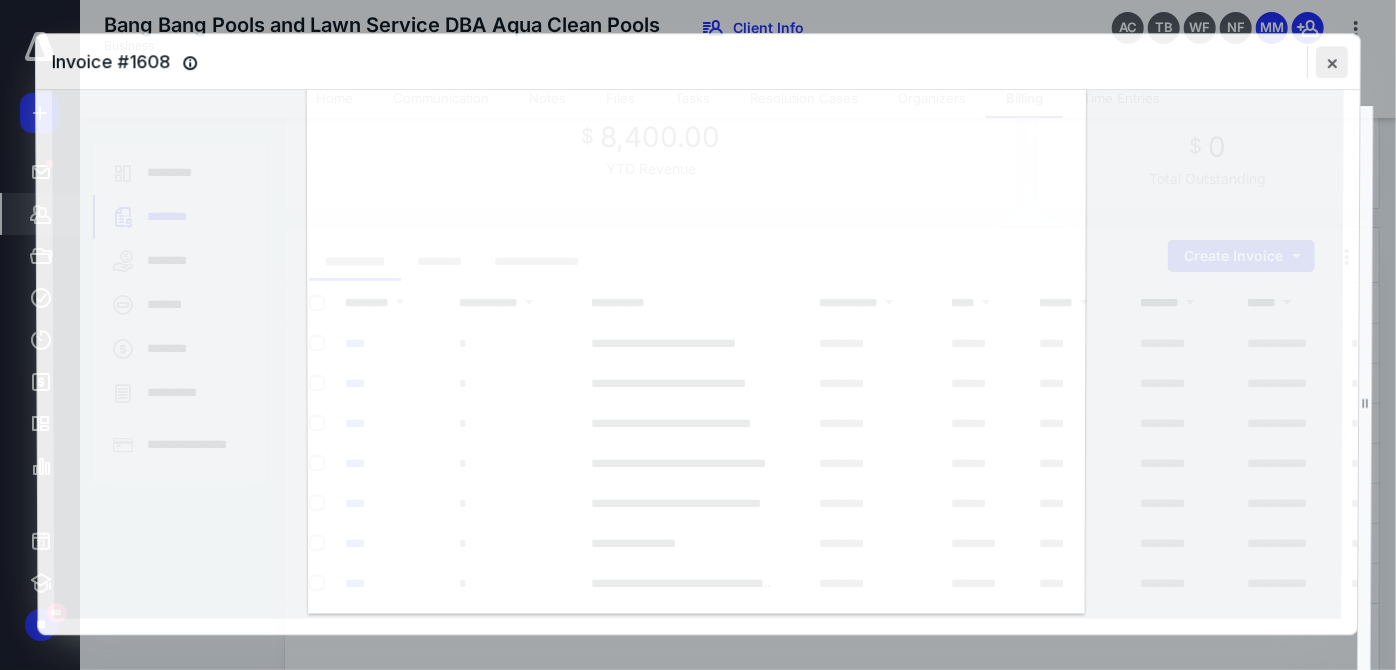 scroll, scrollTop: 506, scrollLeft: 0, axis: vertical 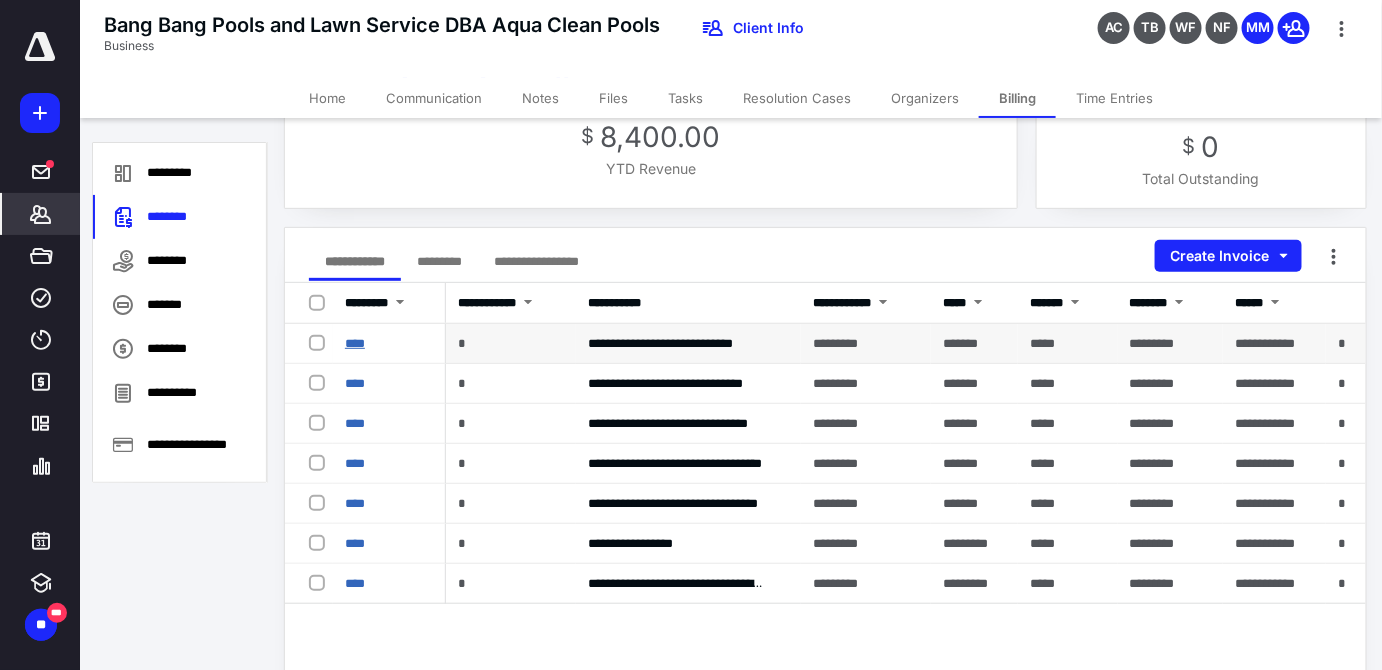 click on "****" at bounding box center (355, 343) 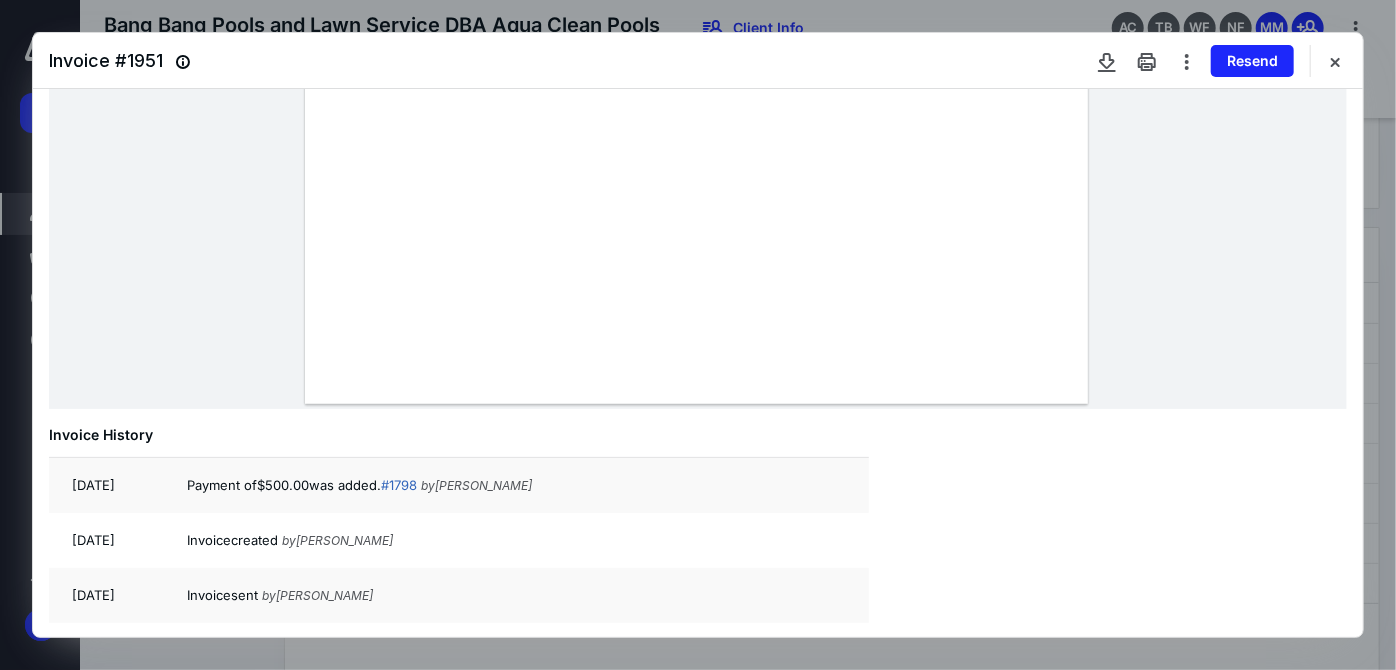 scroll, scrollTop: 720, scrollLeft: 0, axis: vertical 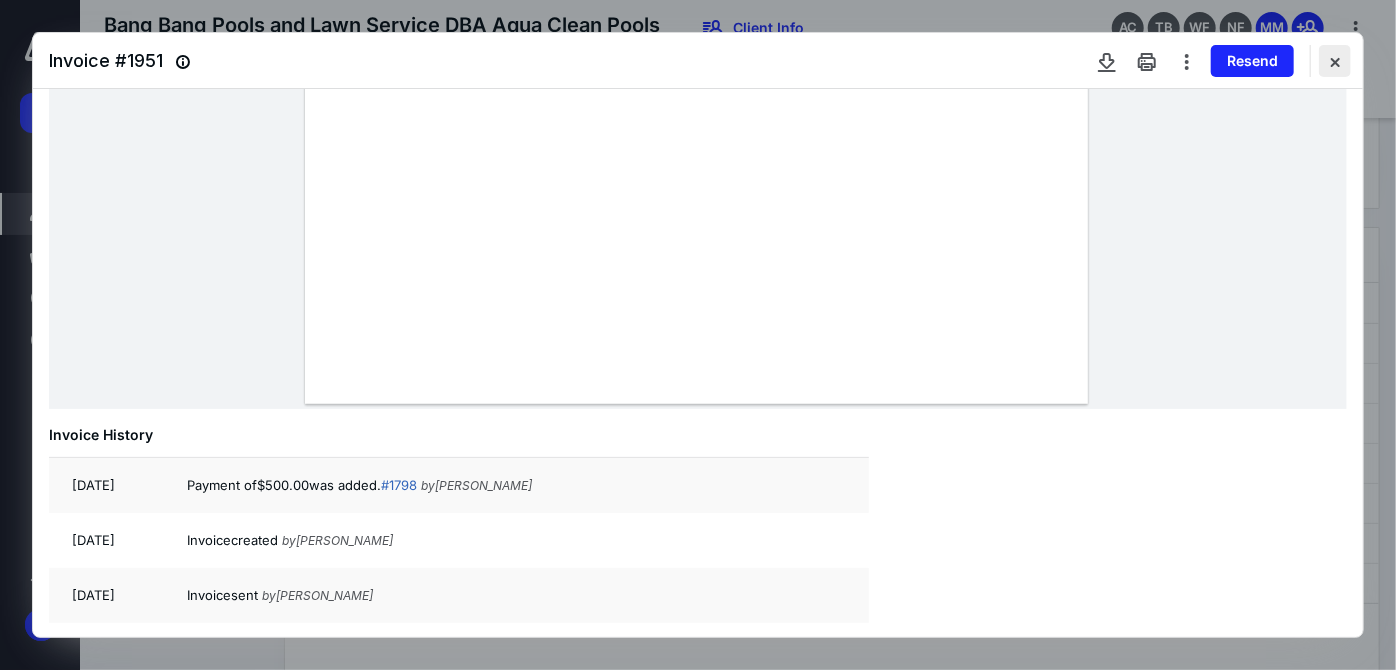 click at bounding box center [1335, 61] 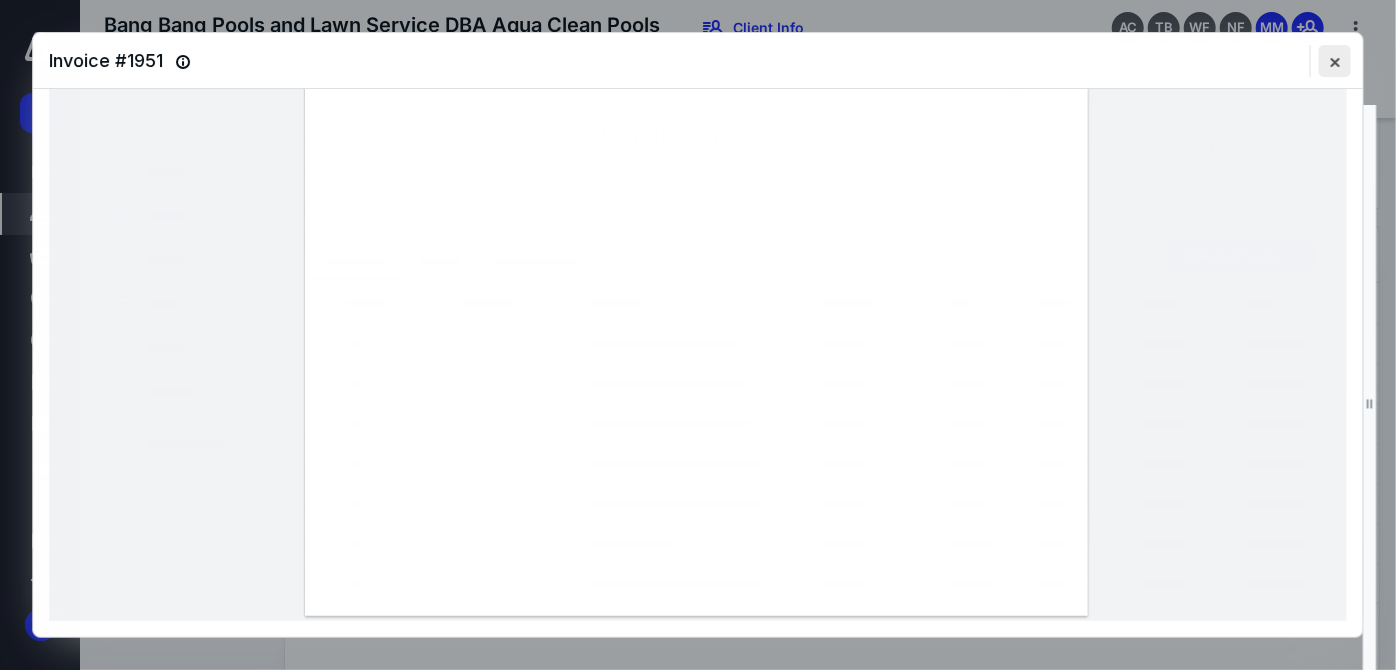 scroll, scrollTop: 506, scrollLeft: 0, axis: vertical 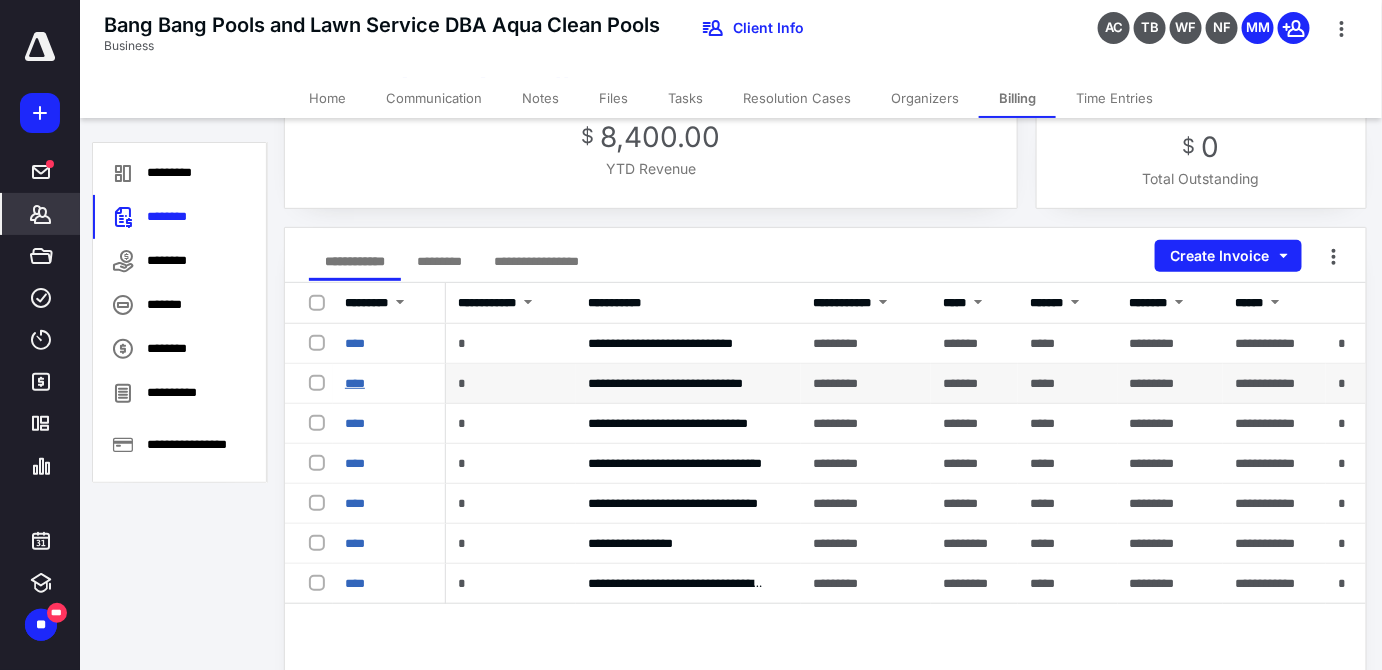 click on "****" at bounding box center [355, 383] 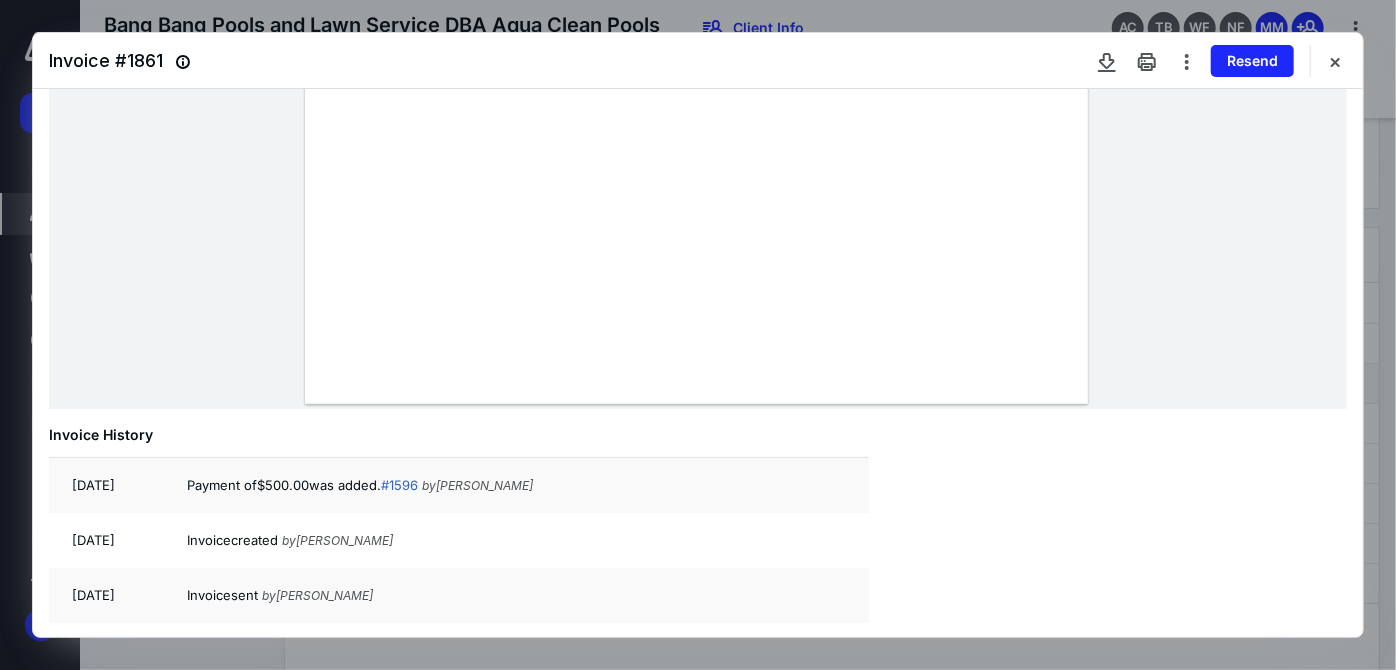 scroll, scrollTop: 720, scrollLeft: 0, axis: vertical 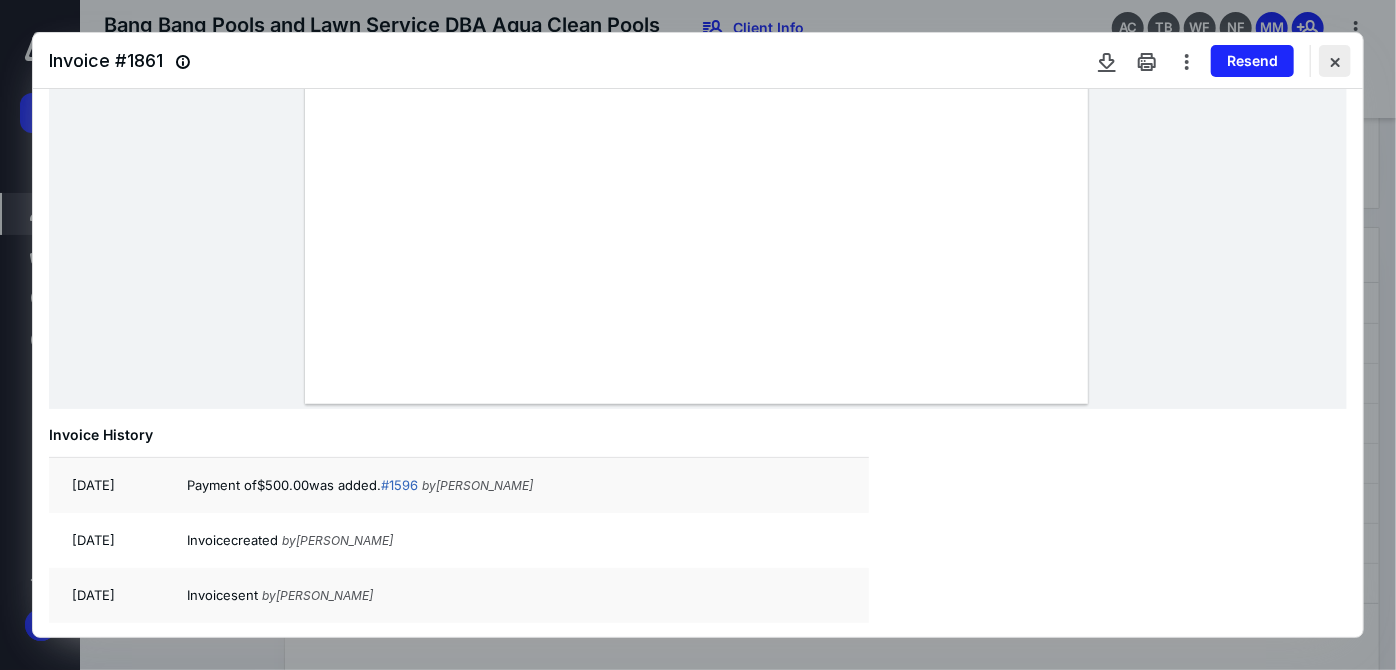 click at bounding box center (1335, 61) 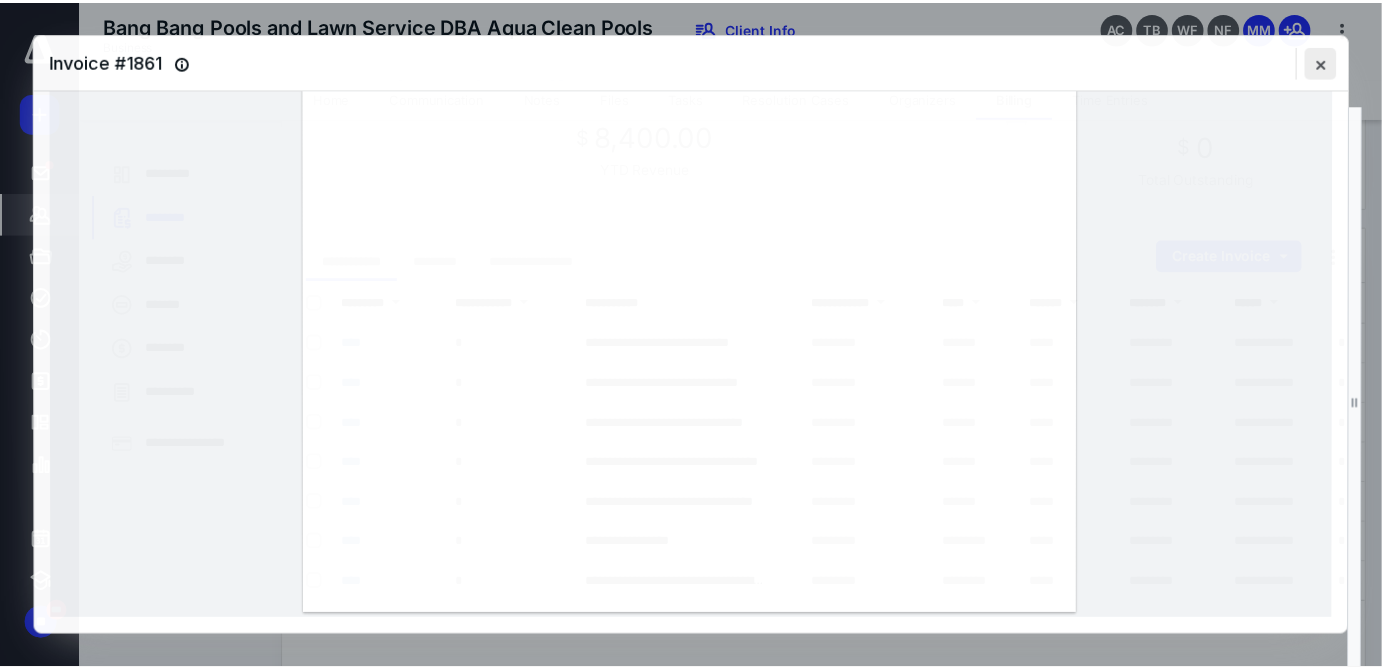 scroll, scrollTop: 506, scrollLeft: 0, axis: vertical 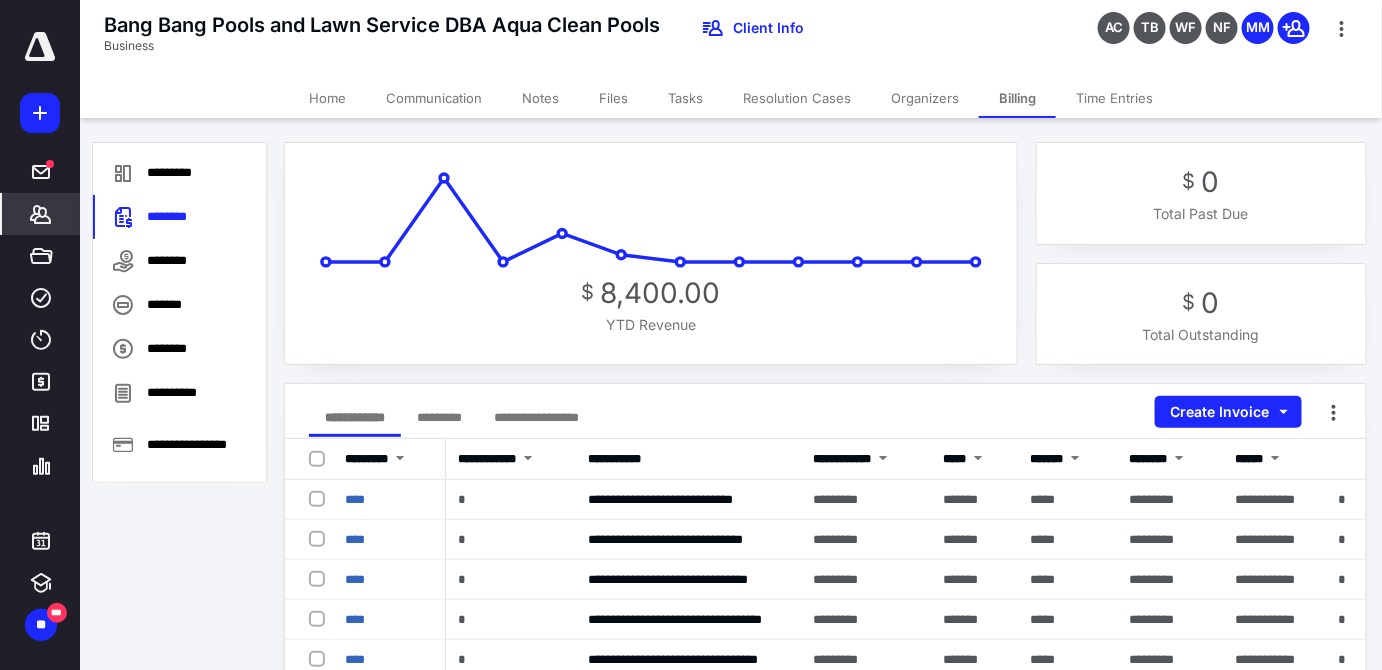 click on "Home" at bounding box center [327, 98] 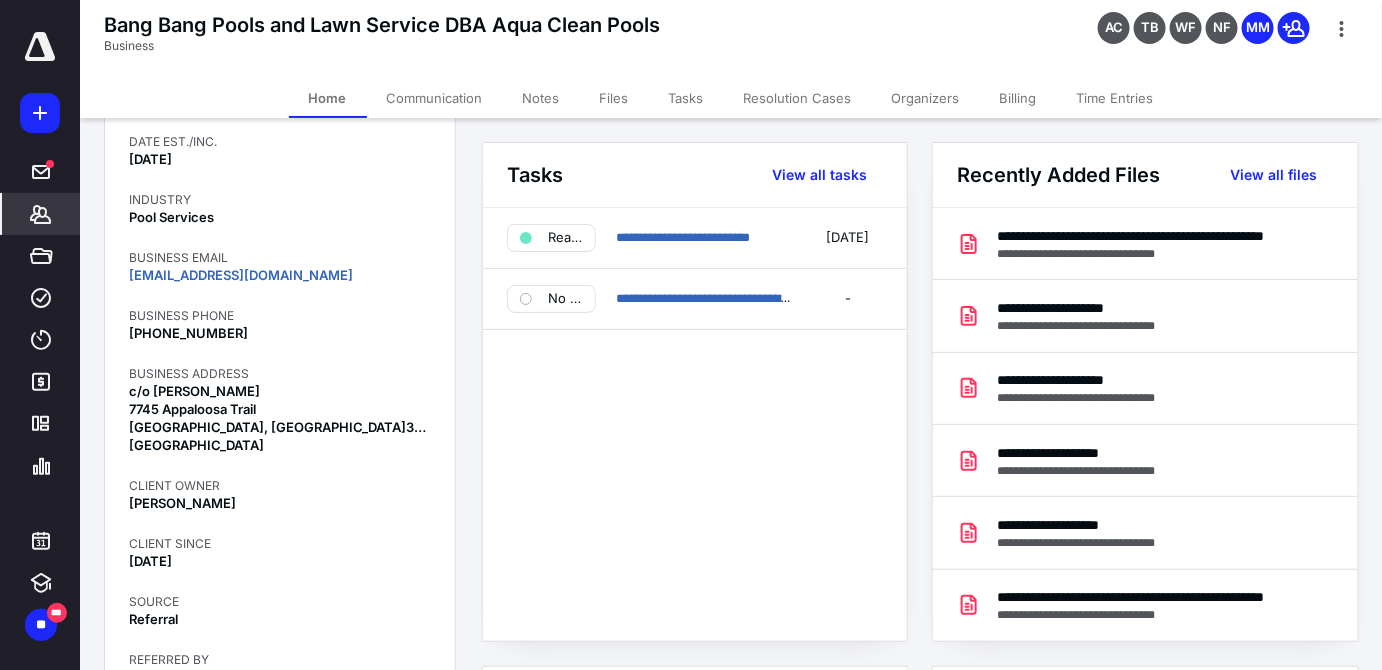 scroll, scrollTop: 327, scrollLeft: 0, axis: vertical 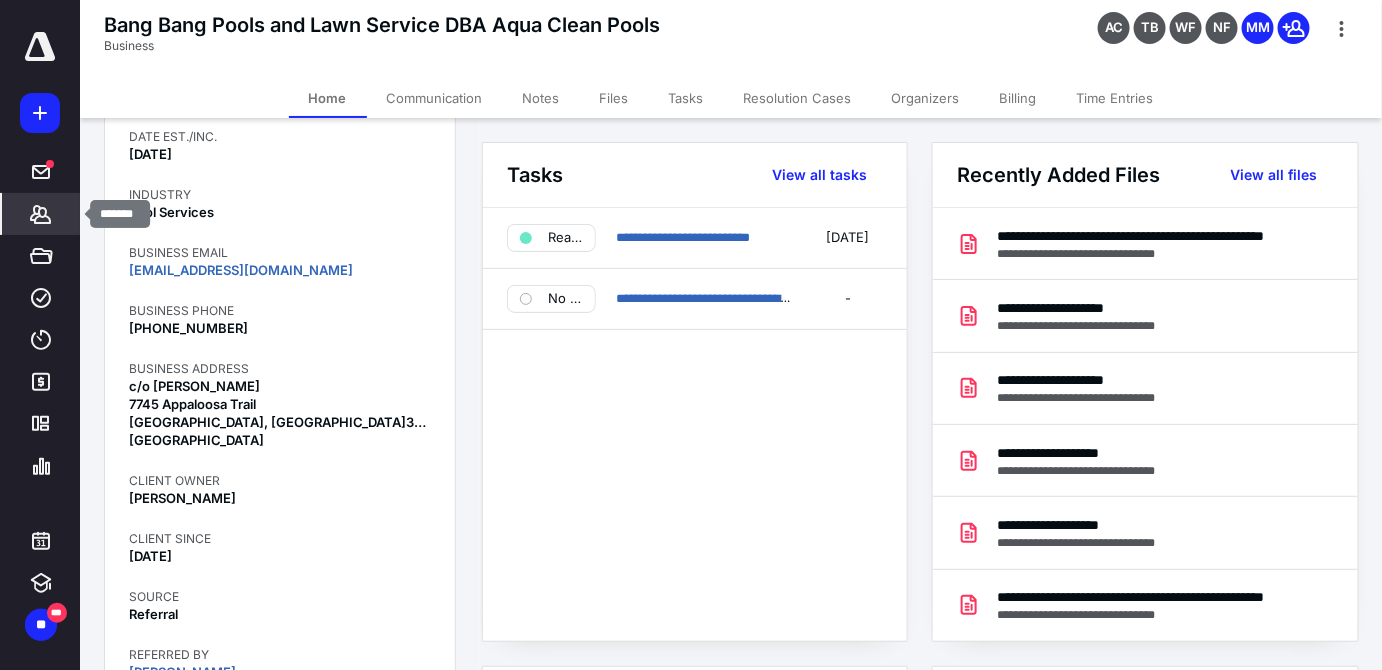 click 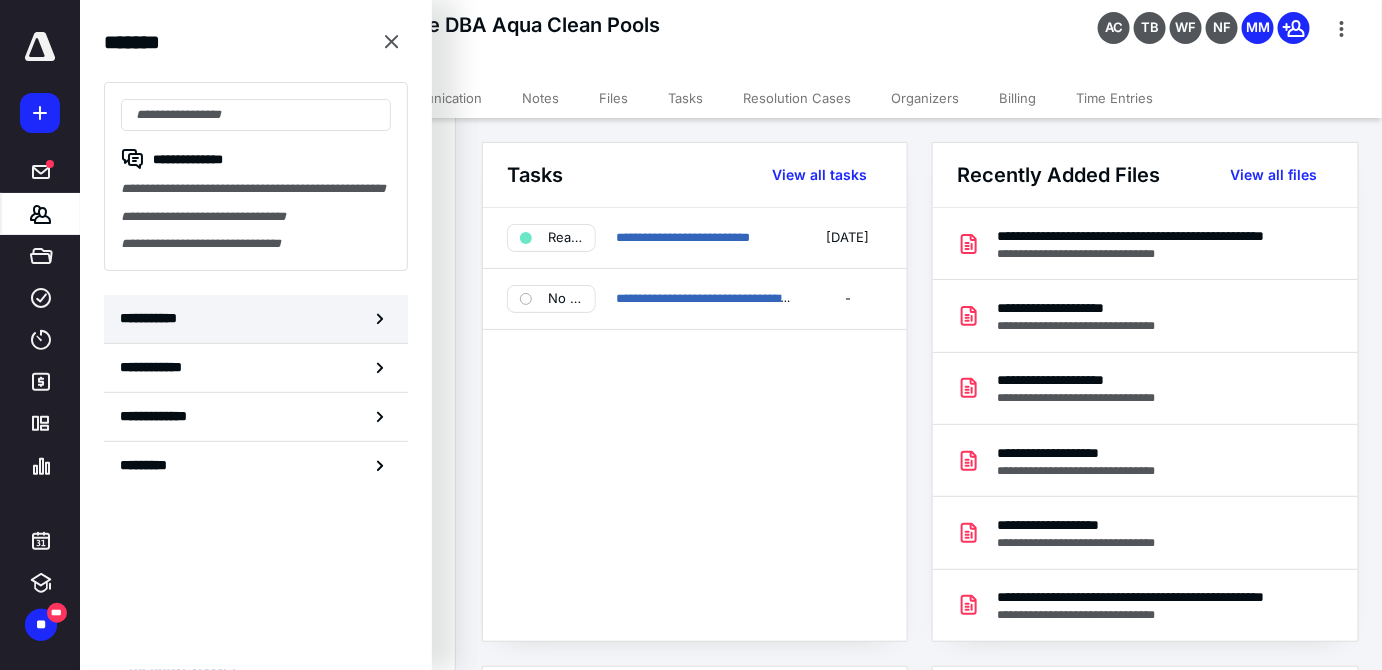 click on "**********" at bounding box center (153, 318) 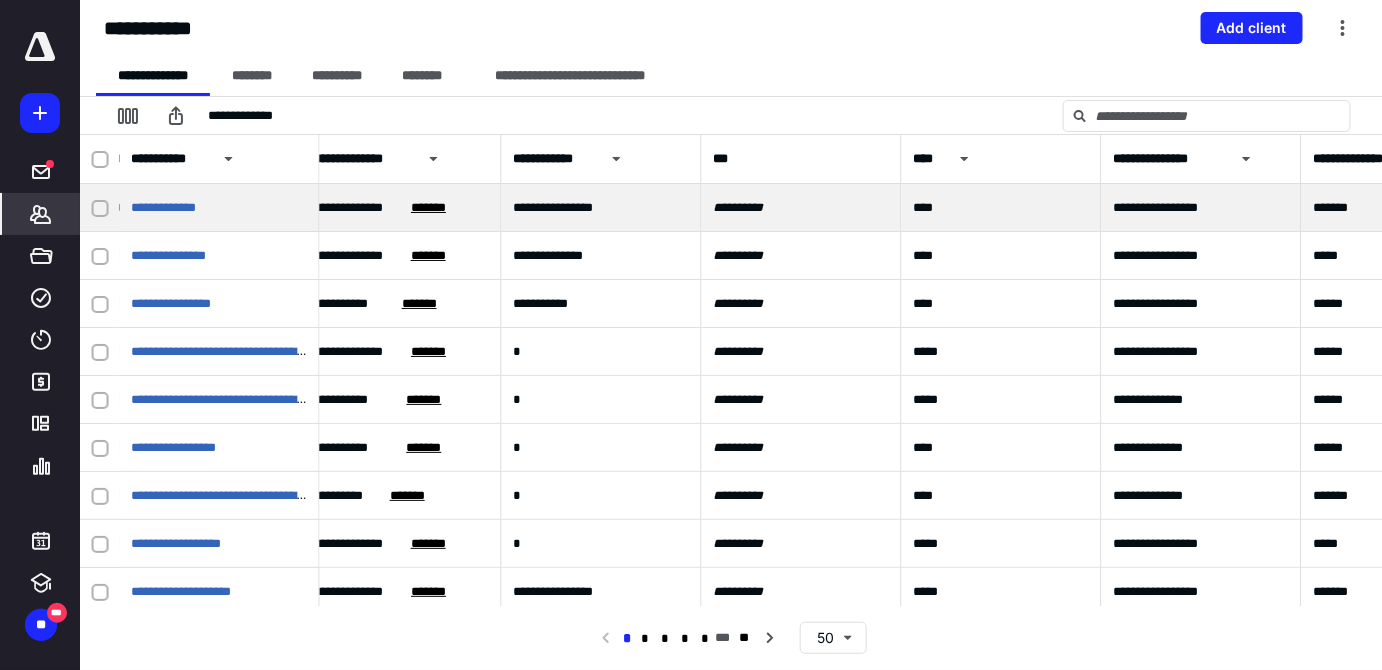 scroll, scrollTop: 0, scrollLeft: 1221, axis: horizontal 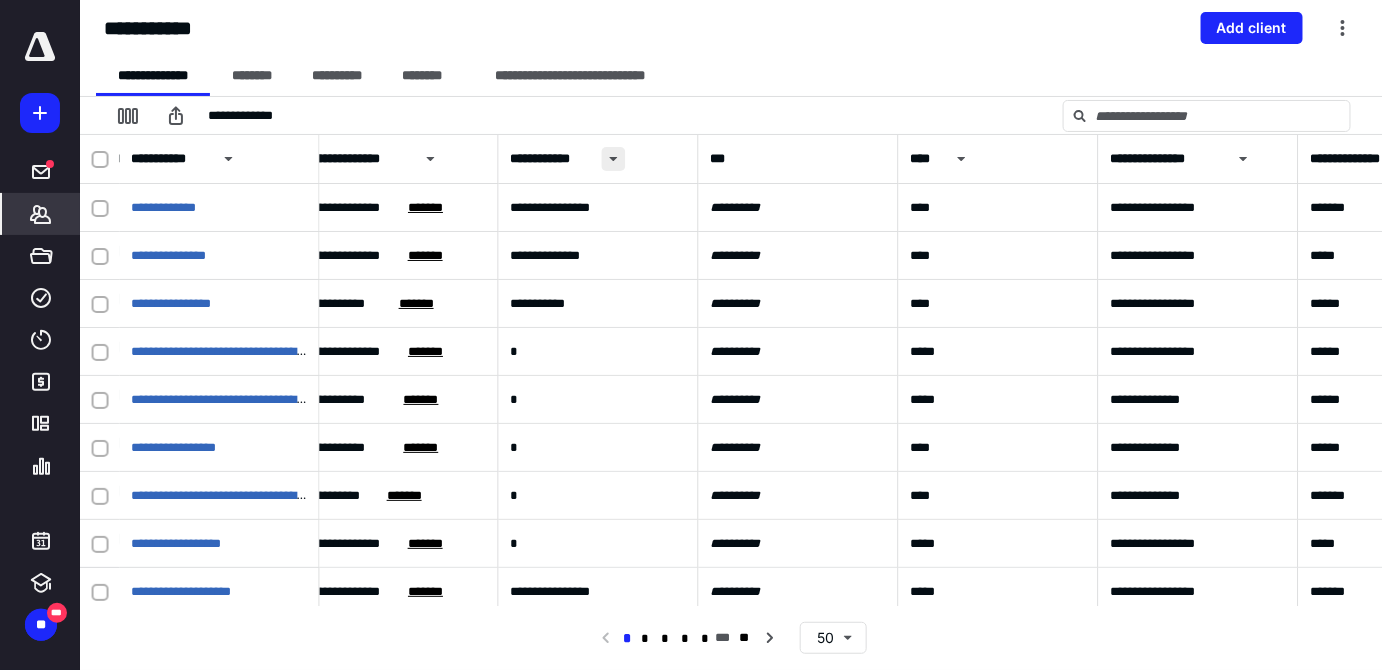 click at bounding box center [614, 159] 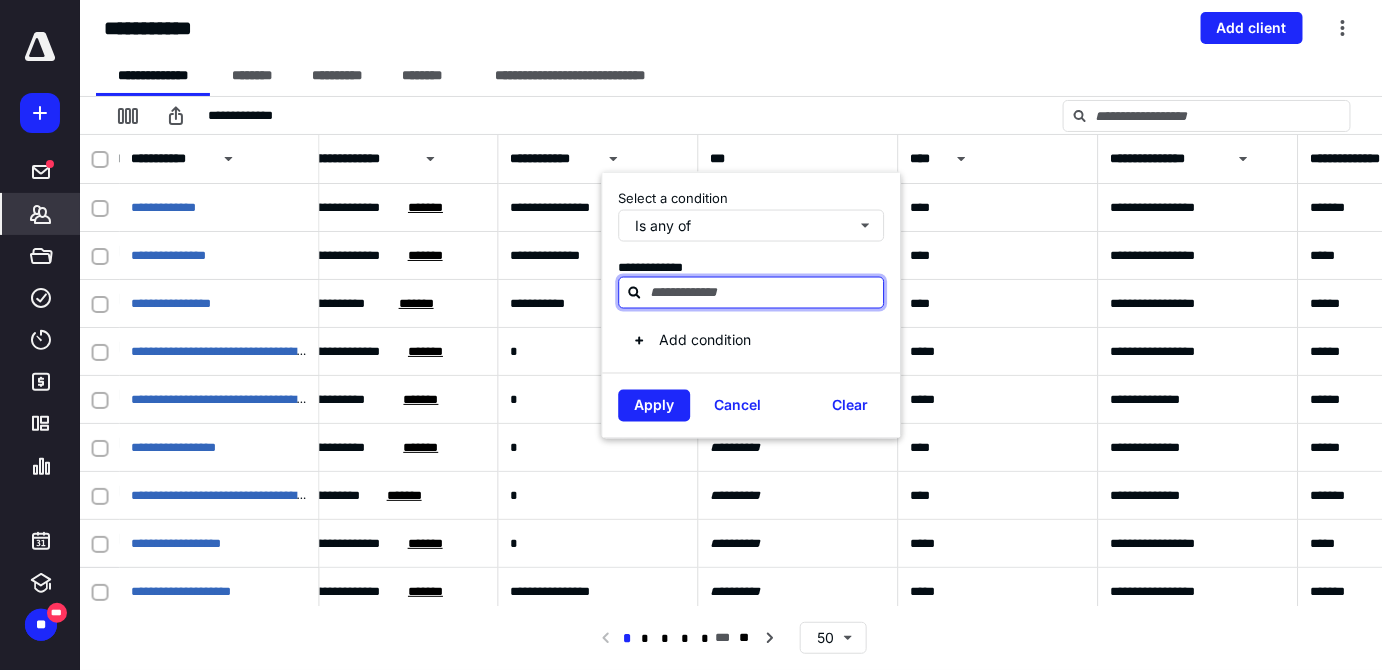 type on "*" 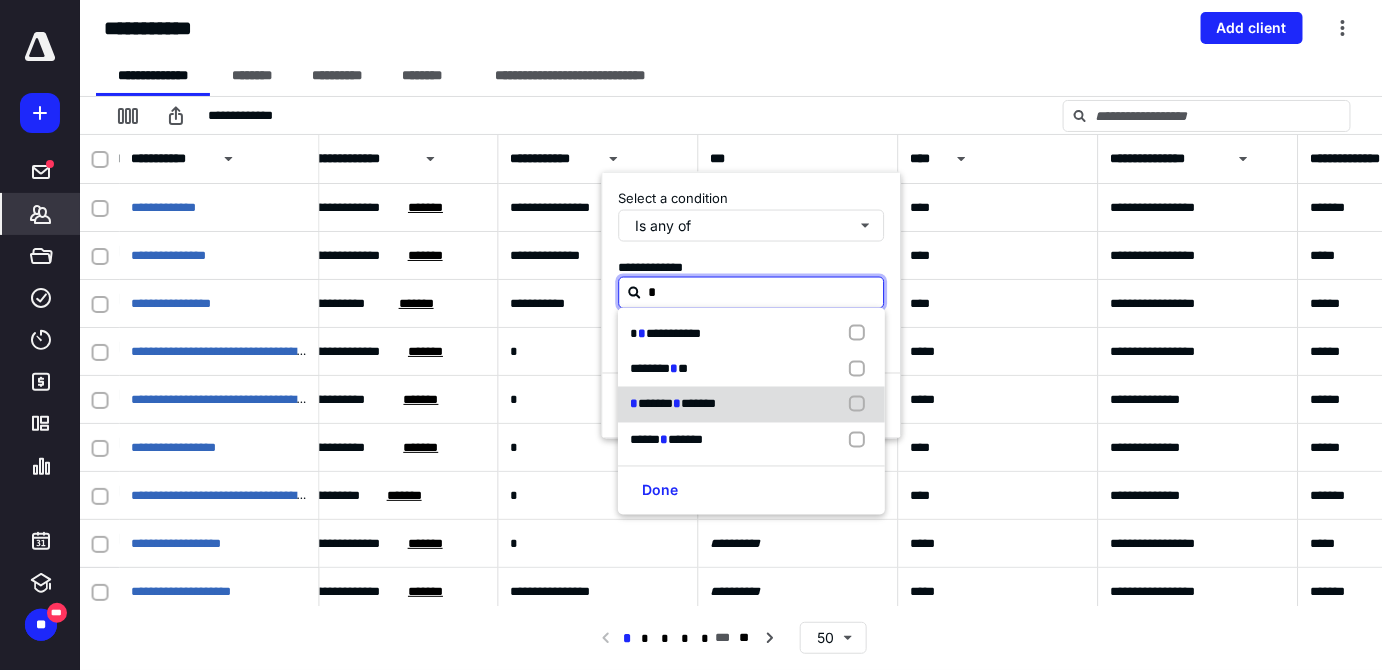 click at bounding box center (861, 405) 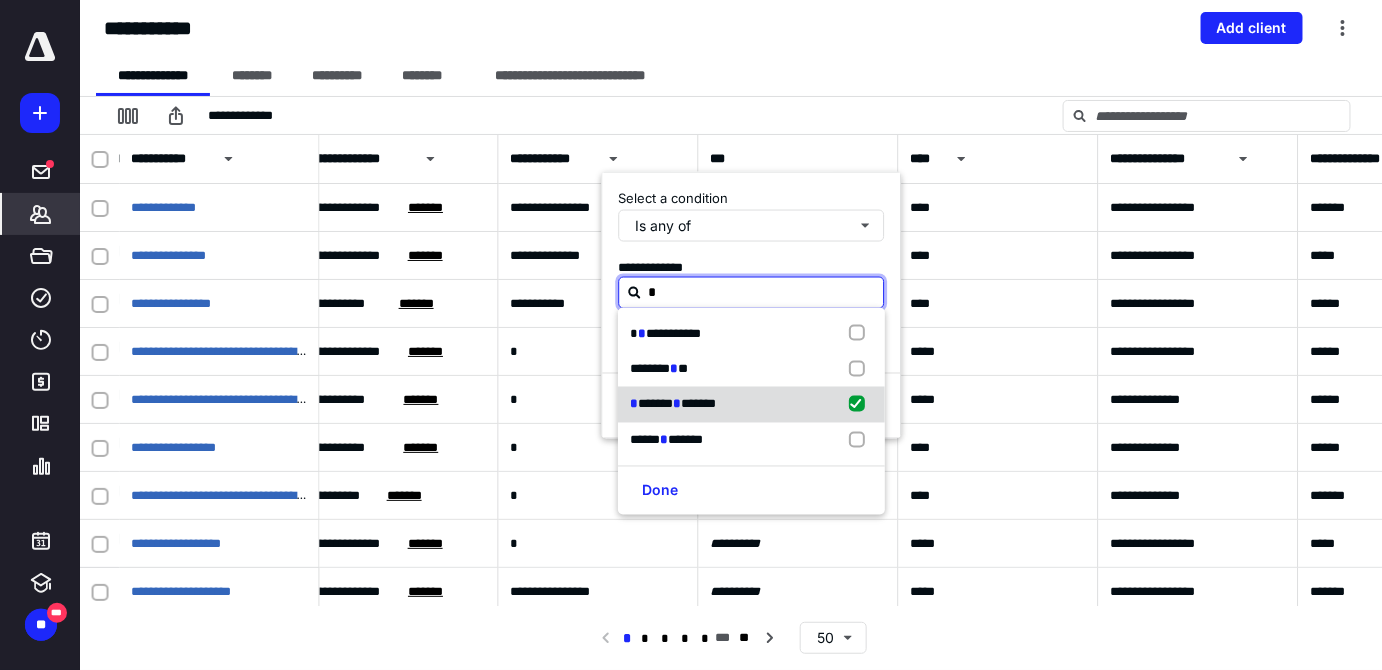 checkbox on "true" 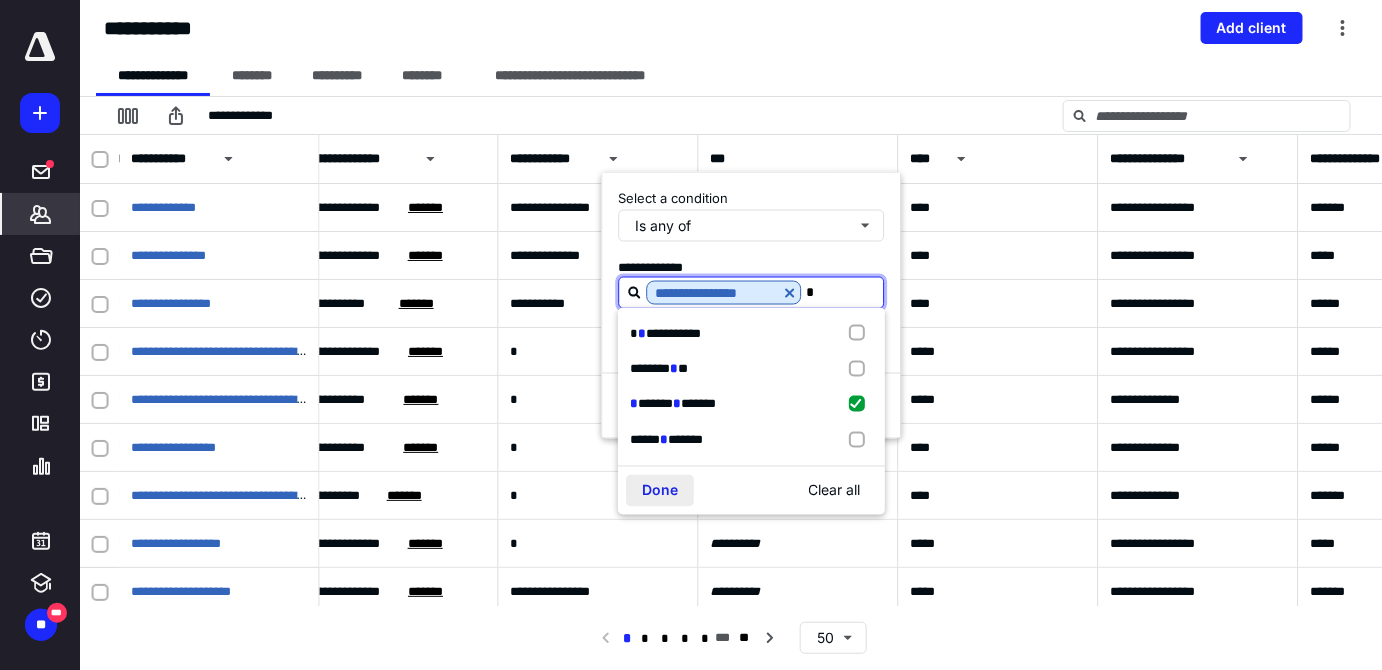 type on "*" 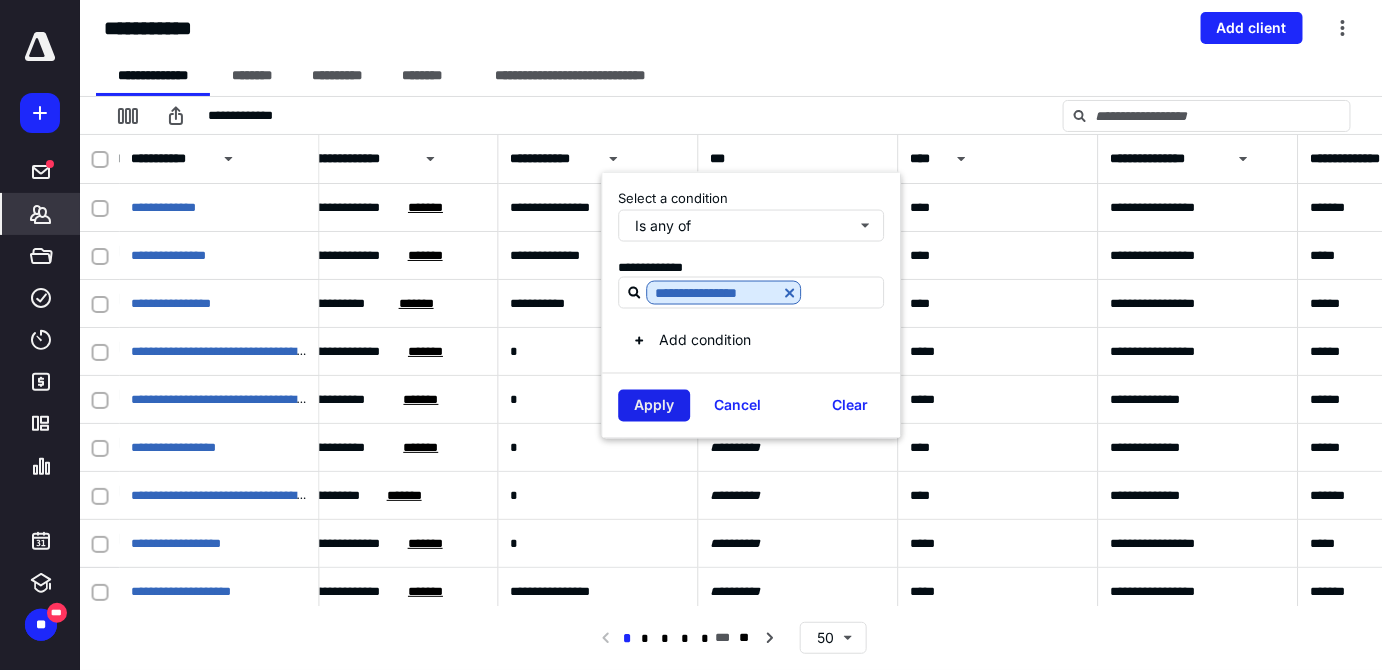 click on "Apply" at bounding box center (654, 406) 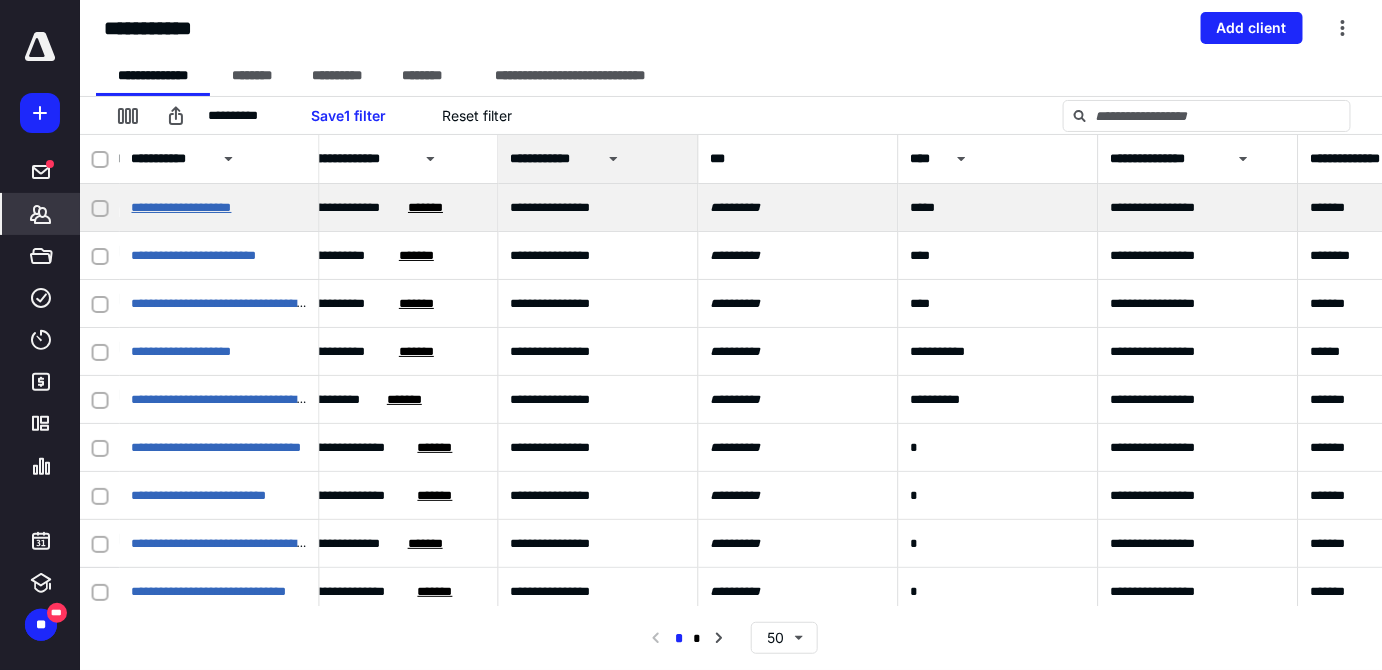 click on "**********" at bounding box center (182, 207) 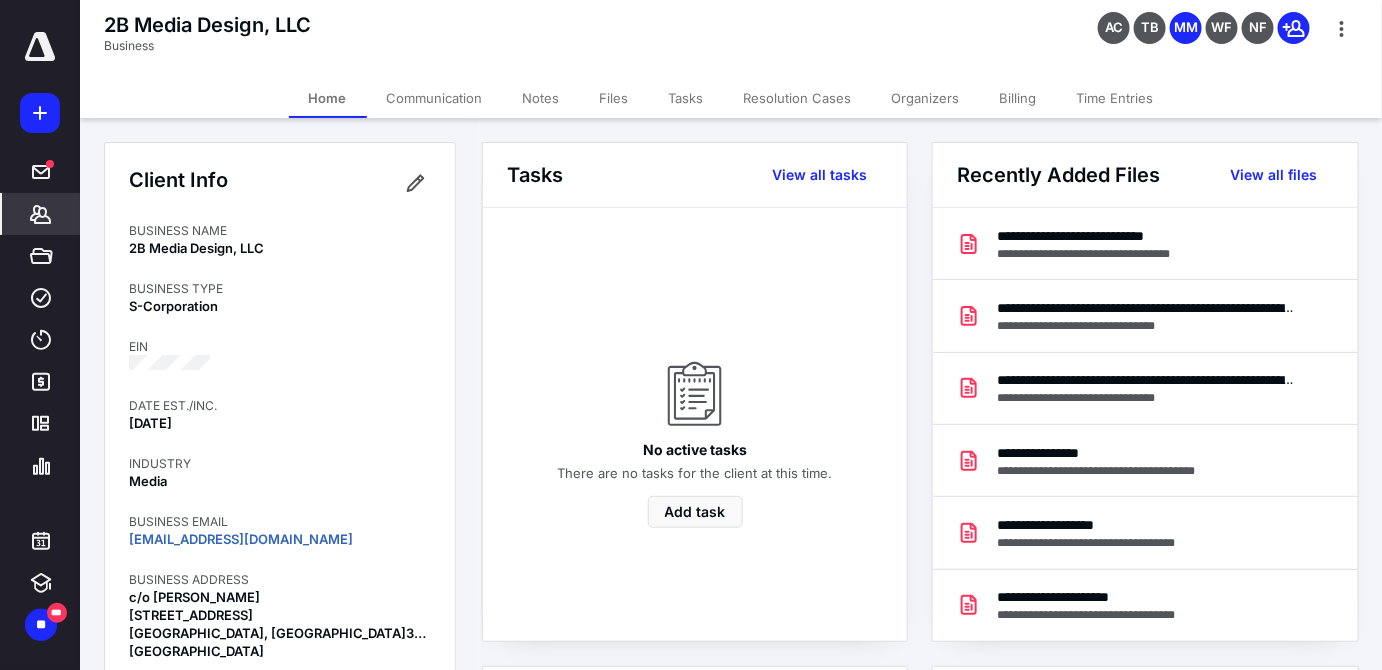 click on "Billing" at bounding box center (1018, 98) 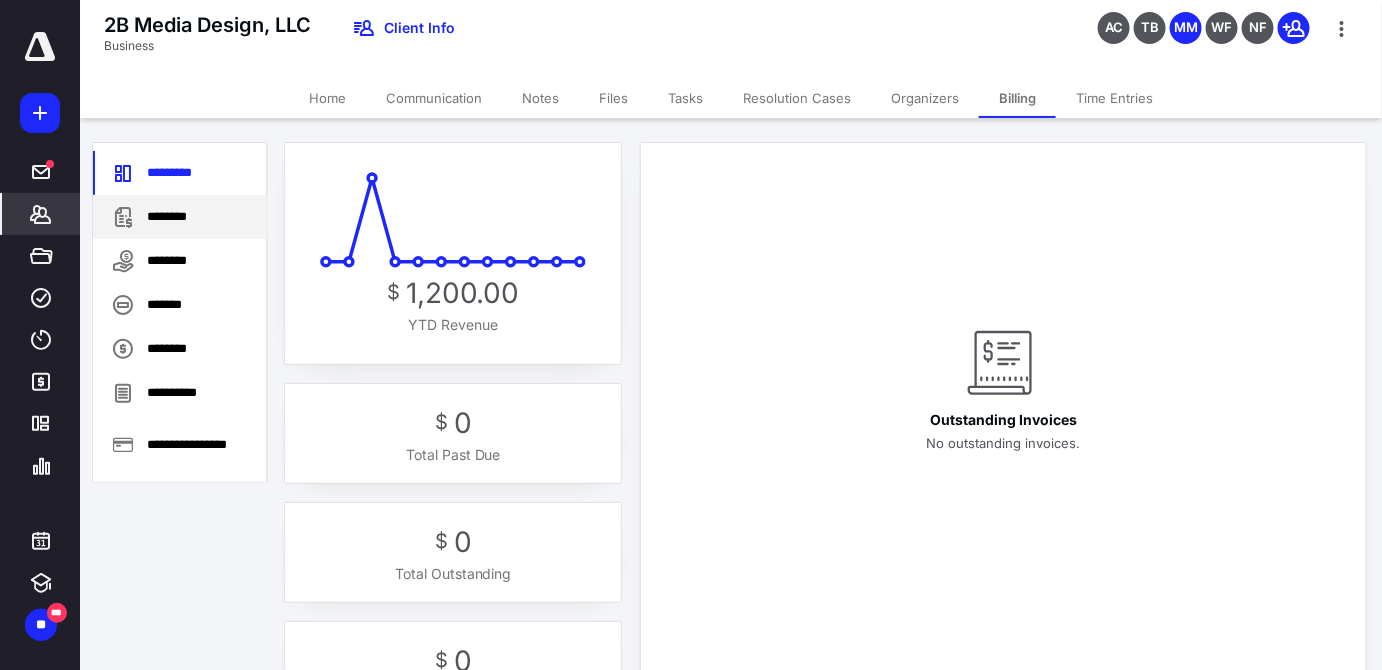 click on "********" at bounding box center (180, 217) 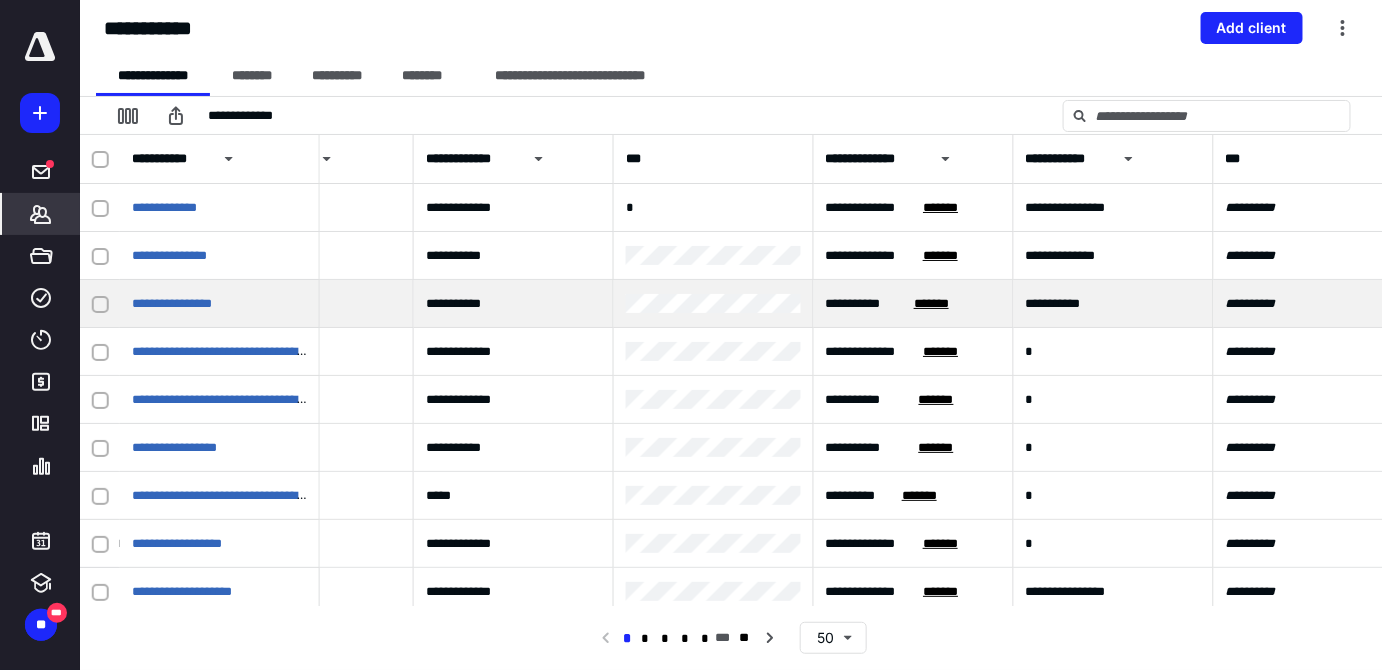 scroll, scrollTop: 0, scrollLeft: 854, axis: horizontal 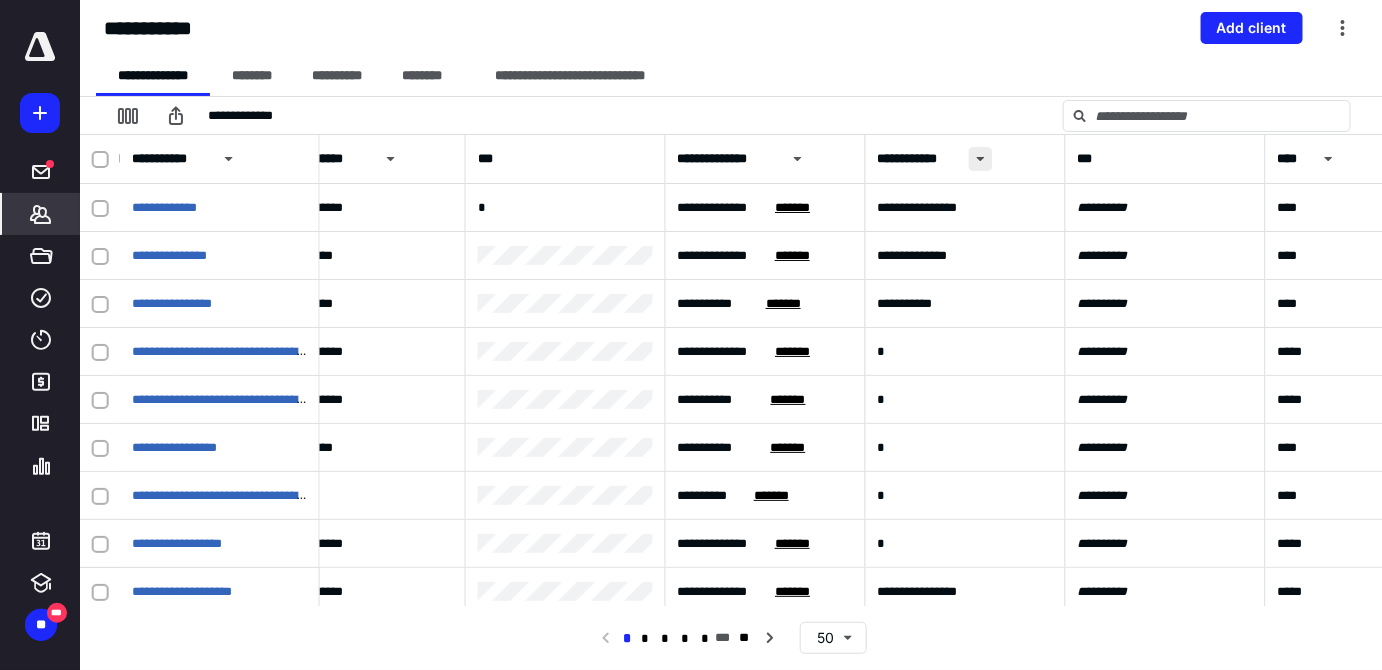 click at bounding box center (981, 159) 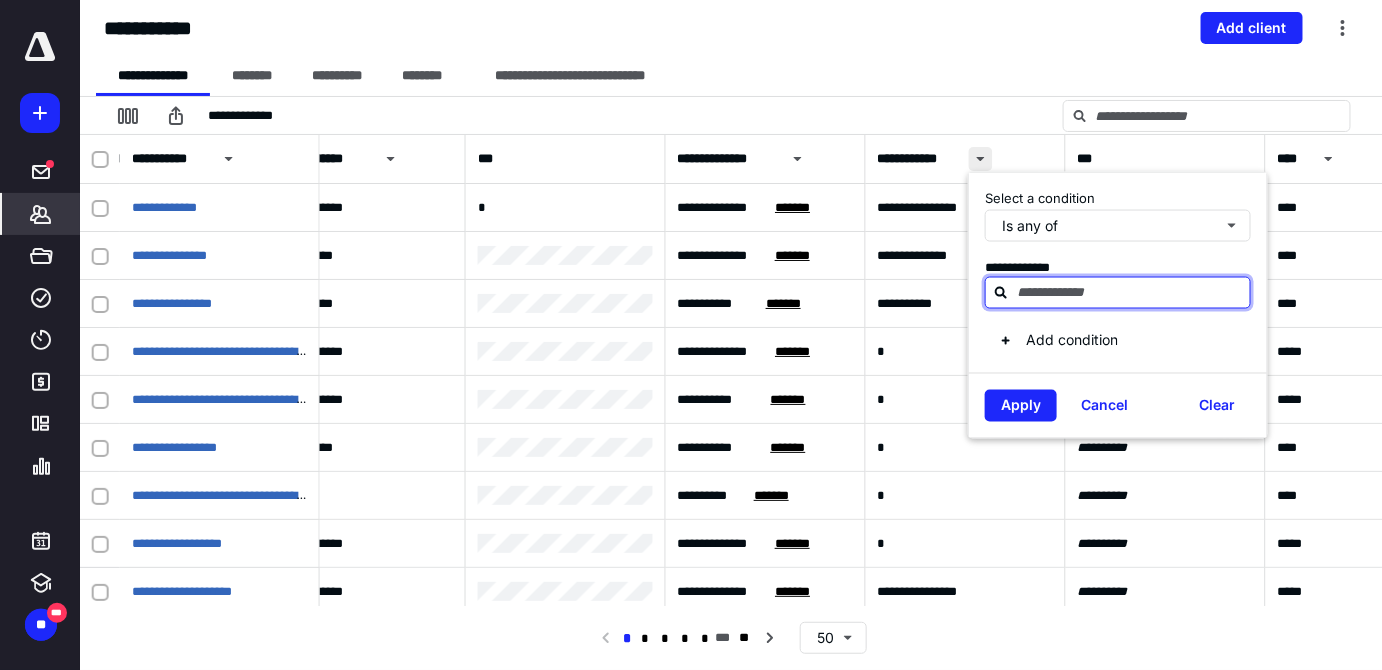 type on "*" 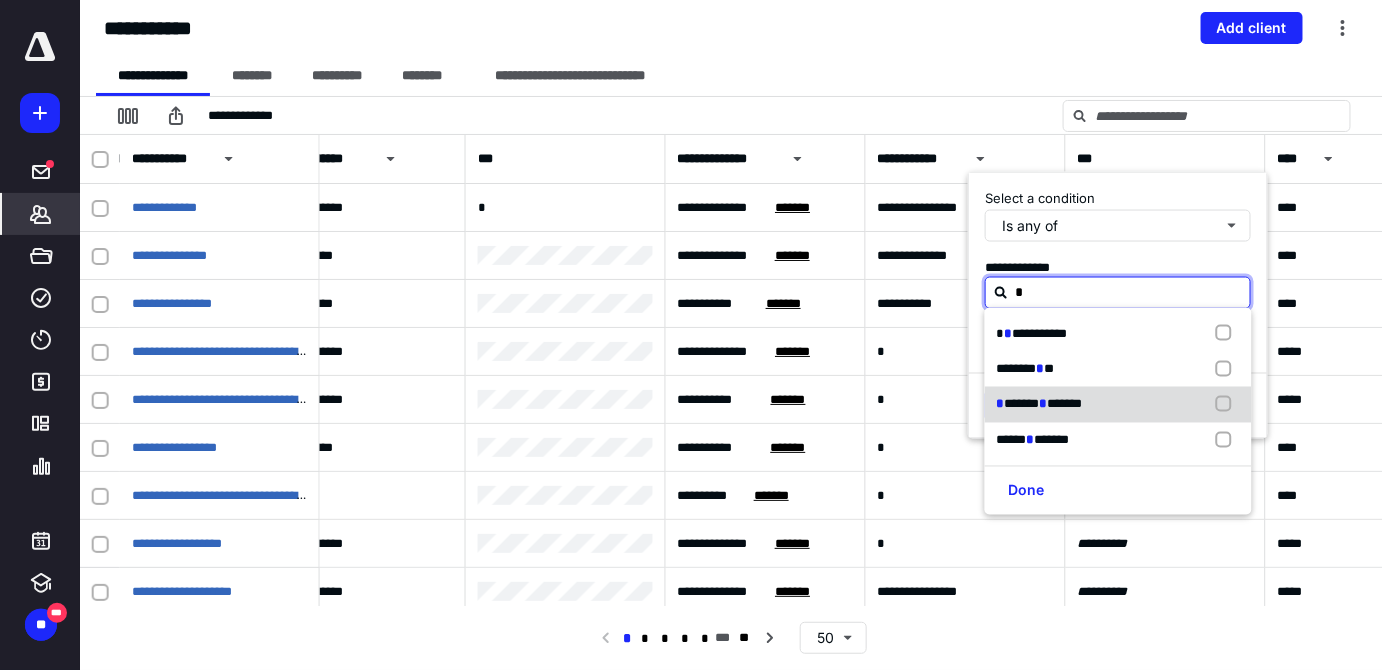 click at bounding box center [1227, 405] 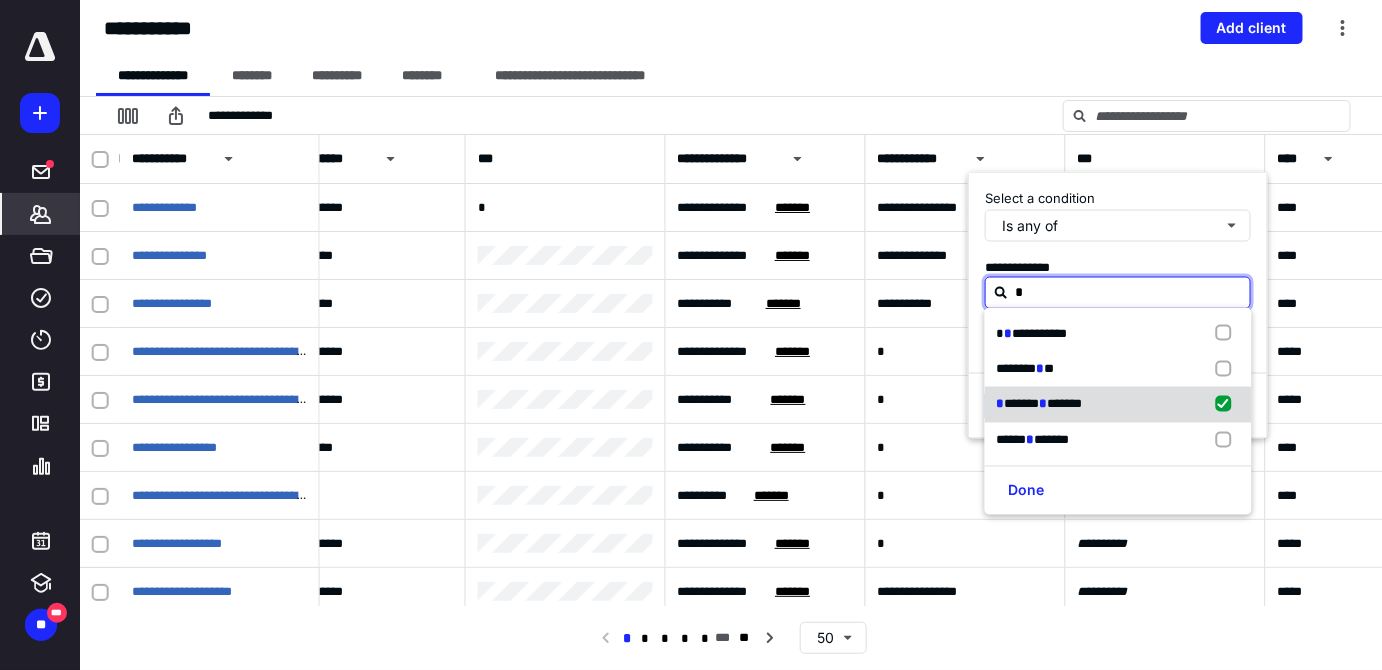 checkbox on "true" 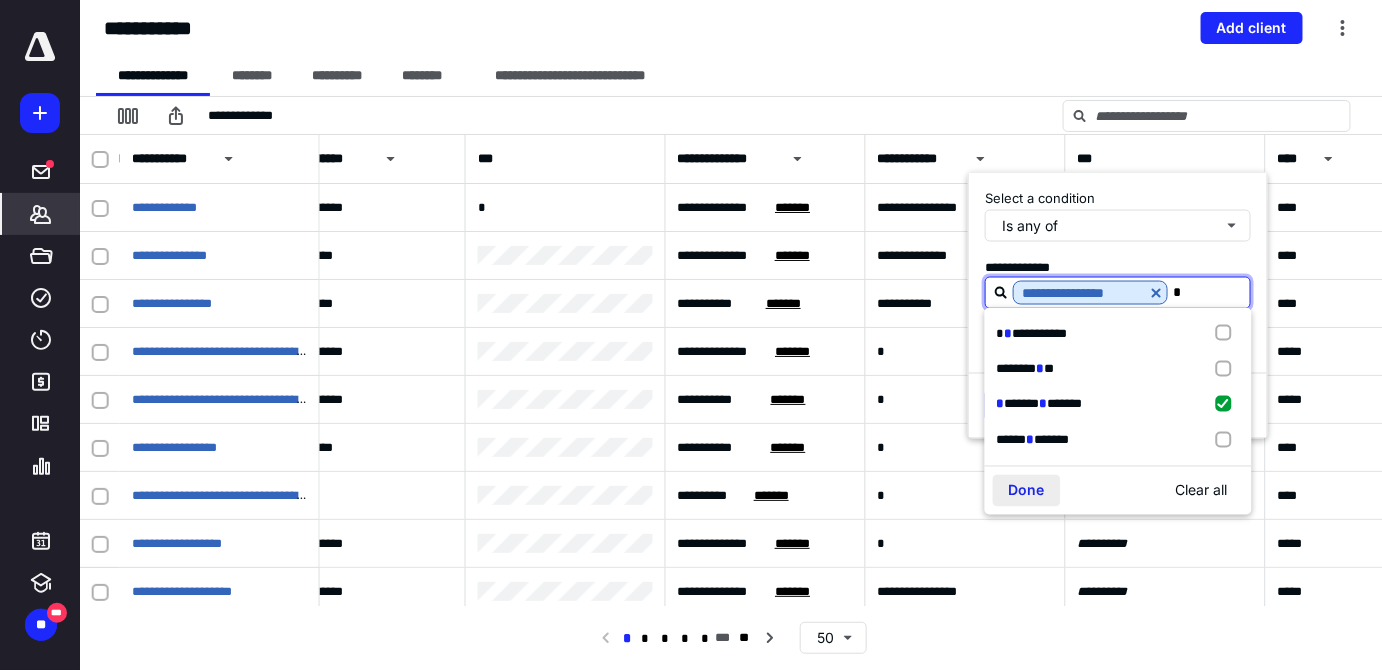 type on "*" 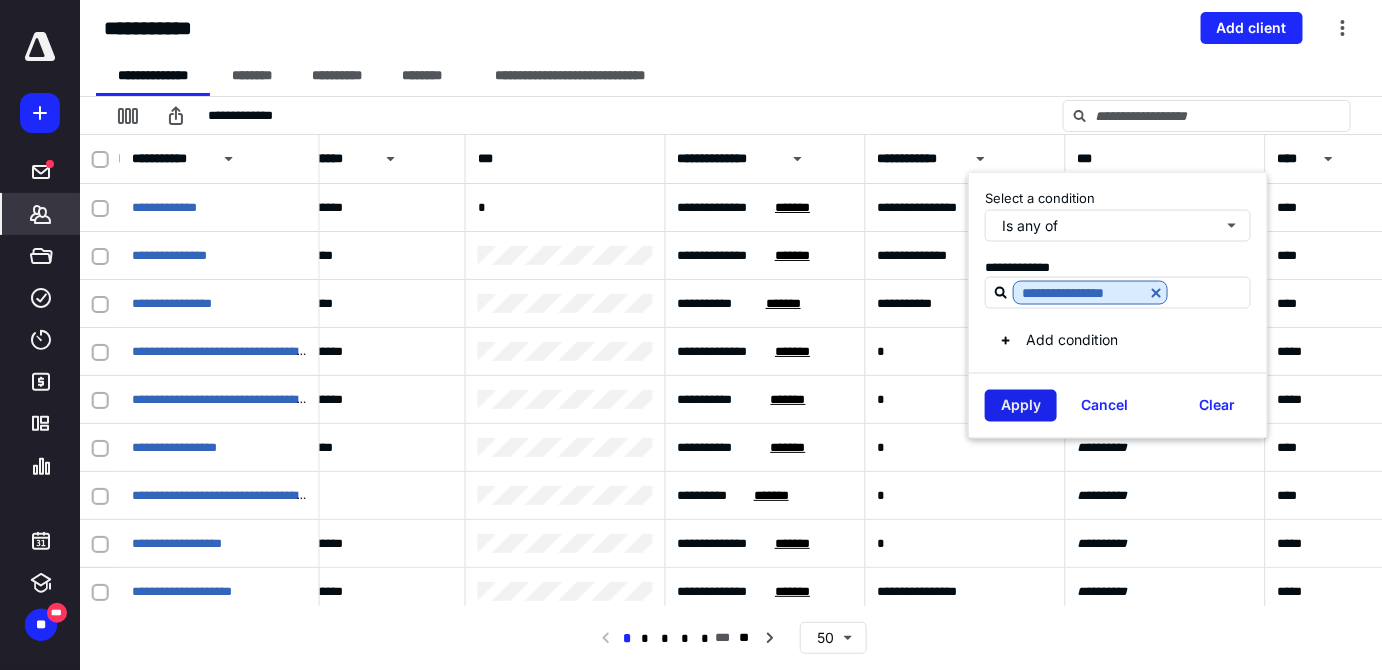click on "Apply" at bounding box center (1021, 406) 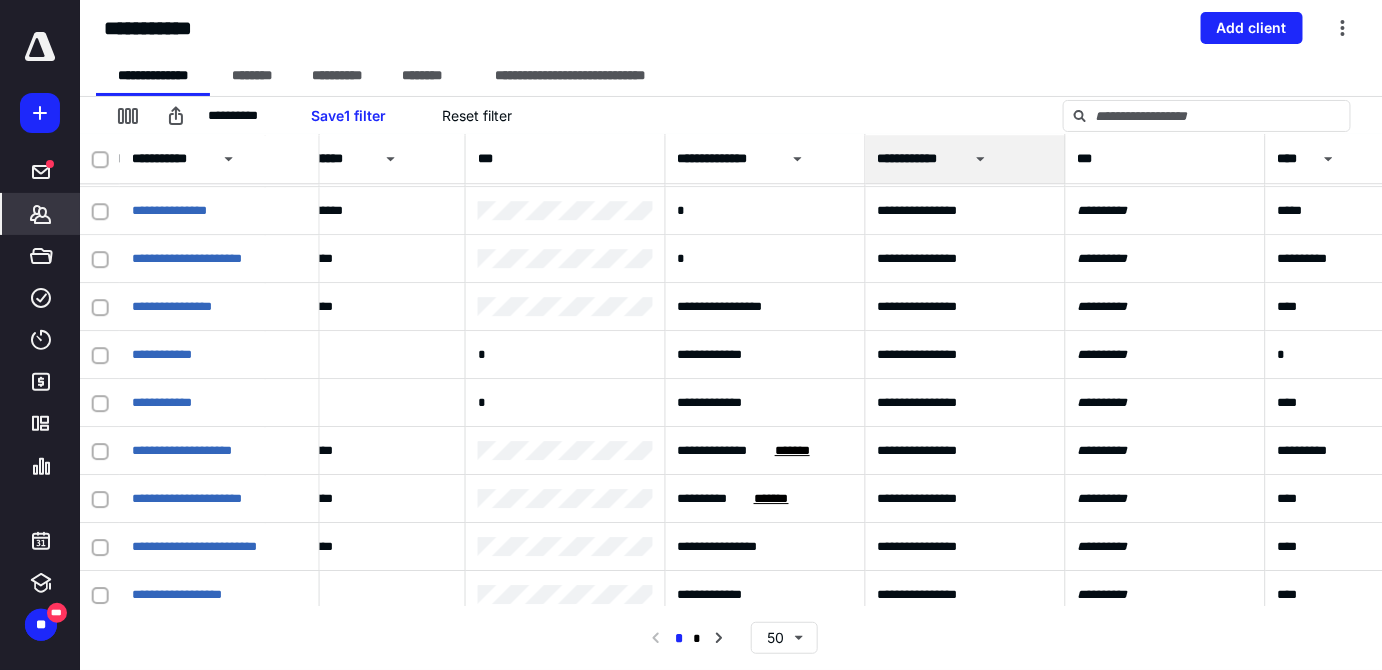 scroll, scrollTop: 1992, scrollLeft: 854, axis: both 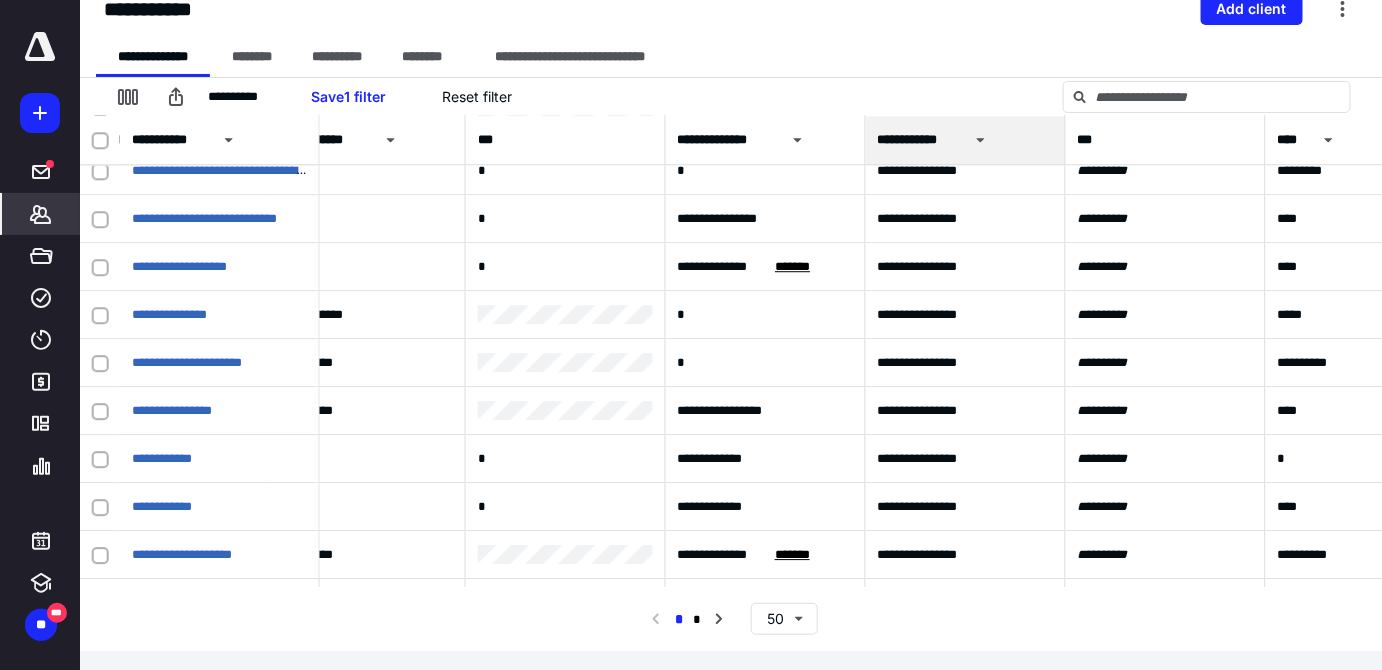 click on "**********" at bounding box center (731, 619) 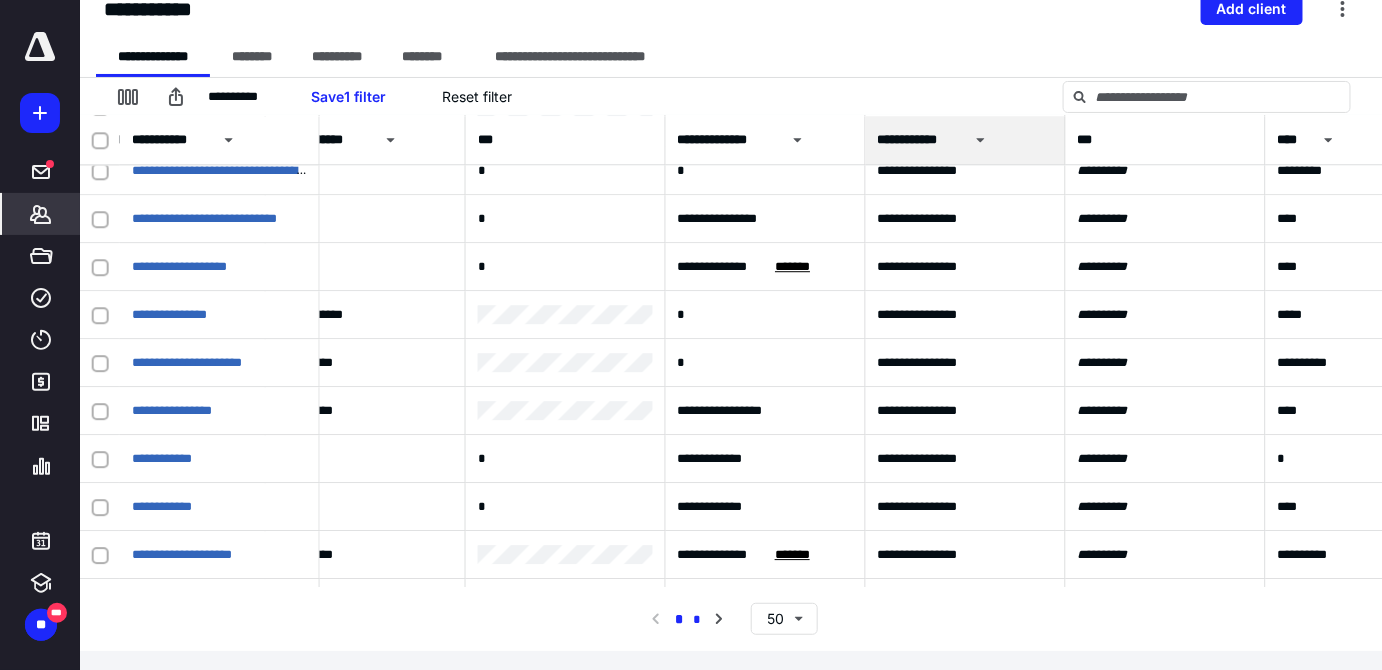 click on "*" at bounding box center [697, 620] 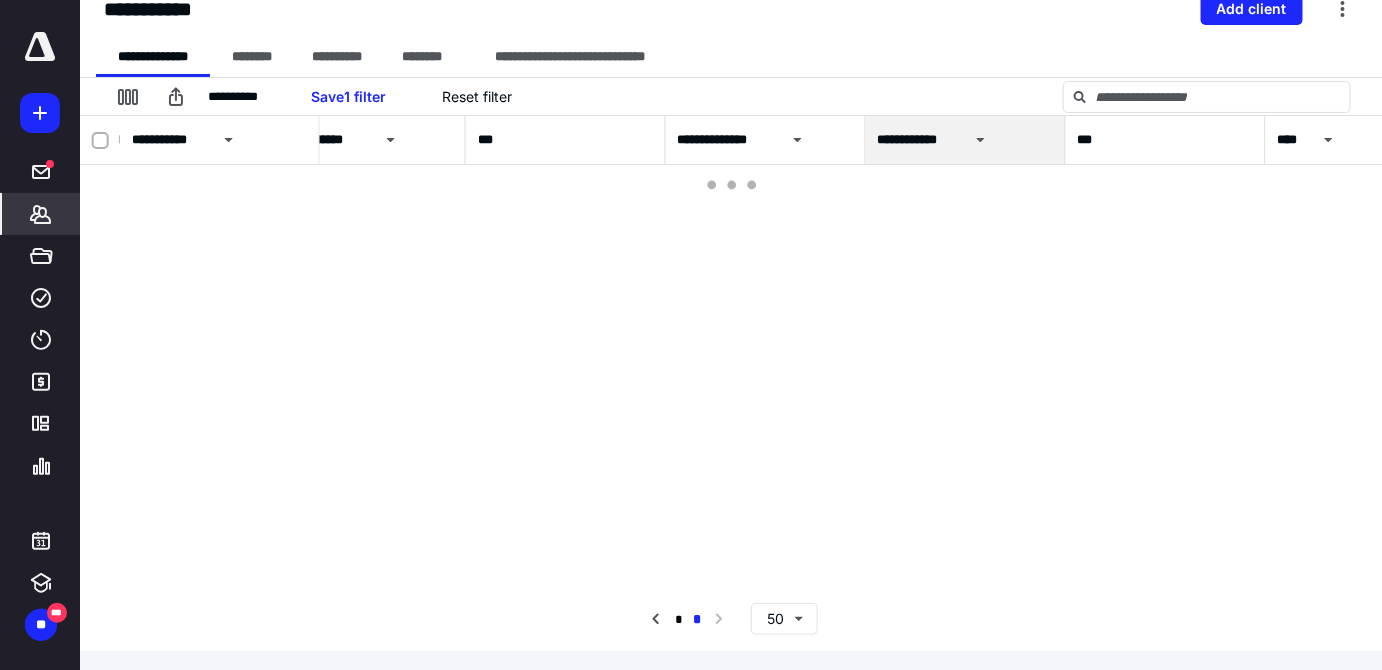 scroll, scrollTop: 0, scrollLeft: 854, axis: horizontal 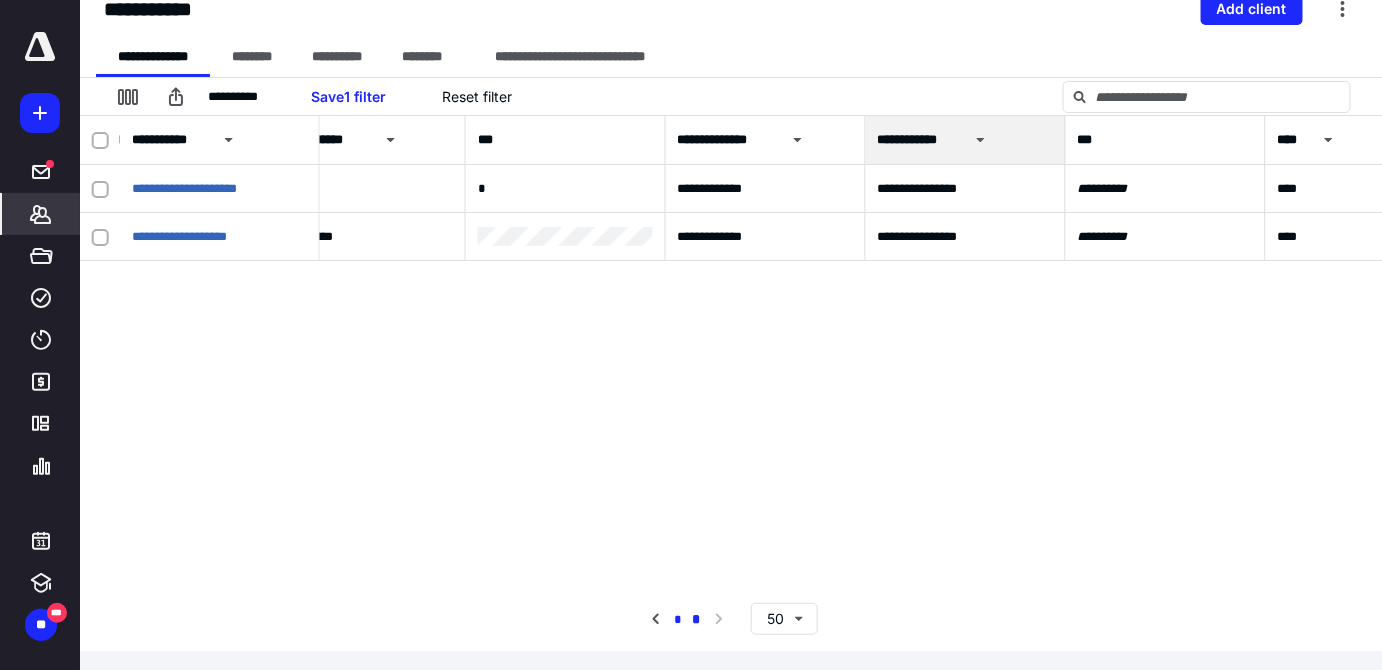 click on "*" at bounding box center [677, 620] 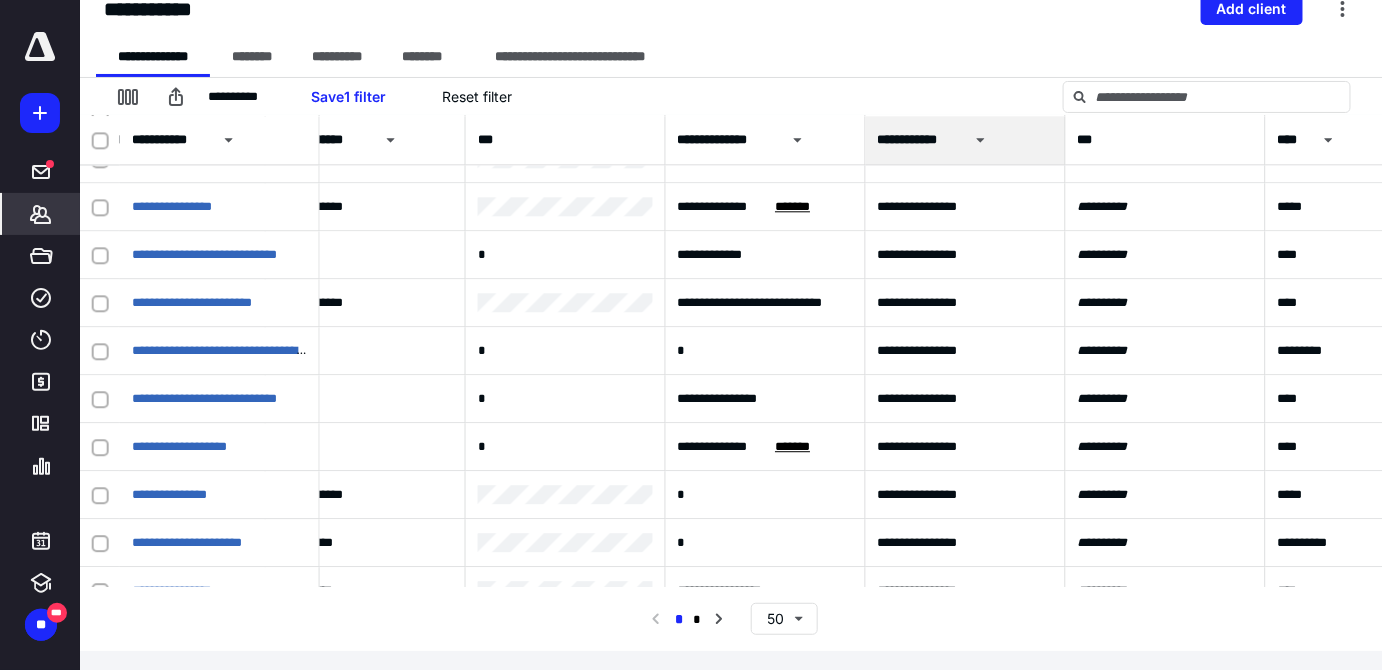 scroll, scrollTop: 1637, scrollLeft: 854, axis: both 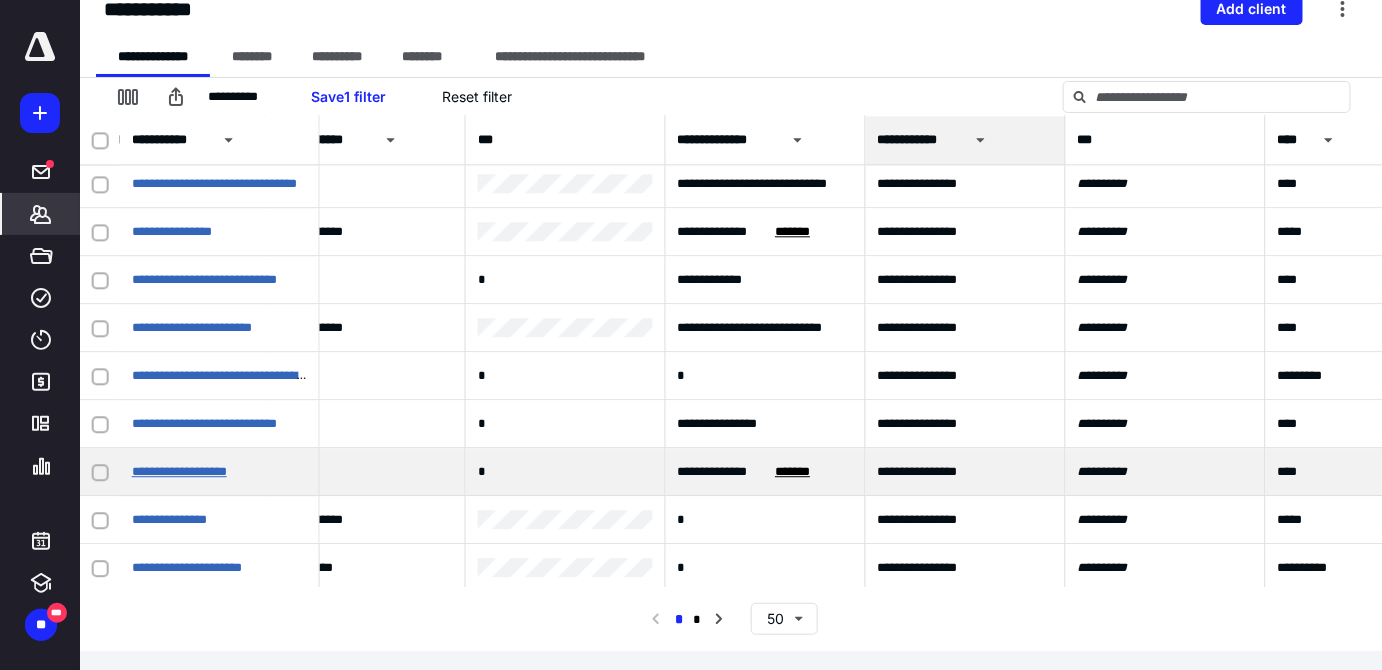 click on "**********" at bounding box center [179, 471] 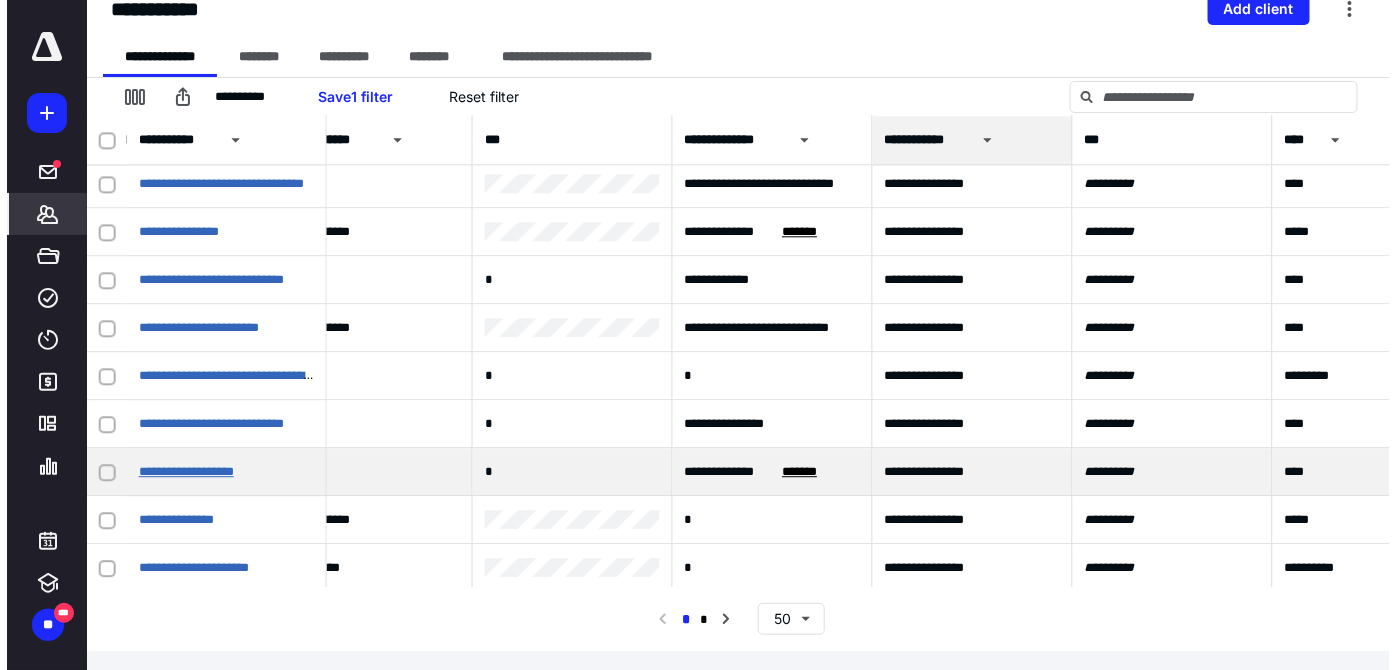 scroll, scrollTop: 0, scrollLeft: 0, axis: both 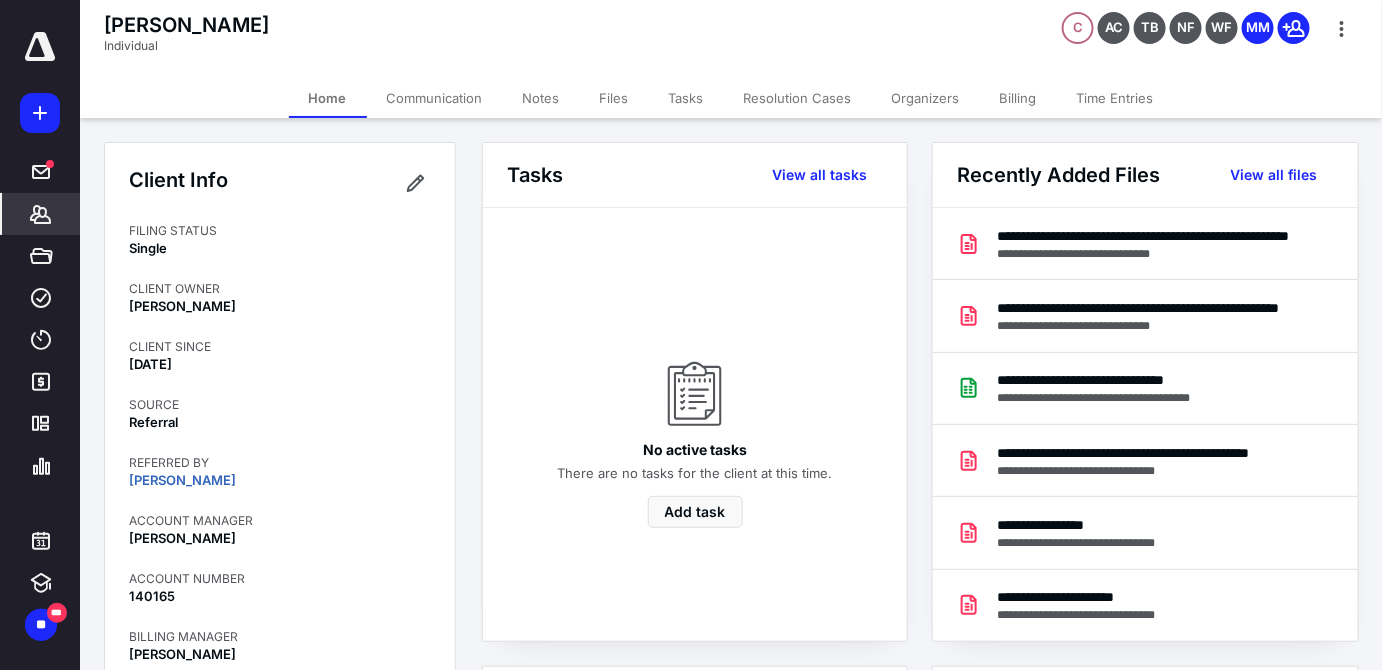 click on "Billing" at bounding box center [1018, 98] 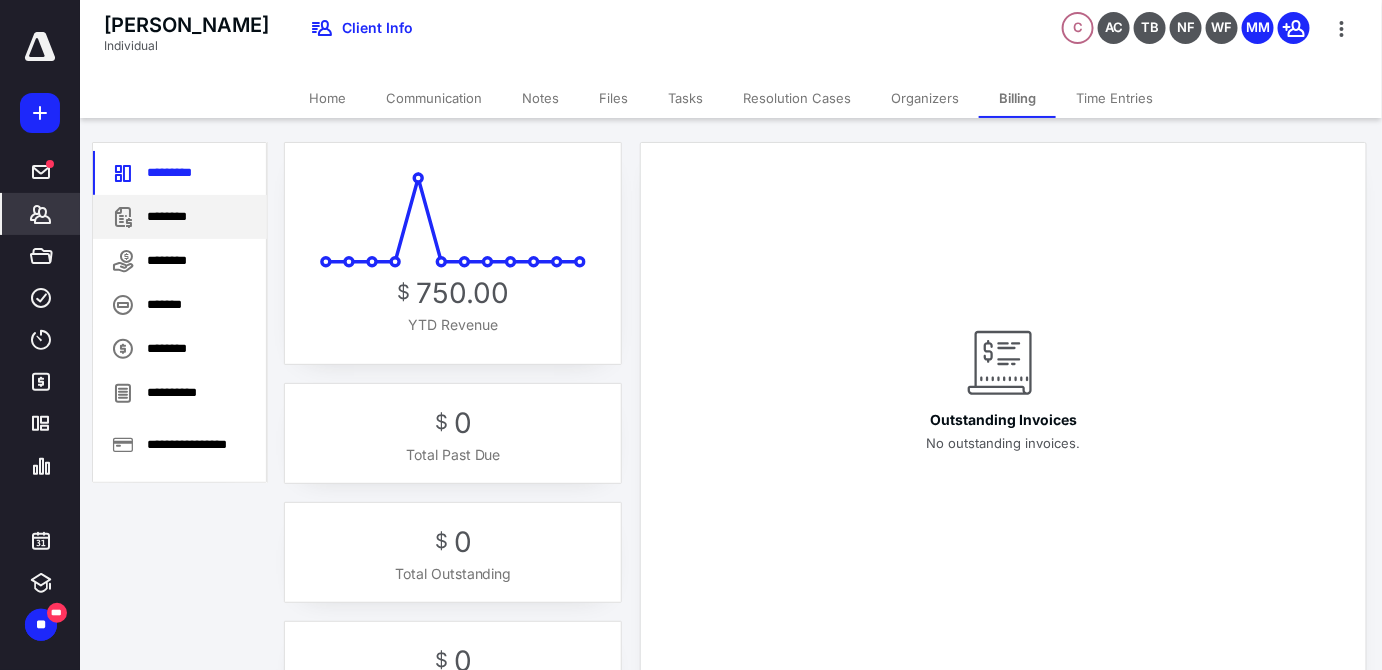 click on "********" at bounding box center (180, 217) 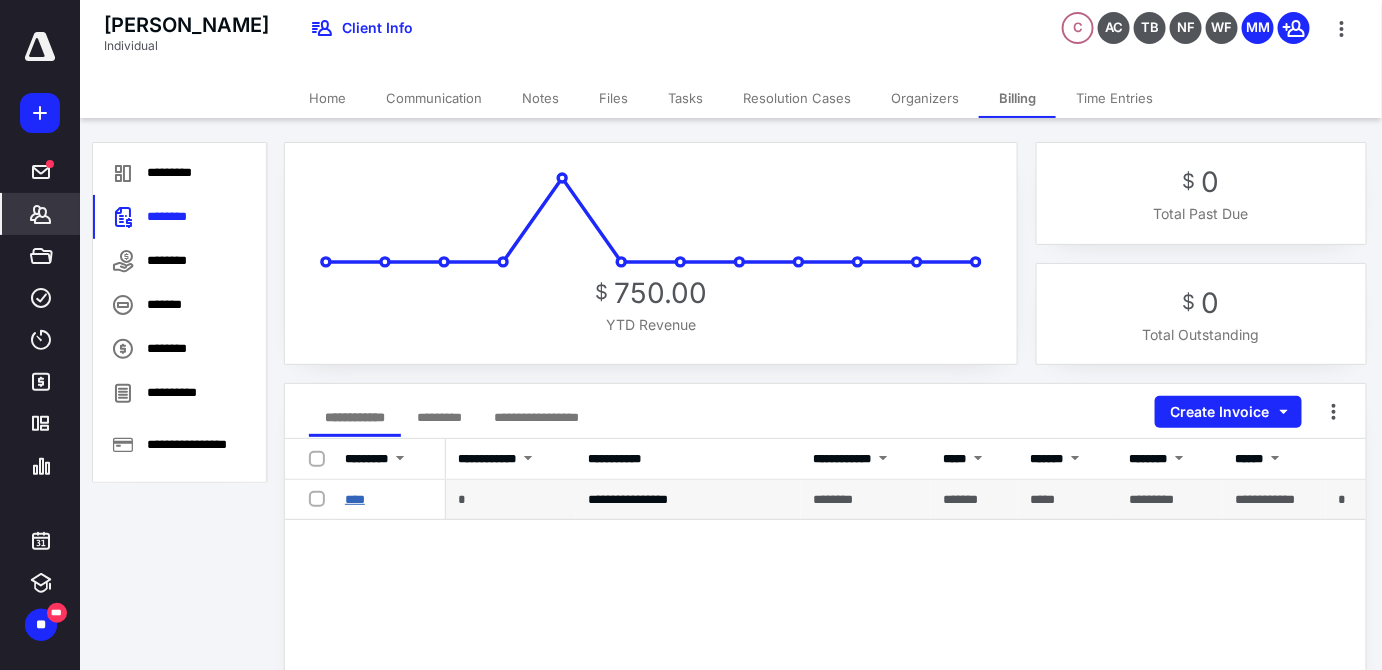 click on "****" at bounding box center [355, 499] 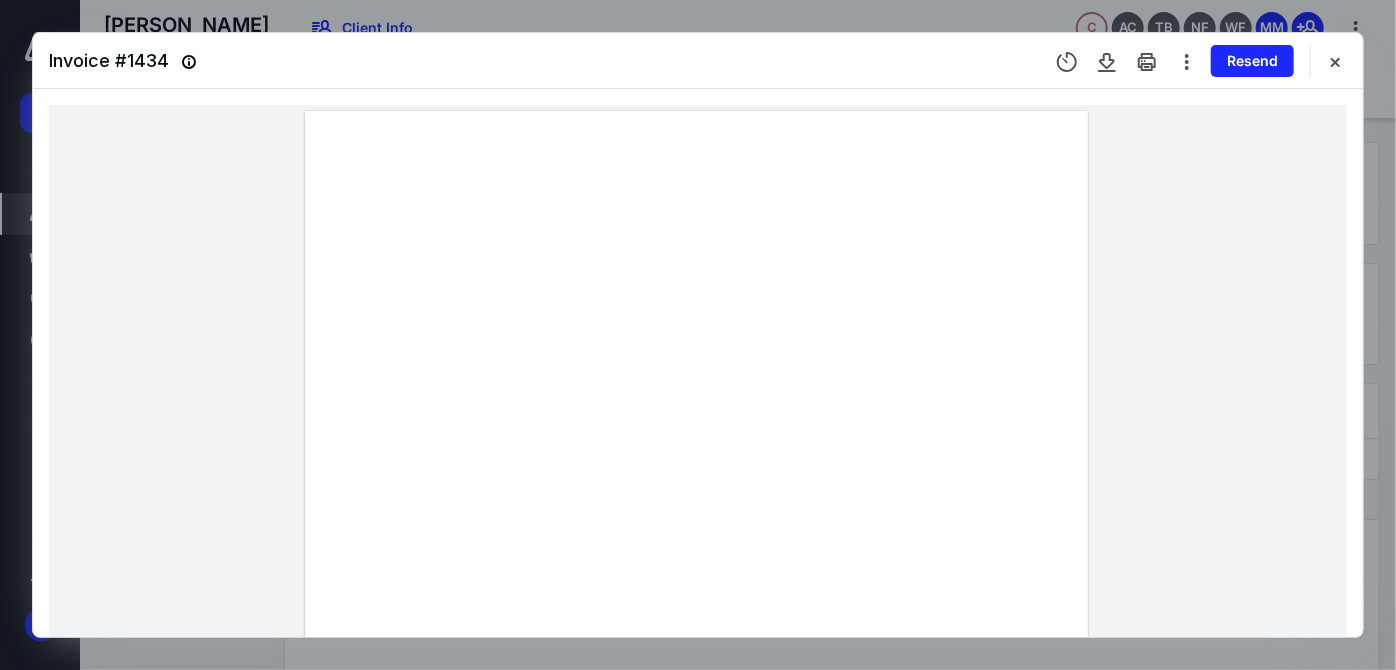 click at bounding box center (696, 618) 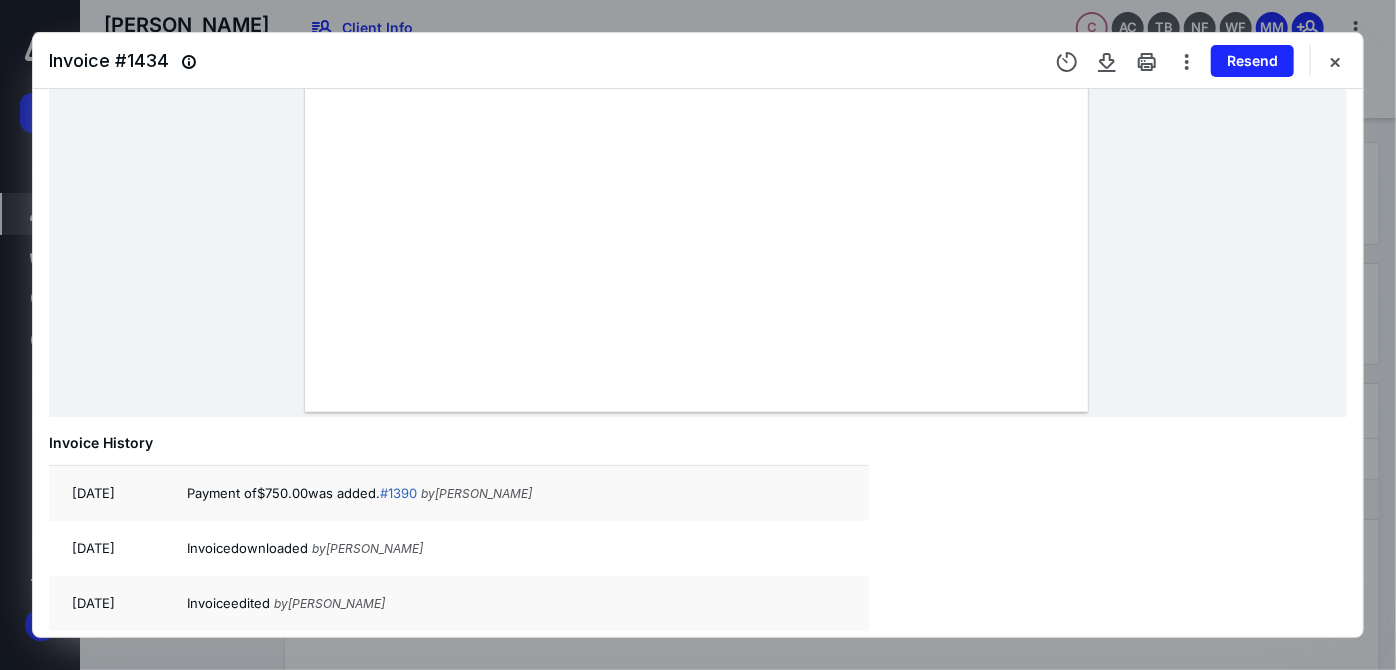 scroll, scrollTop: 895, scrollLeft: 0, axis: vertical 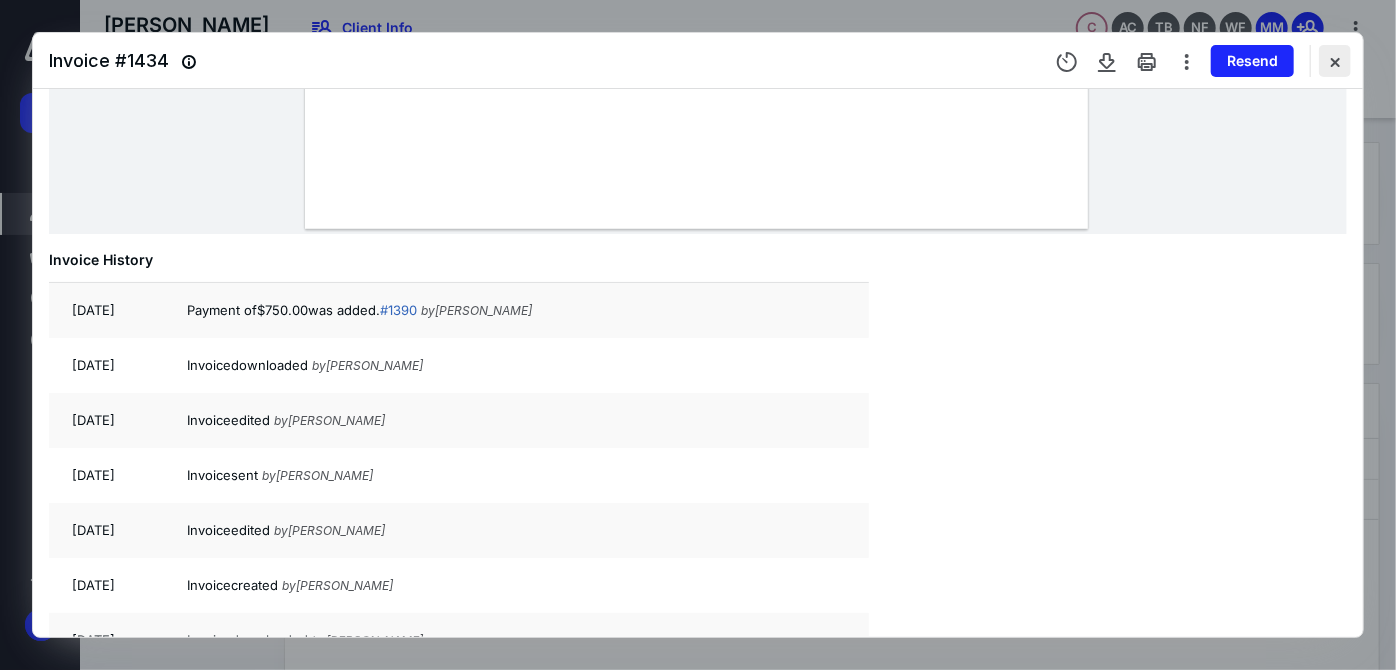 click at bounding box center [1335, 61] 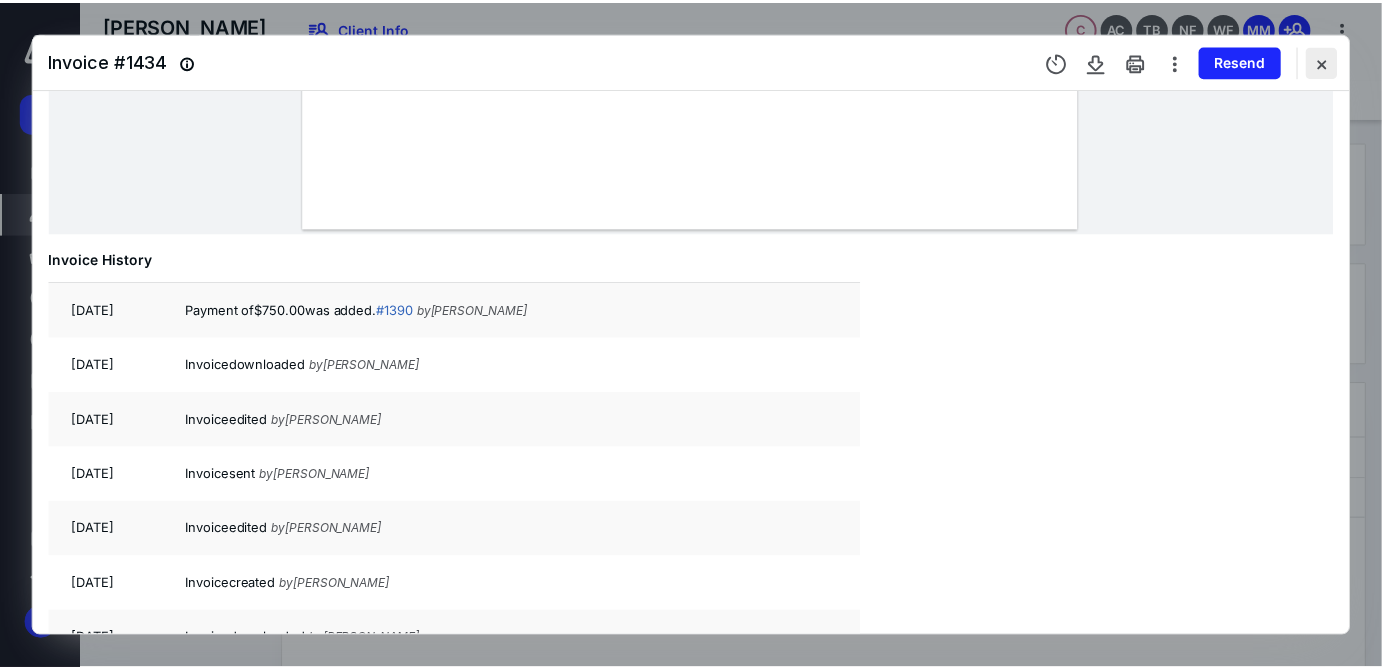 scroll, scrollTop: 506, scrollLeft: 0, axis: vertical 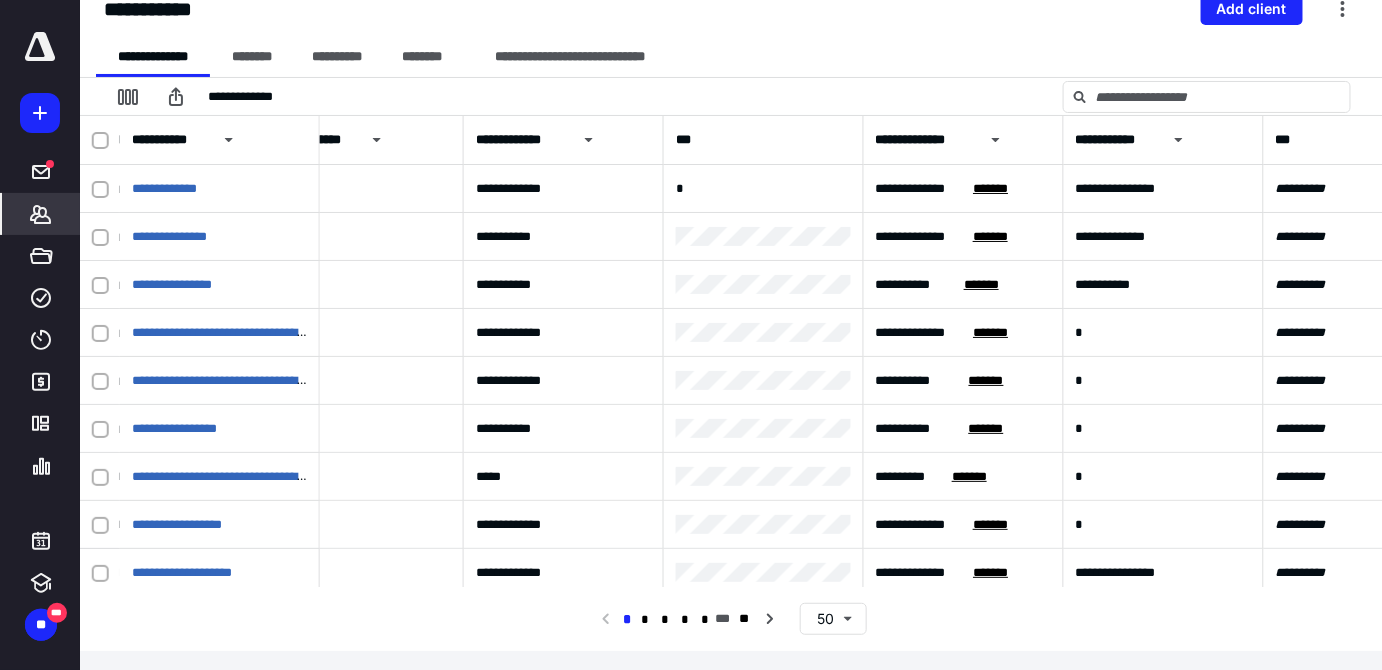 click on "**********" at bounding box center (1133, 140) 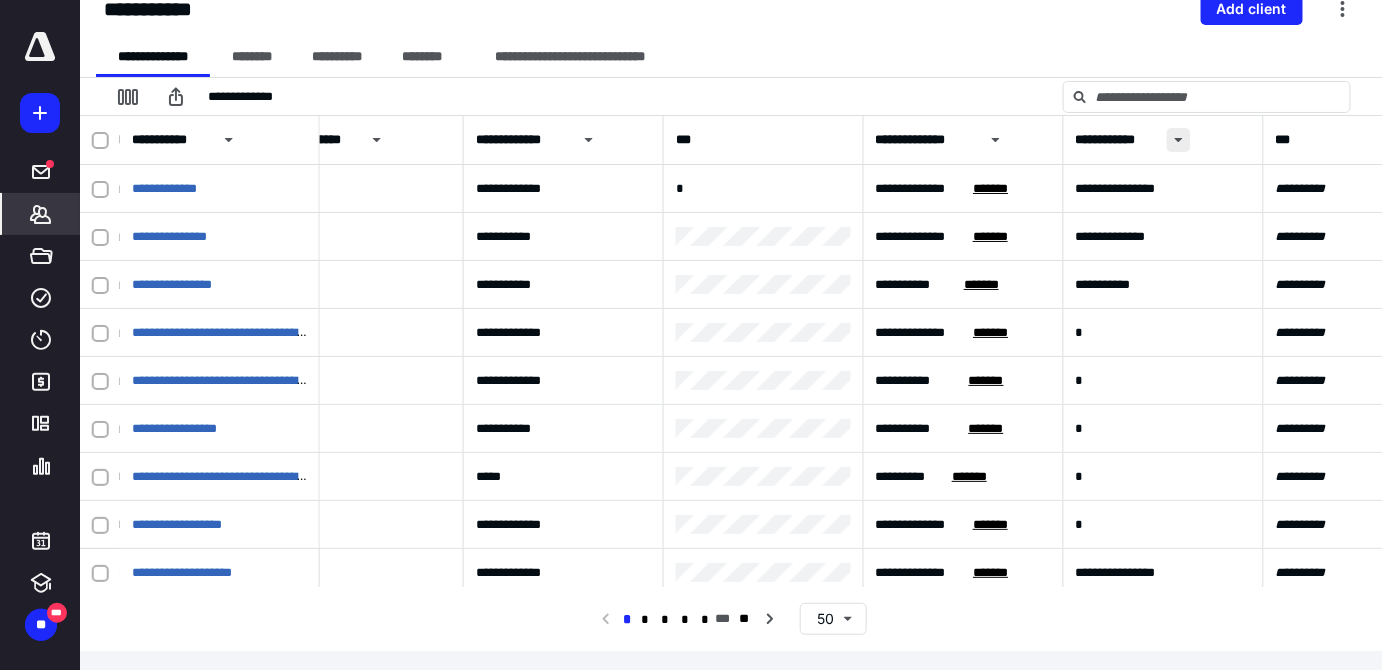 click at bounding box center [1179, 140] 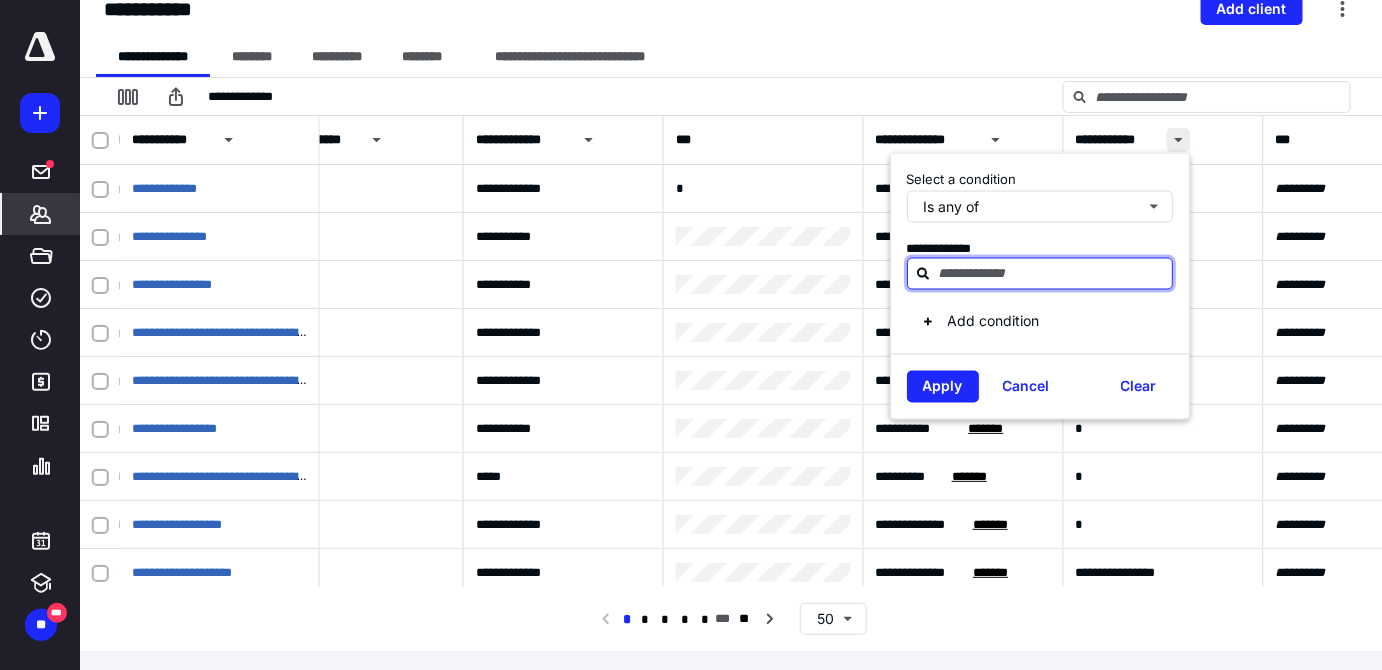 type on "*" 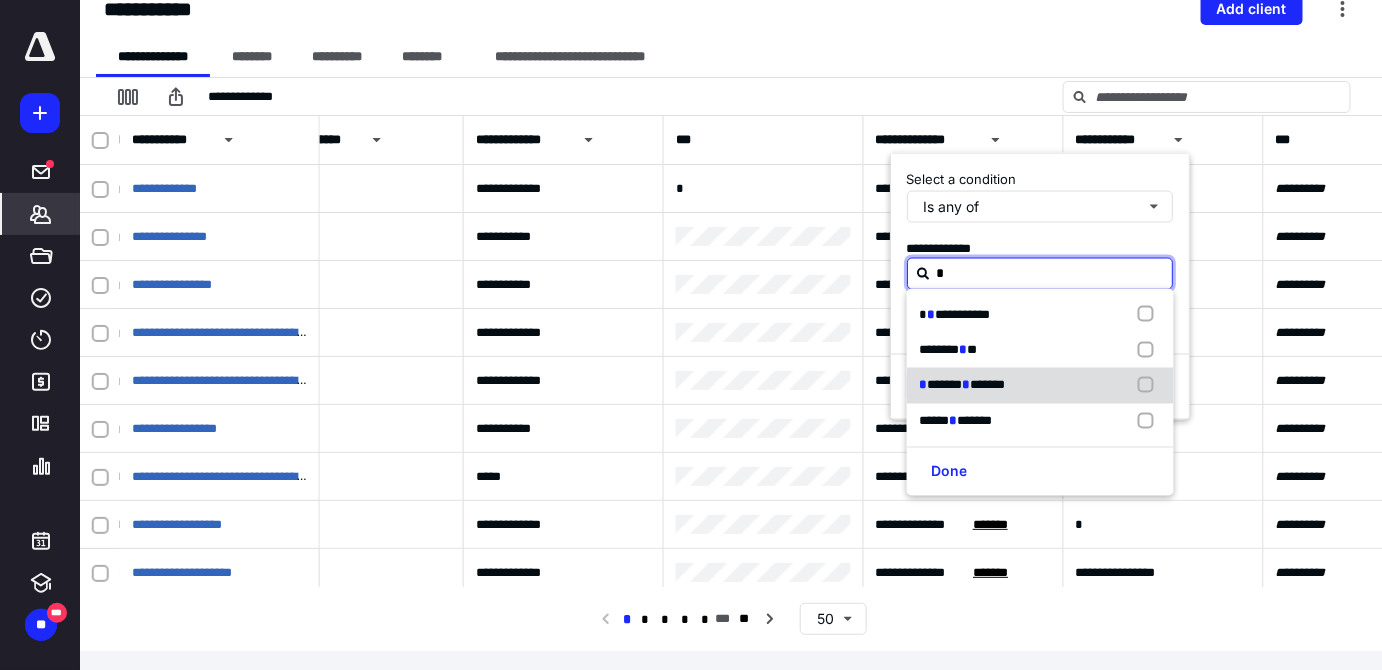 click on "* ****** * *******" at bounding box center [1040, 386] 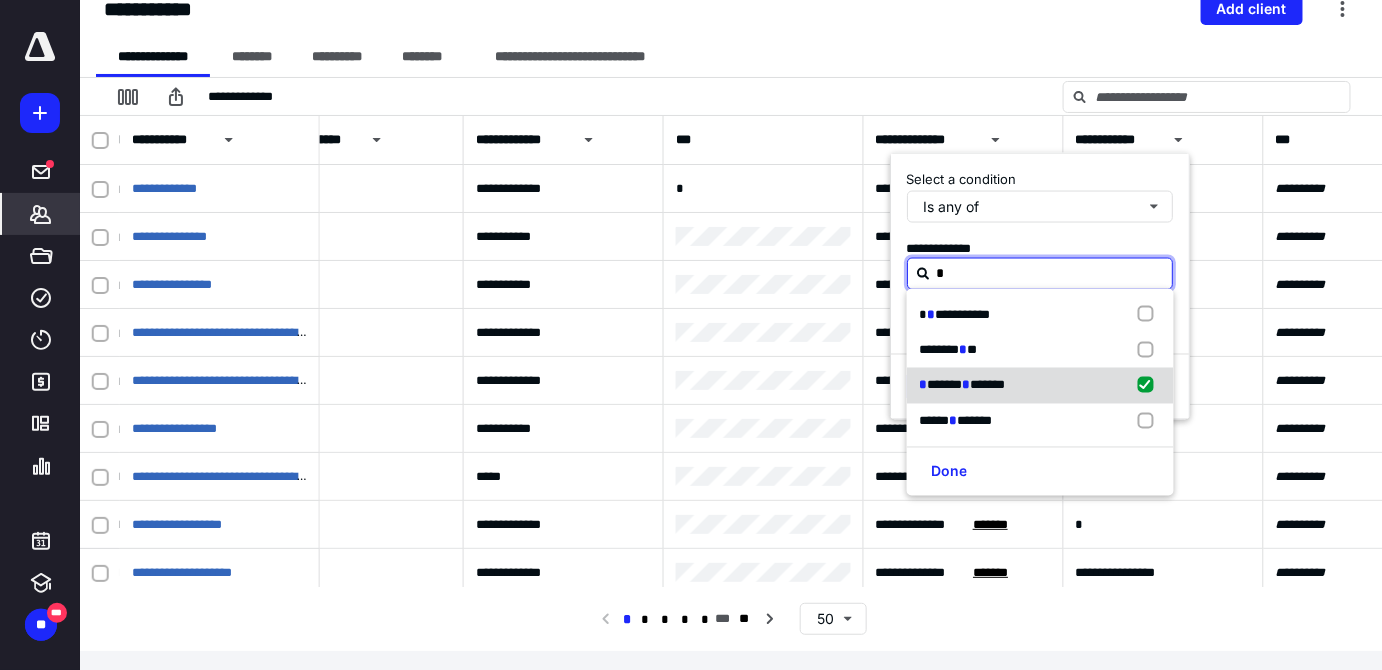 checkbox on "true" 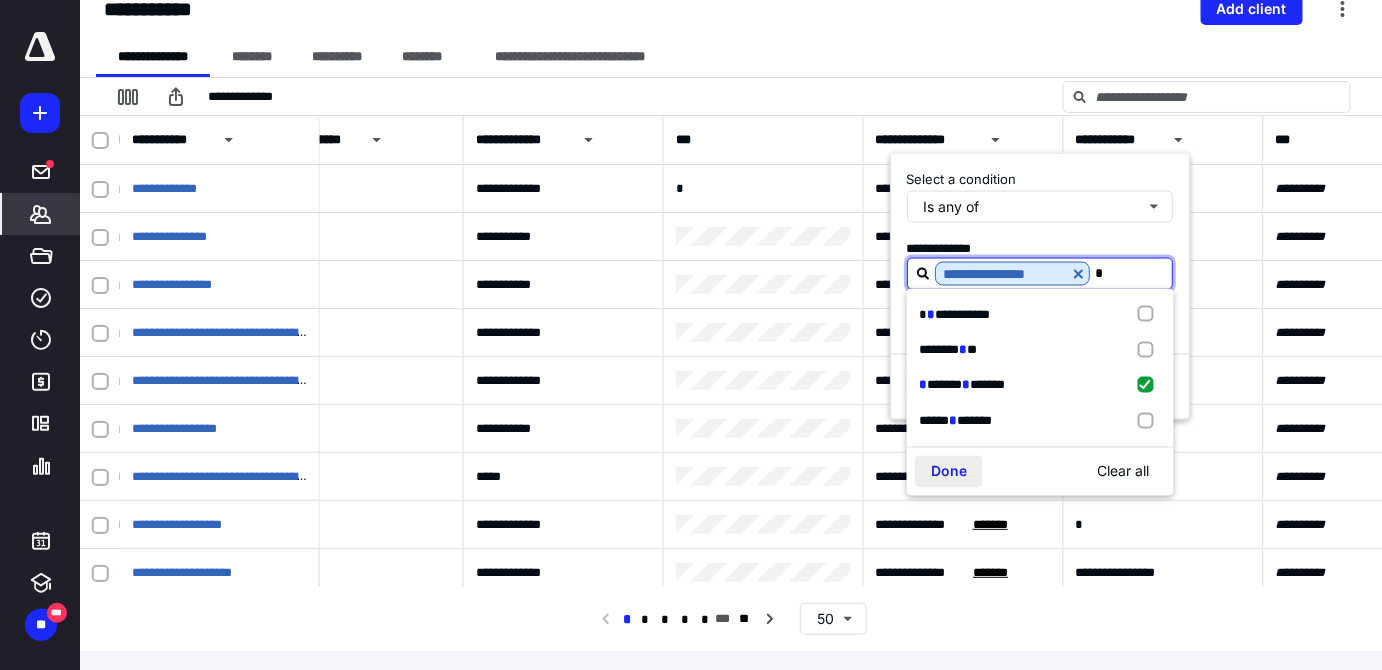type on "*" 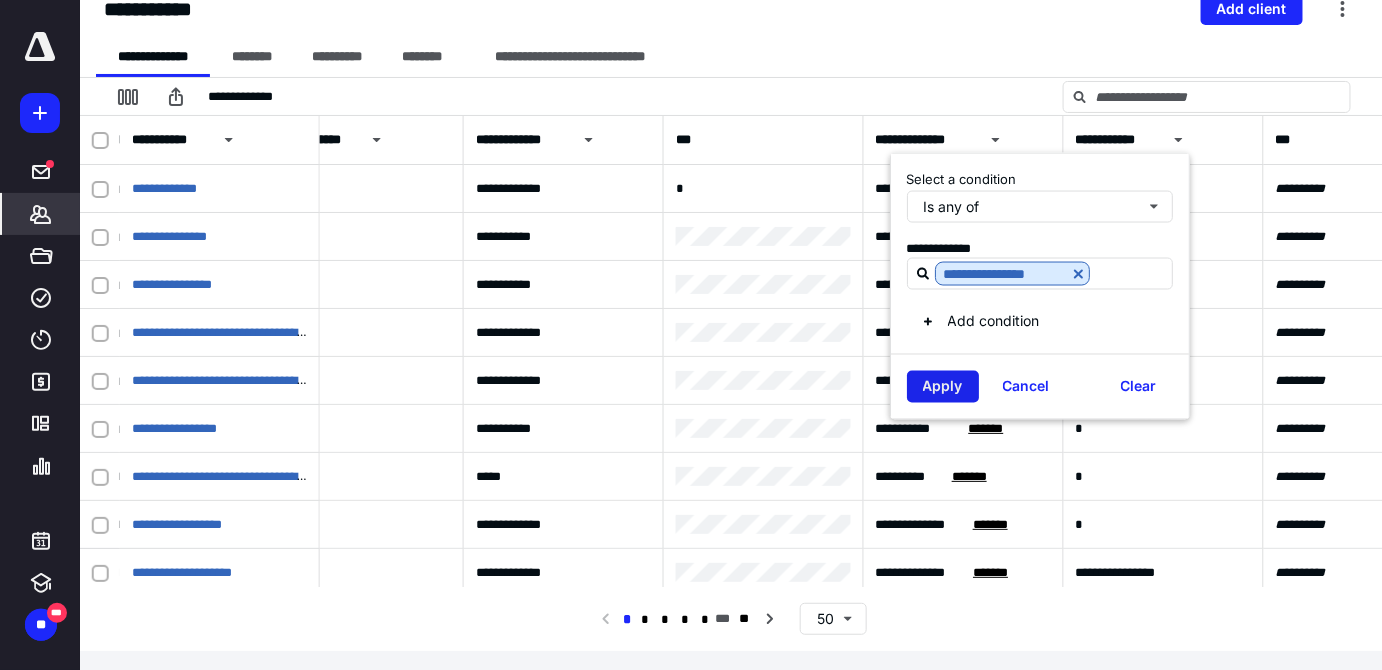 click on "Apply" at bounding box center [943, 387] 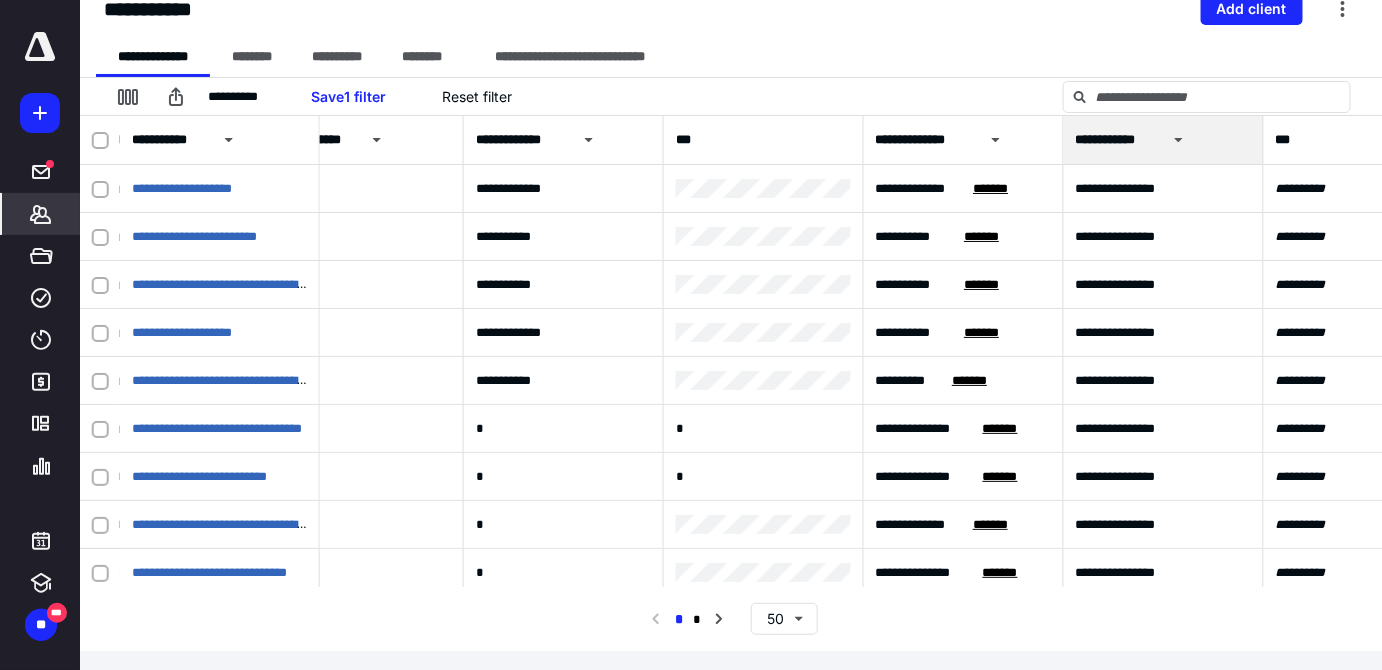 scroll, scrollTop: 0, scrollLeft: 0, axis: both 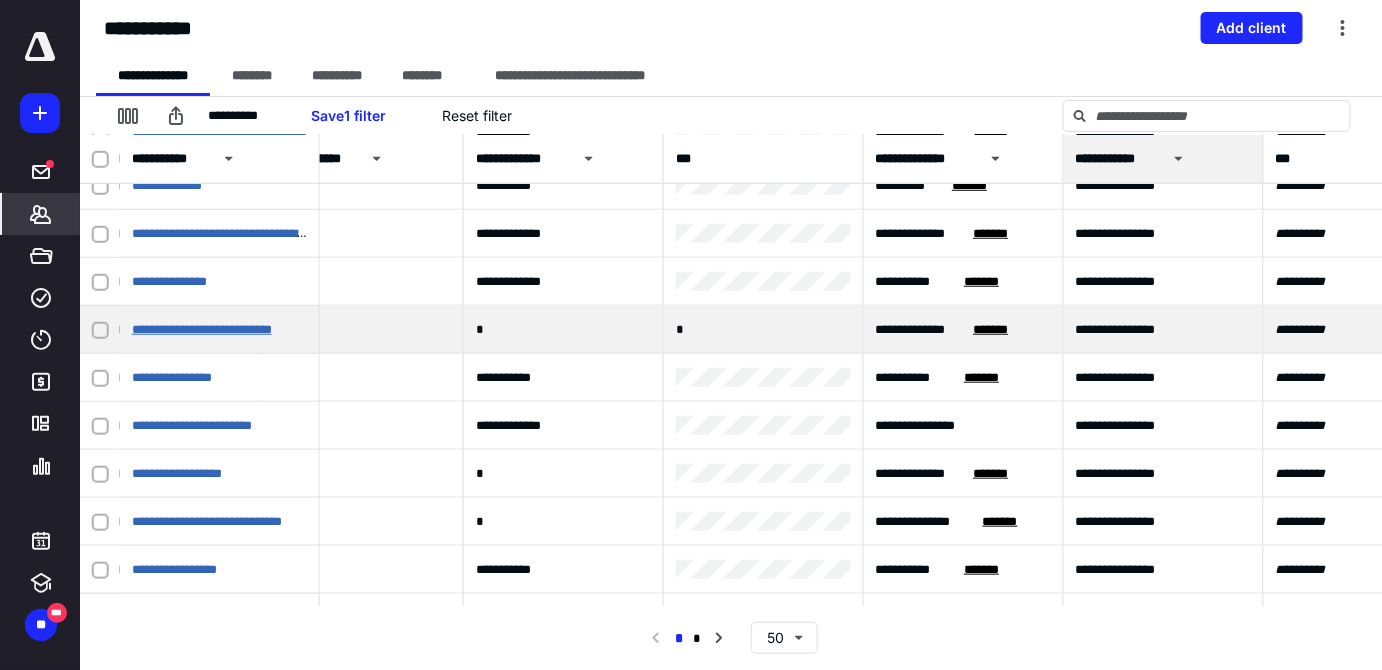 click on "**********" at bounding box center [202, 329] 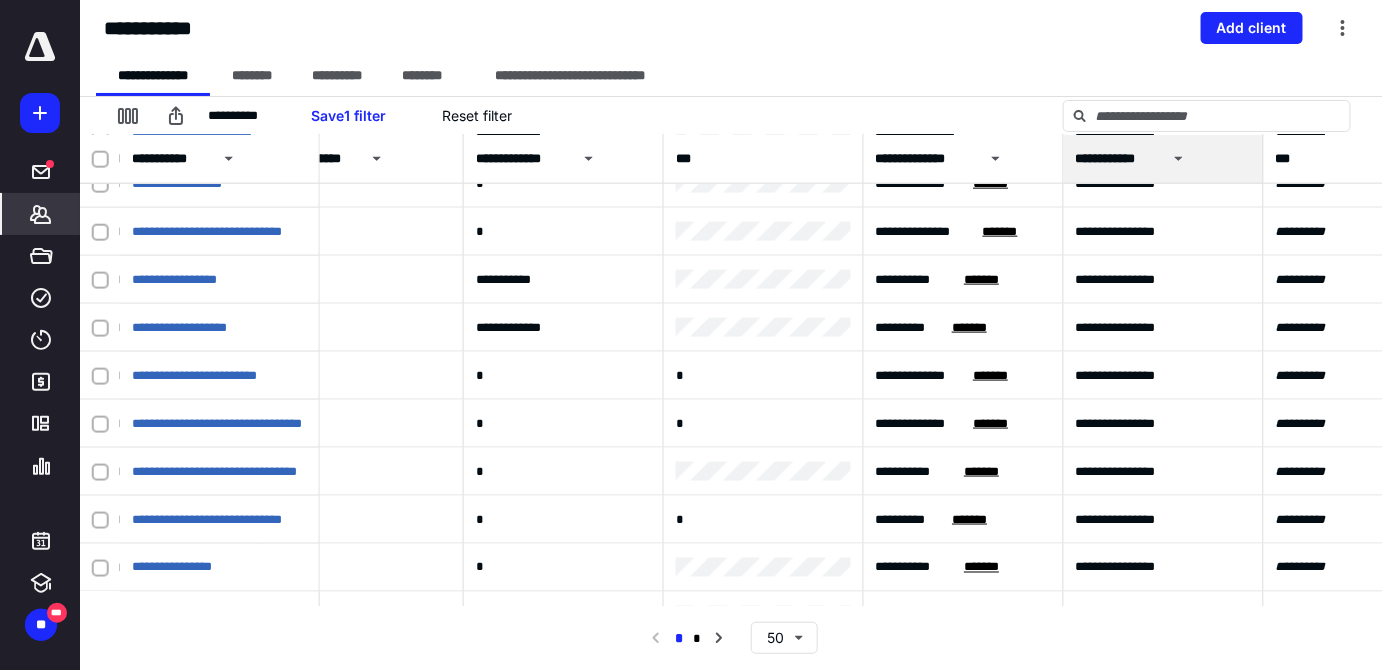 scroll, scrollTop: 842, scrollLeft: 656, axis: both 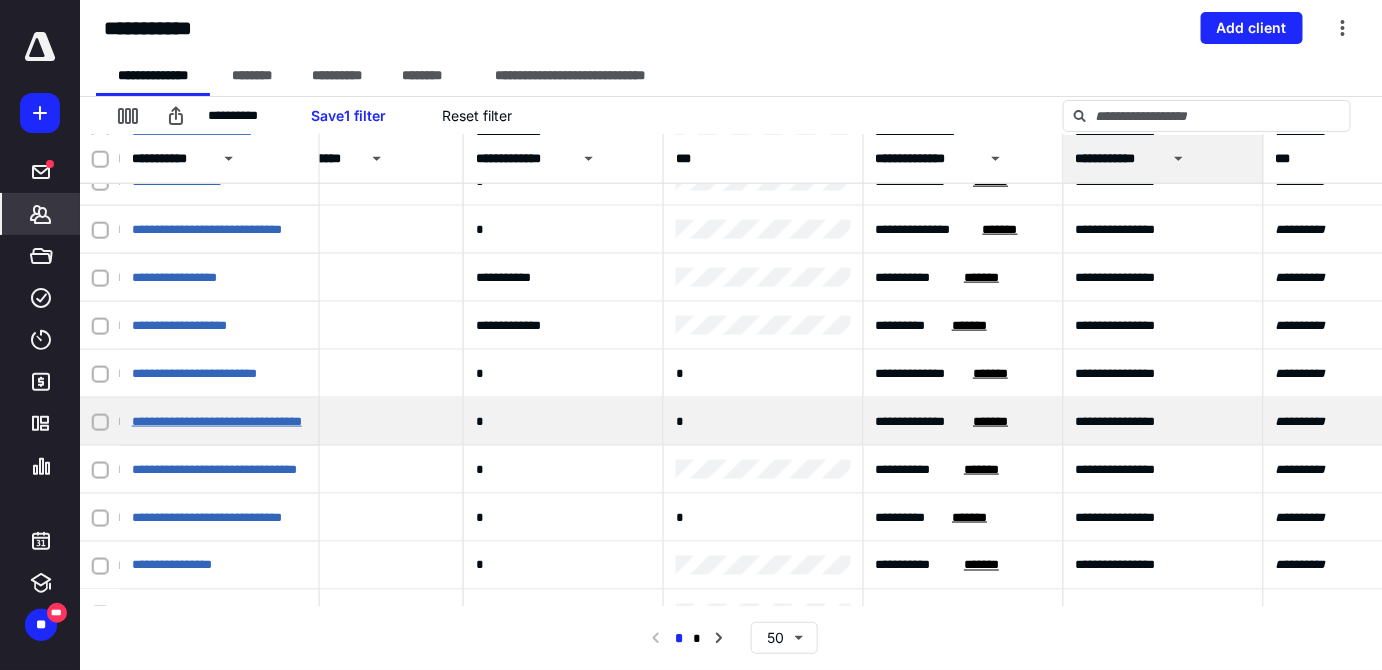 click on "**********" at bounding box center [217, 421] 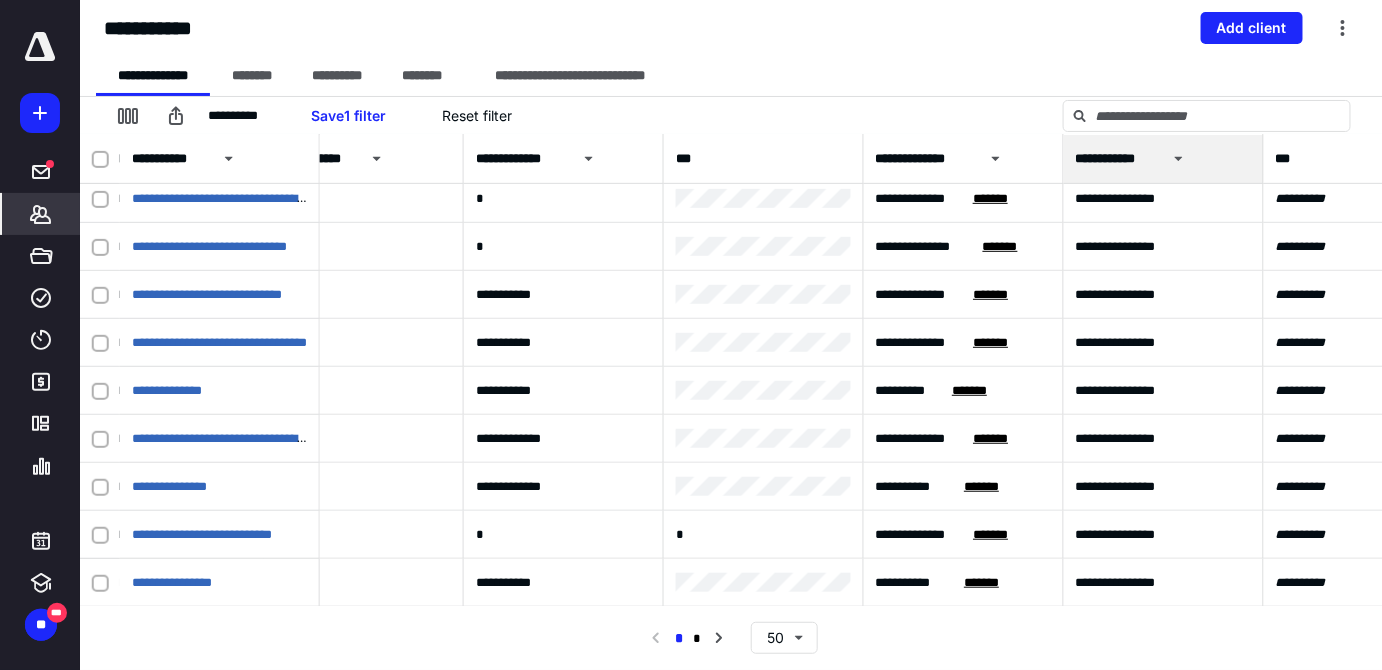 scroll, scrollTop: 362, scrollLeft: 656, axis: both 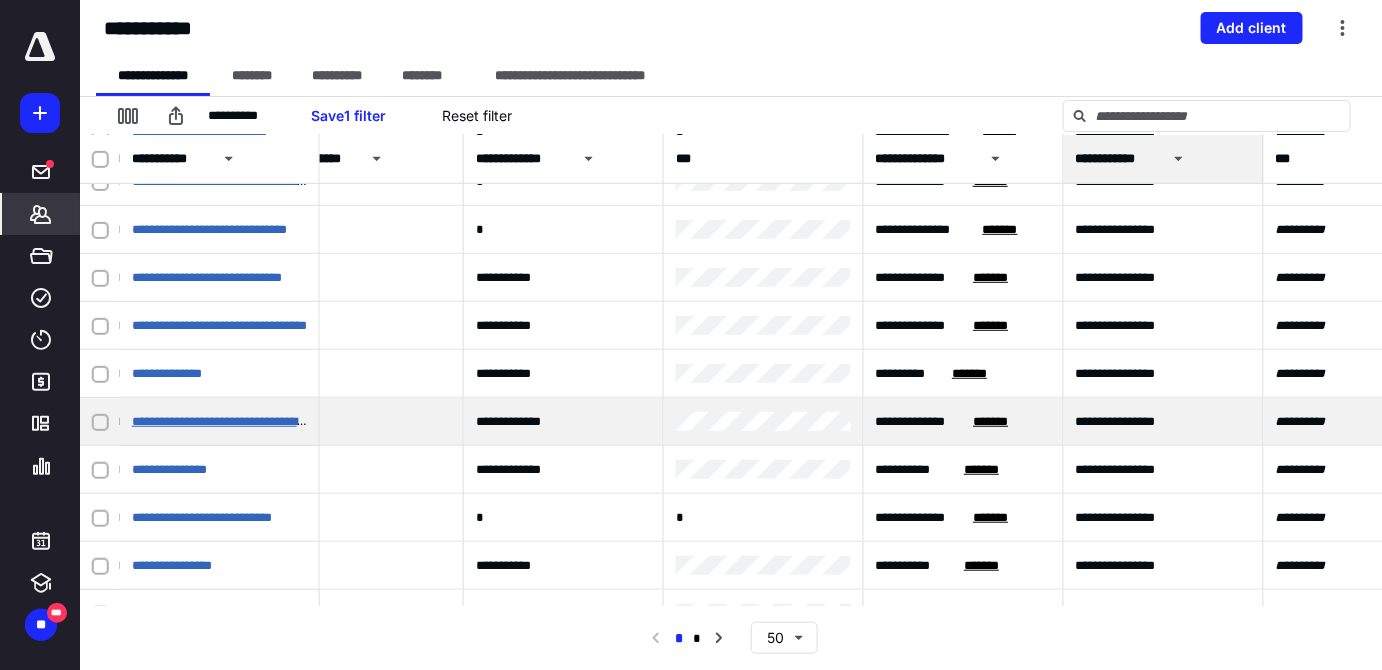 click on "**********" at bounding box center (264, 421) 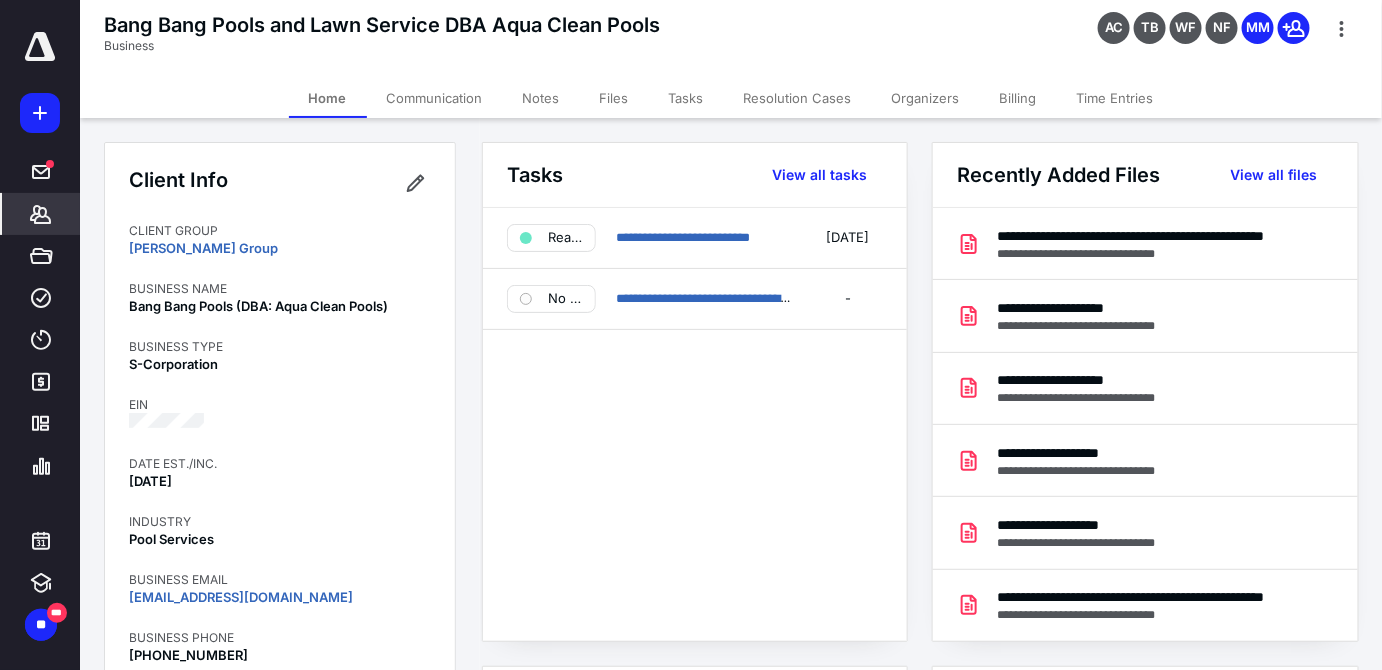 click on "Billing" at bounding box center [1018, 98] 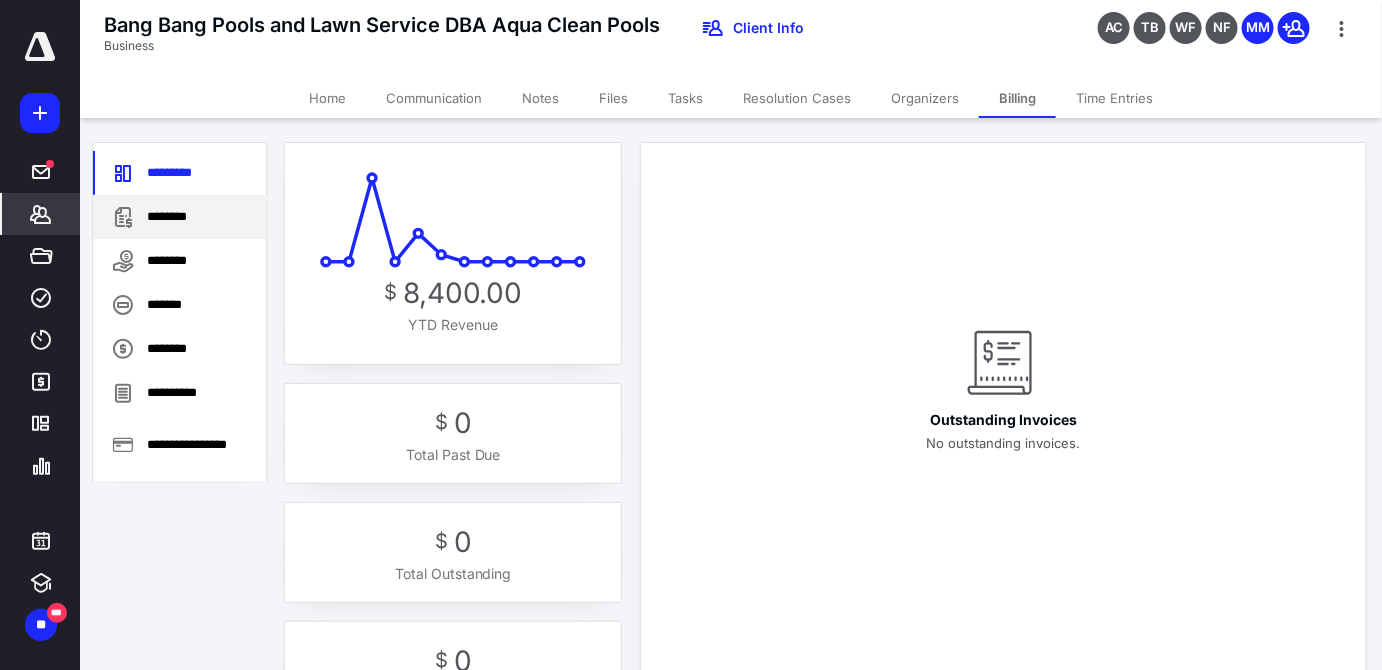 click on "********" at bounding box center (180, 217) 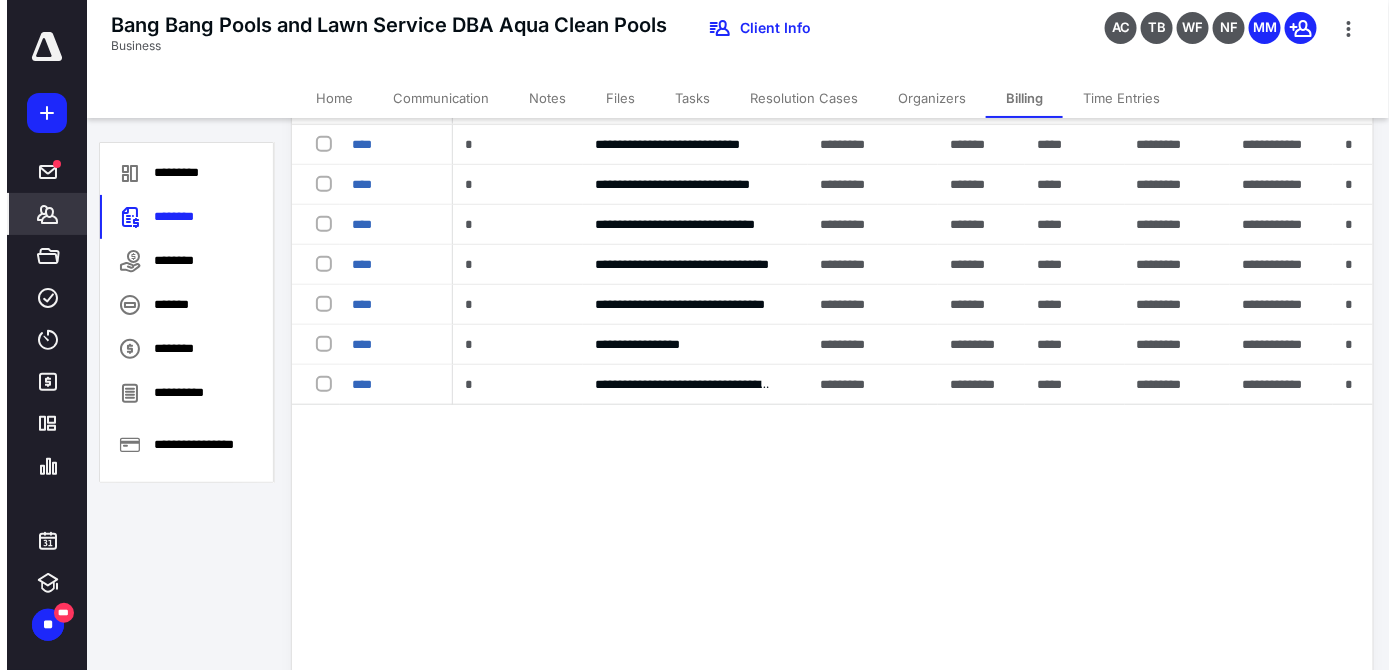 scroll, scrollTop: 352, scrollLeft: 0, axis: vertical 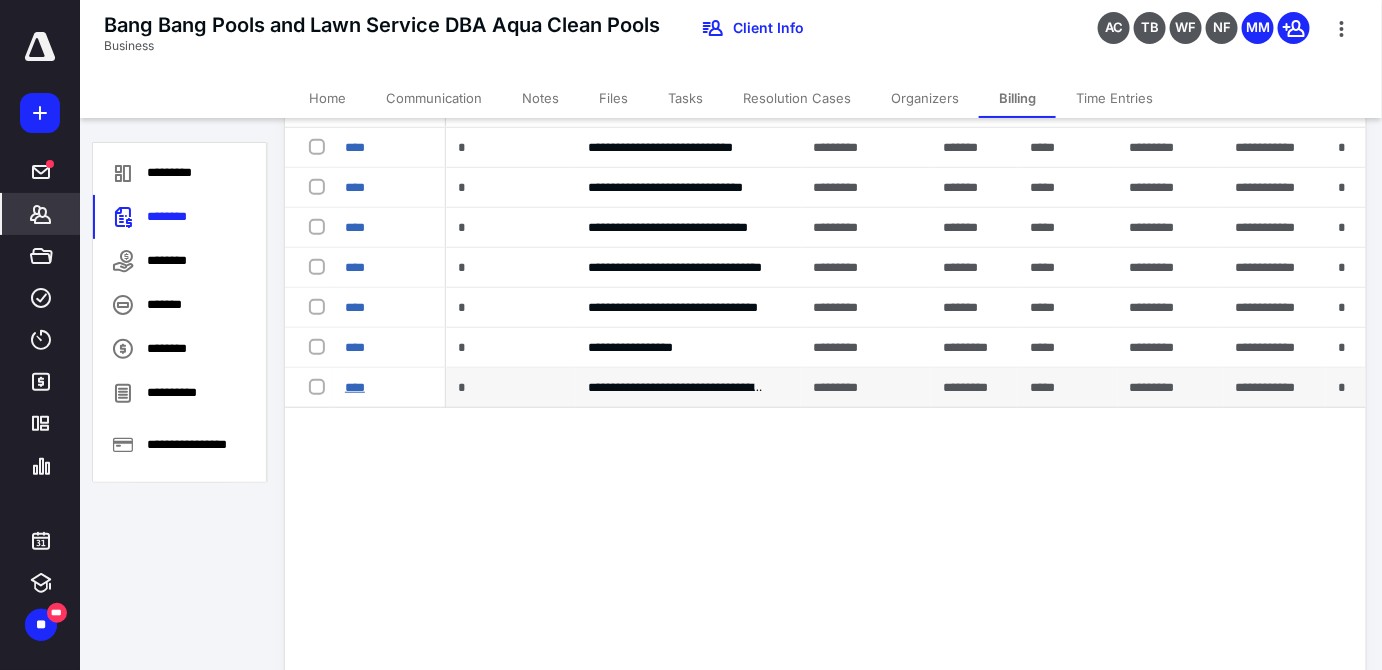 click on "****" at bounding box center [355, 387] 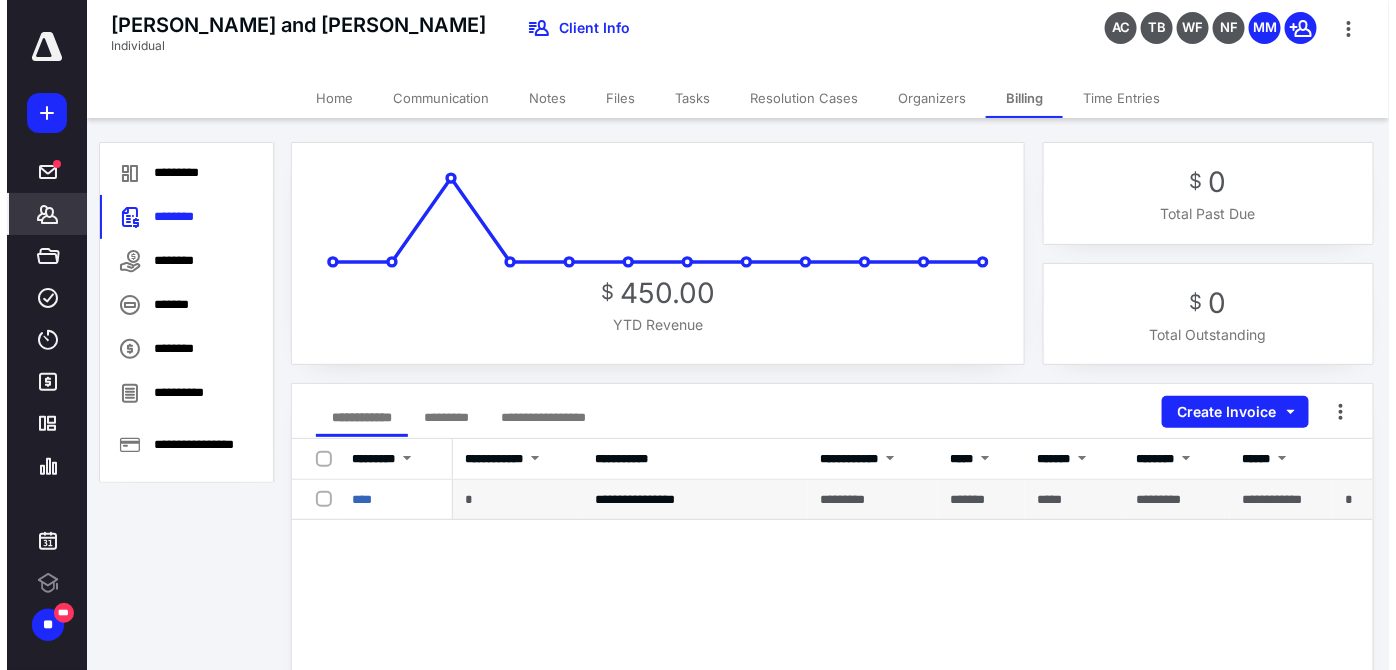 scroll, scrollTop: 0, scrollLeft: 0, axis: both 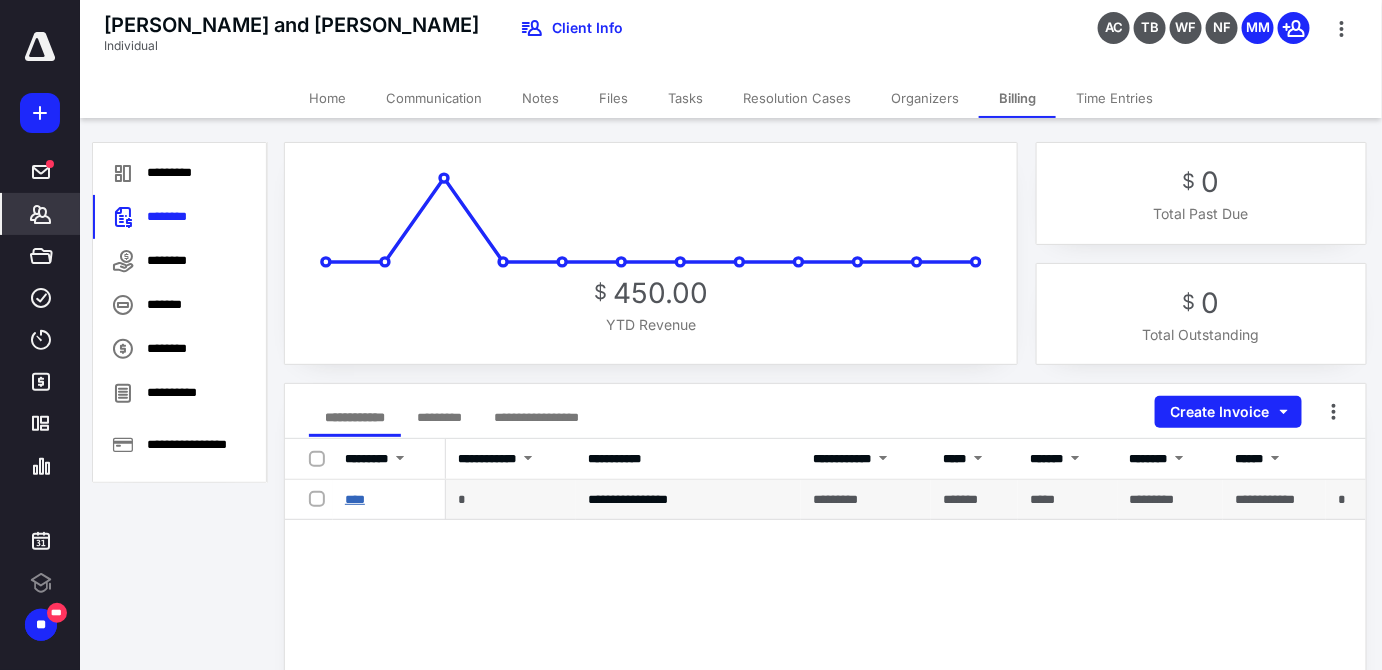 click on "****" at bounding box center (355, 499) 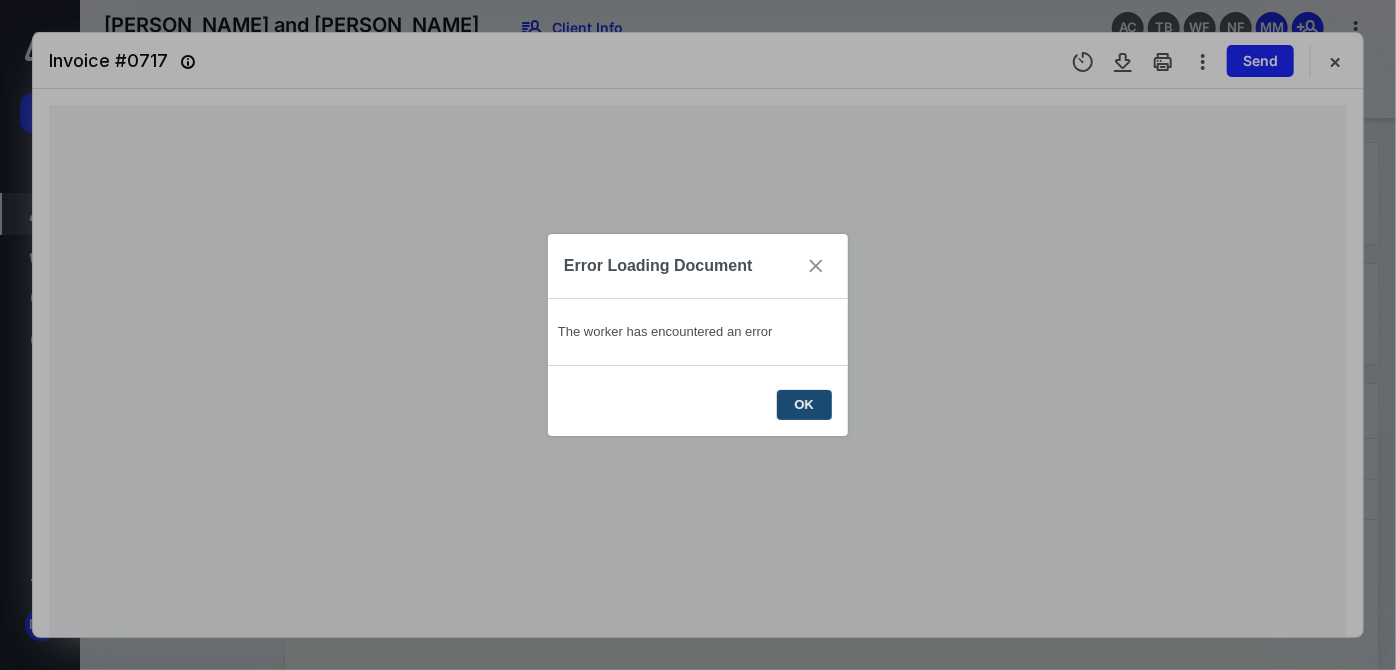 click on "OK" at bounding box center (805, 404) 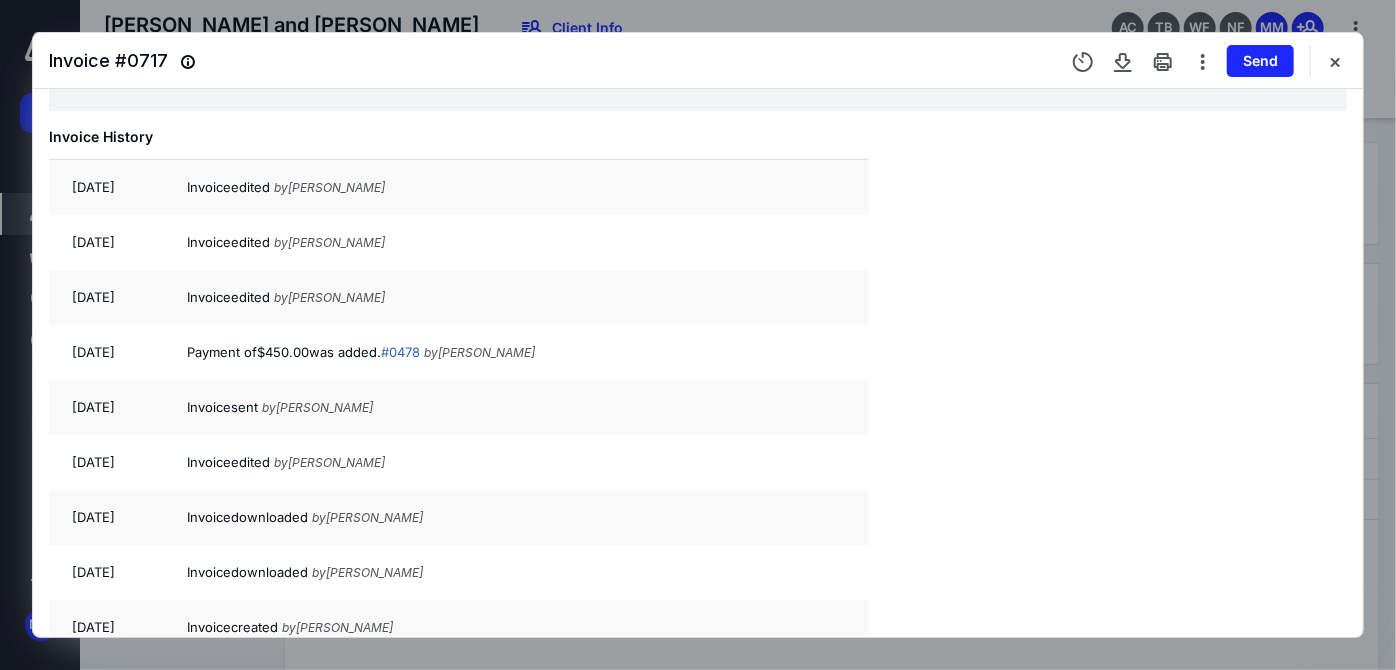 scroll, scrollTop: 1017, scrollLeft: 0, axis: vertical 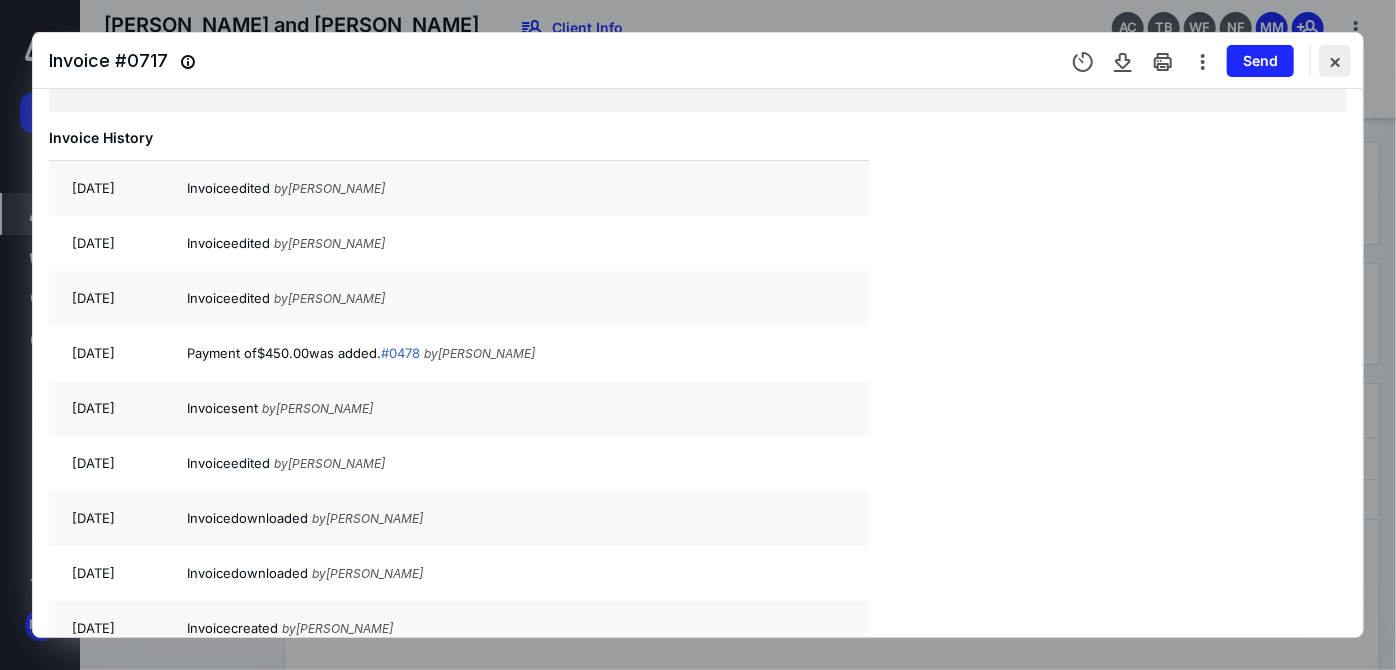 click at bounding box center [1335, 61] 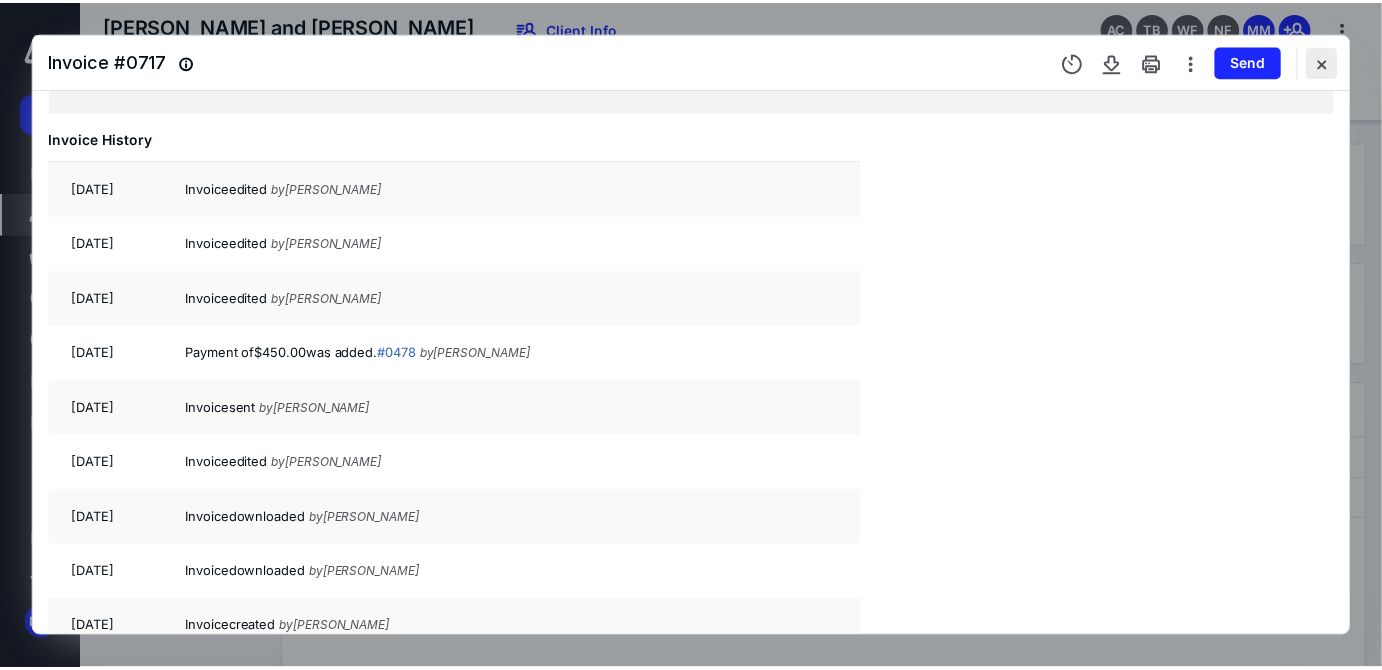 scroll, scrollTop: 506, scrollLeft: 0, axis: vertical 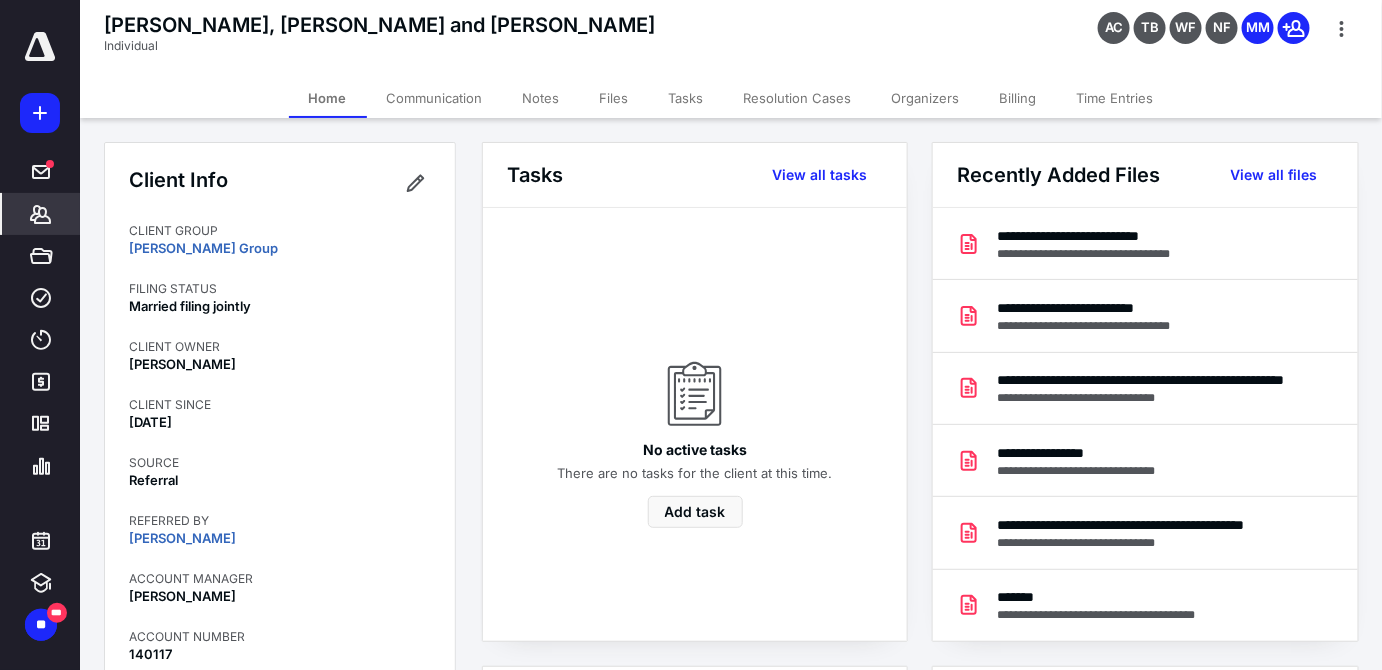 click on "Billing" at bounding box center [1018, 98] 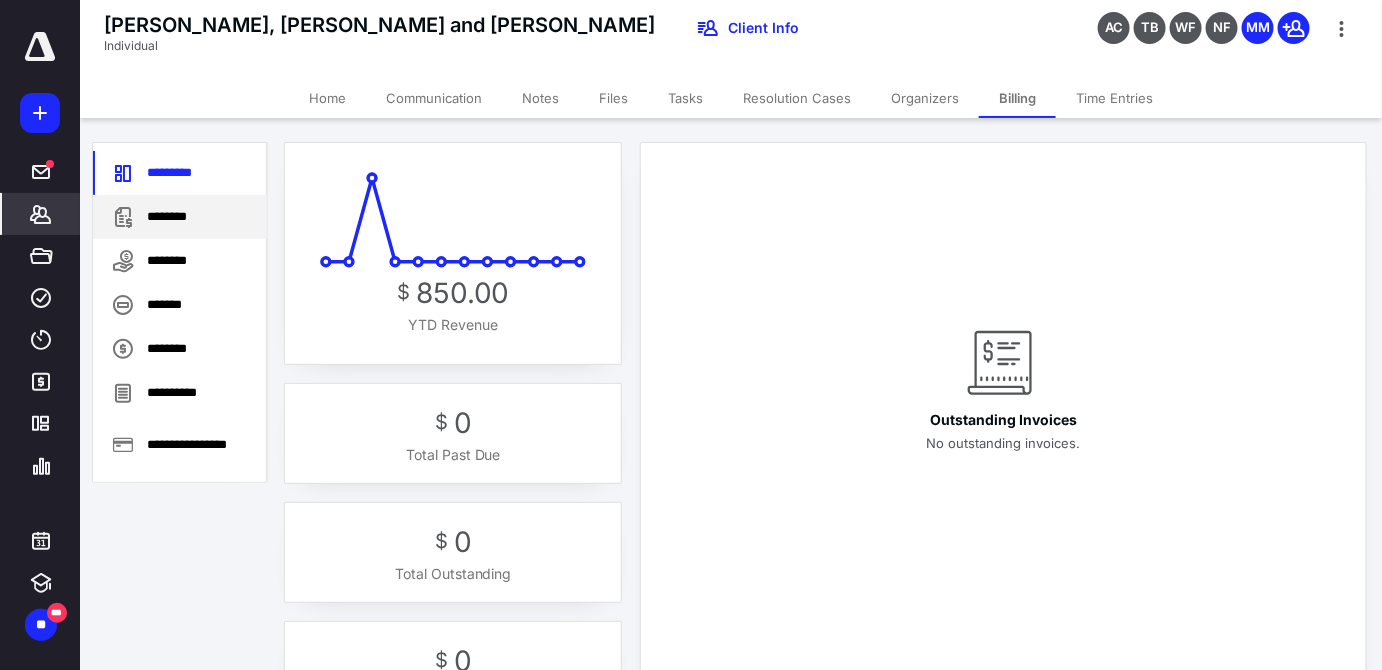 click on "********" at bounding box center [180, 217] 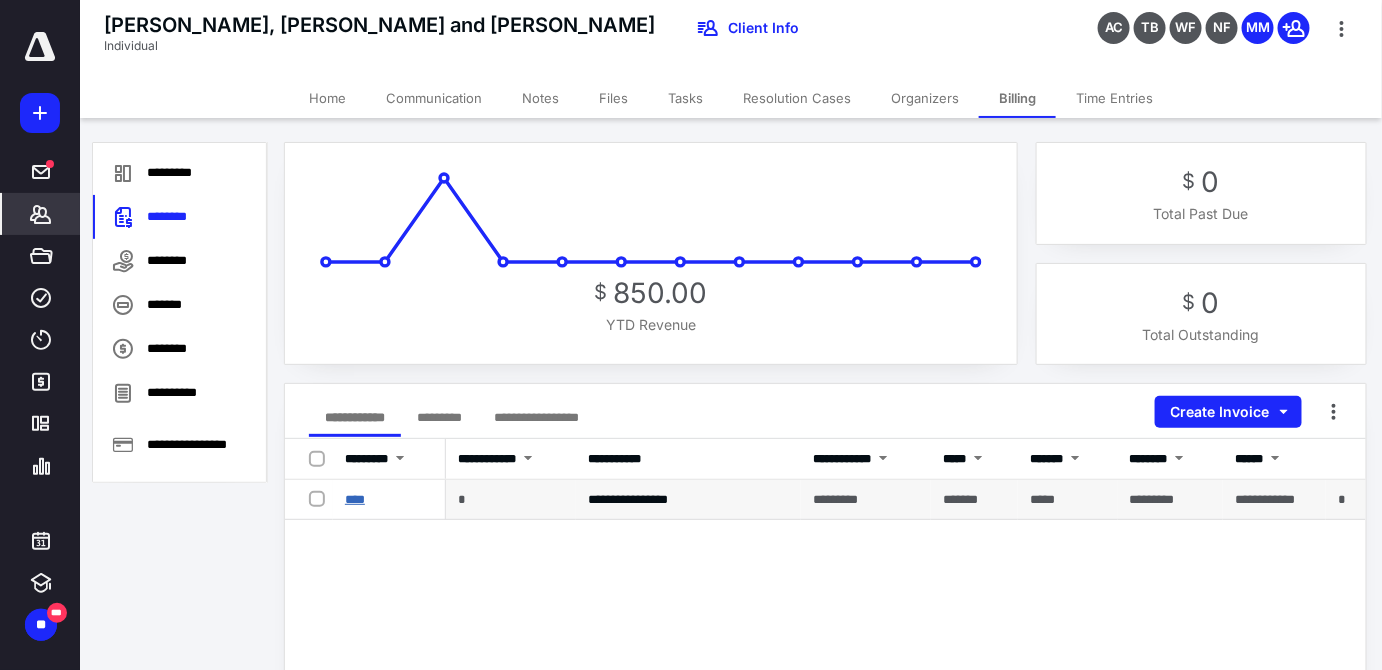click on "****" at bounding box center (355, 499) 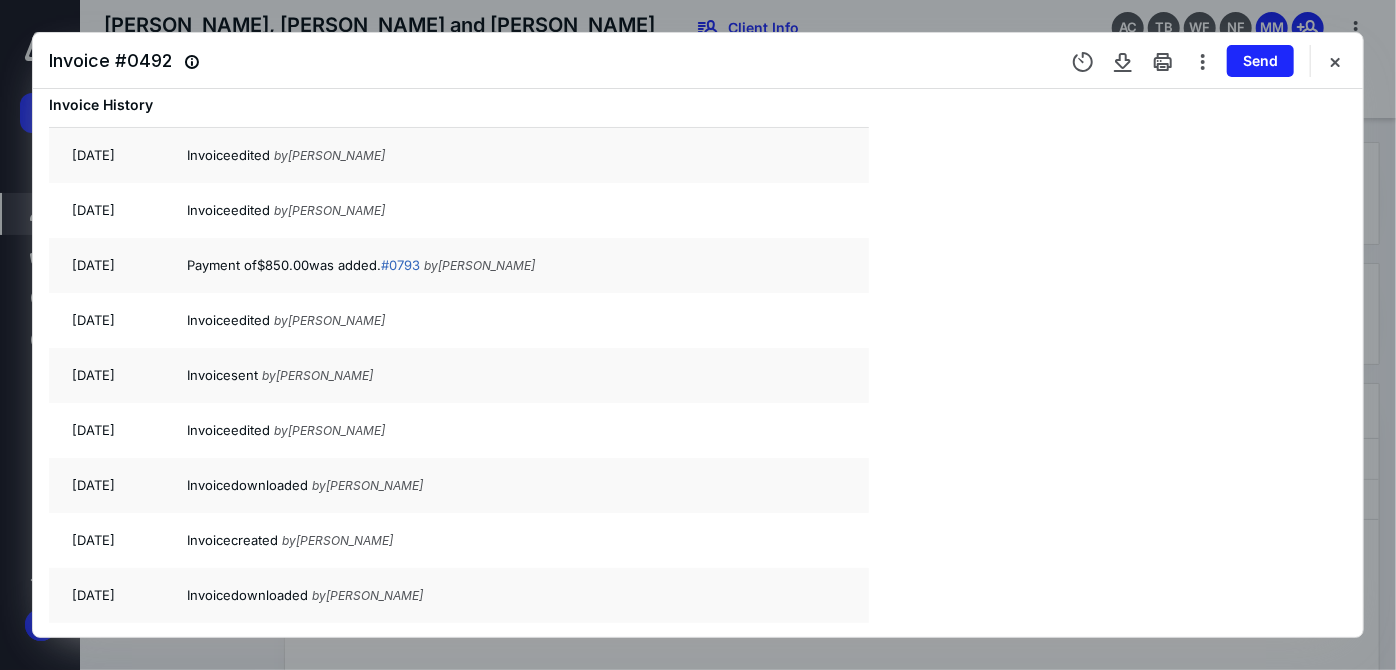 scroll, scrollTop: 1050, scrollLeft: 0, axis: vertical 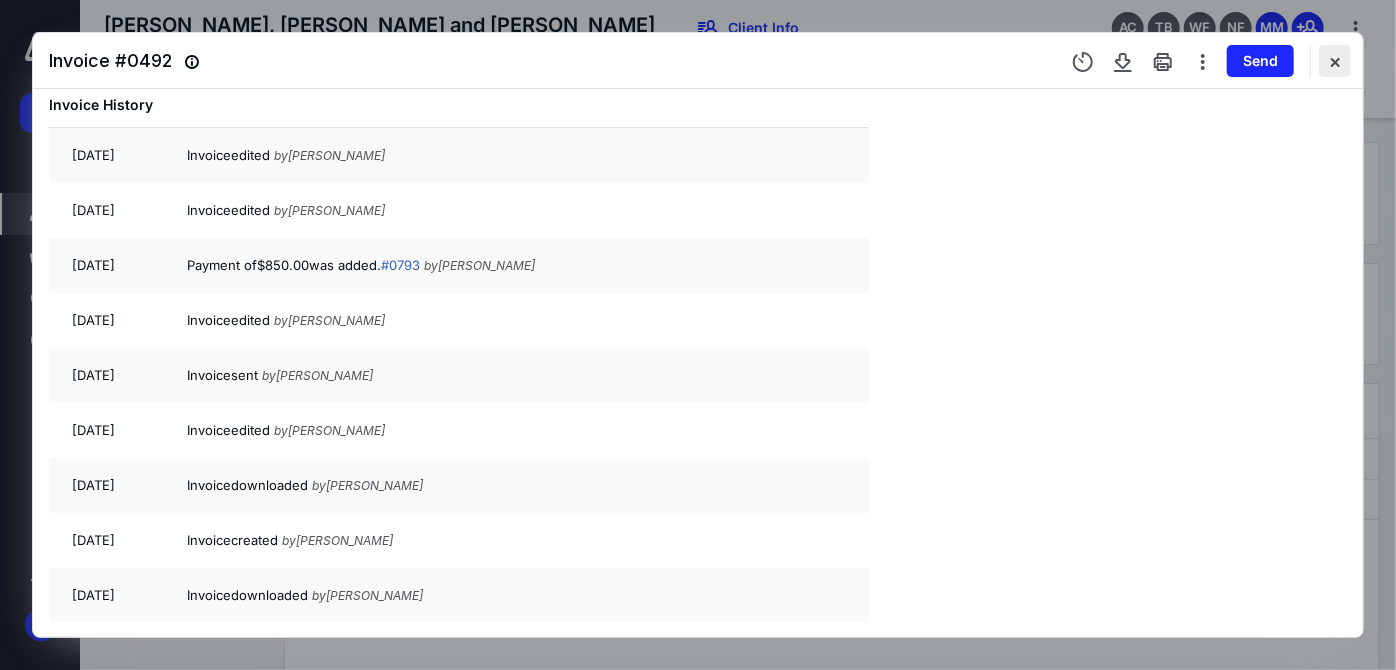 click at bounding box center [1335, 61] 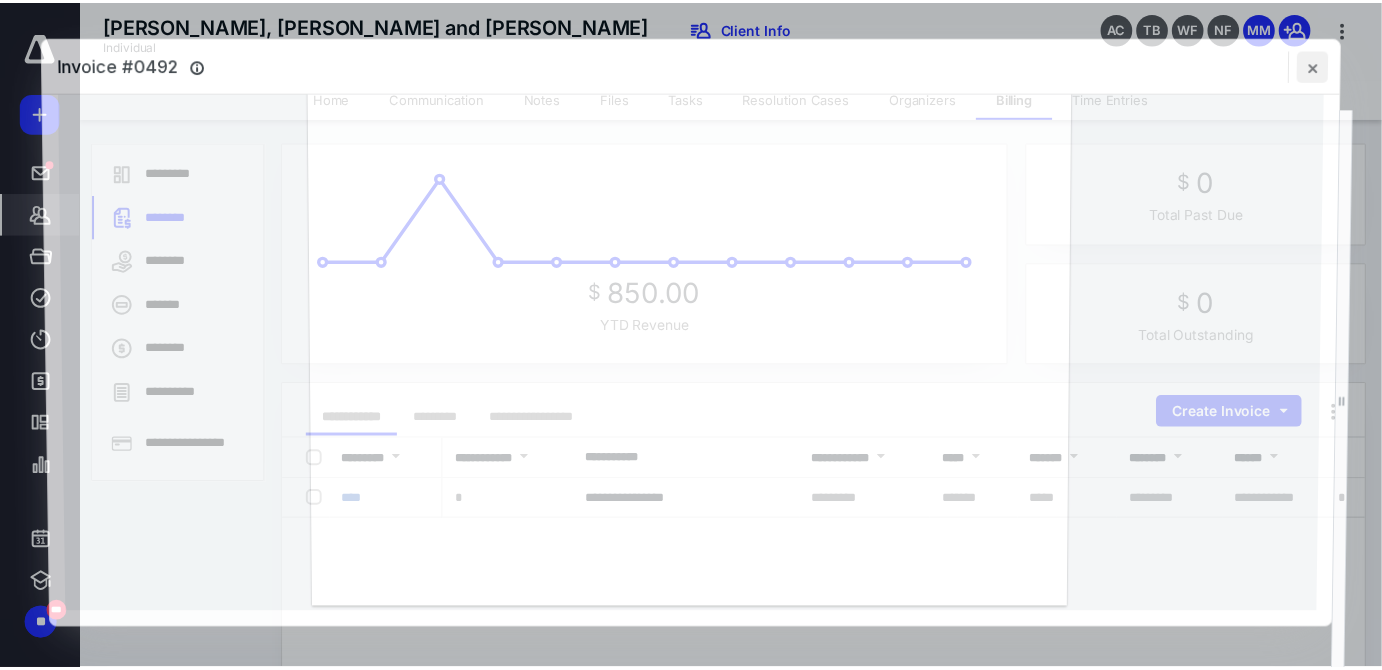 scroll, scrollTop: 506, scrollLeft: 0, axis: vertical 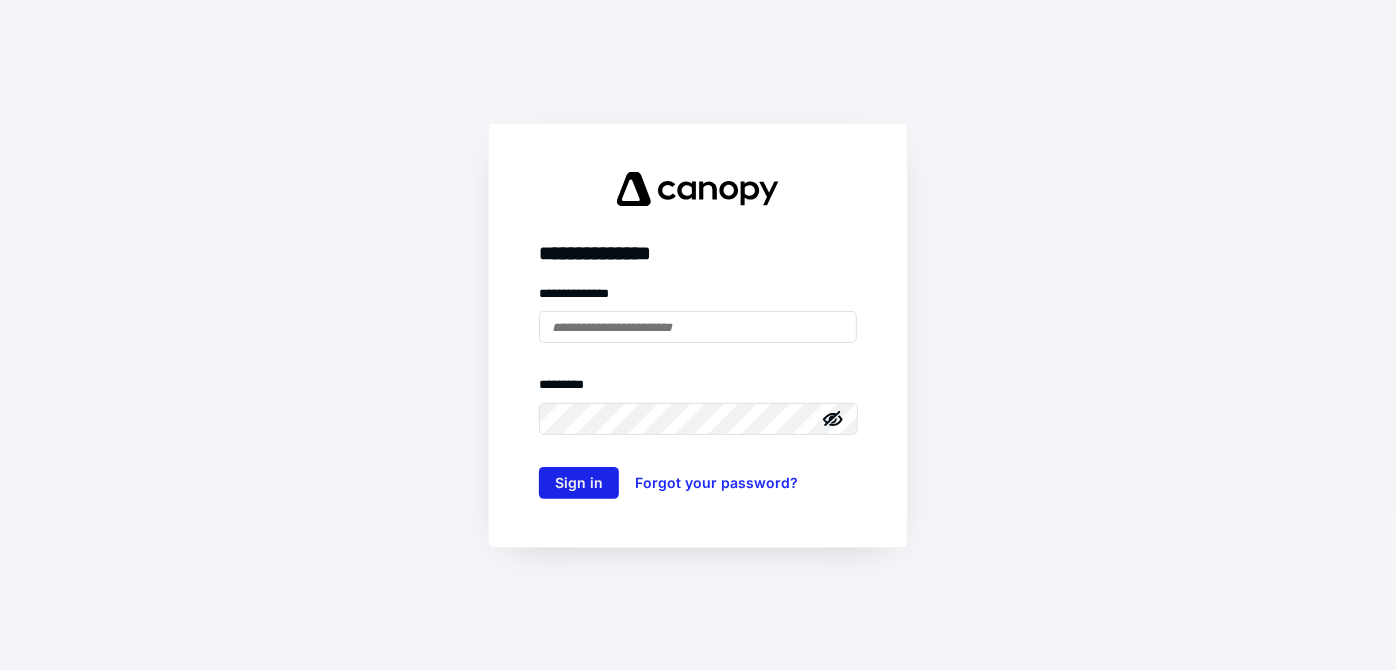 type on "**********" 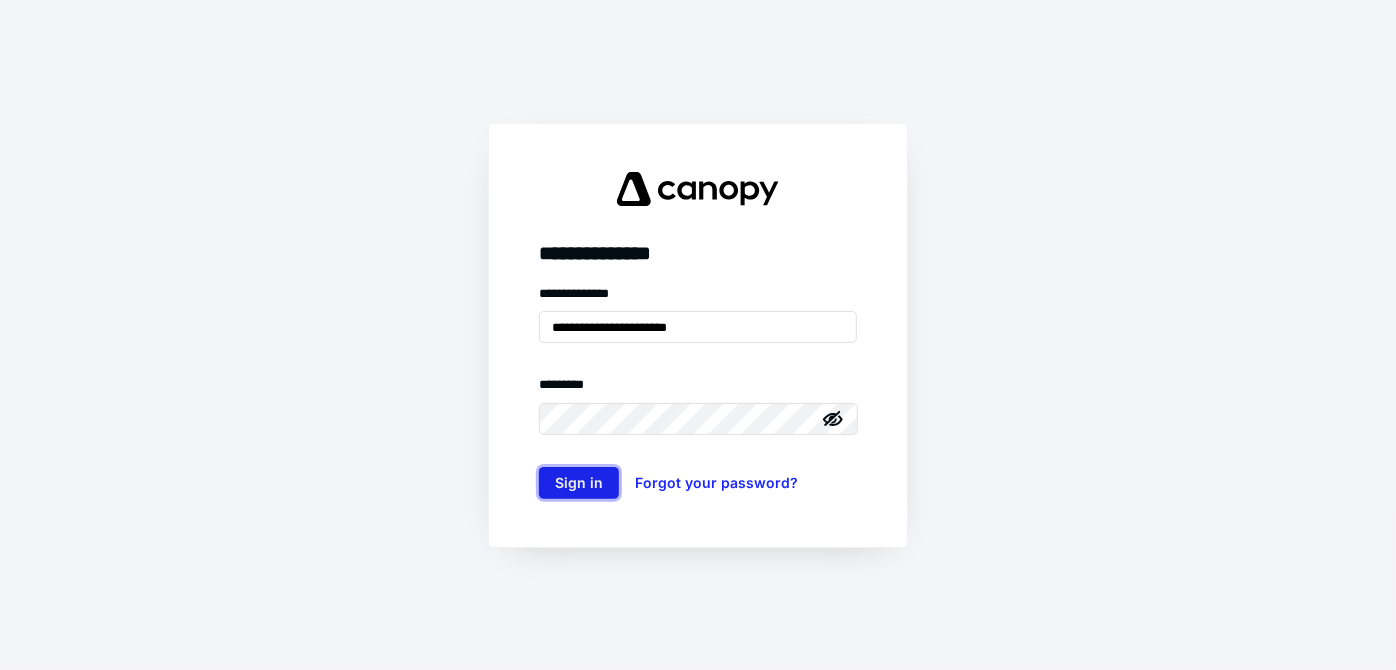 click on "Sign in" at bounding box center [579, 483] 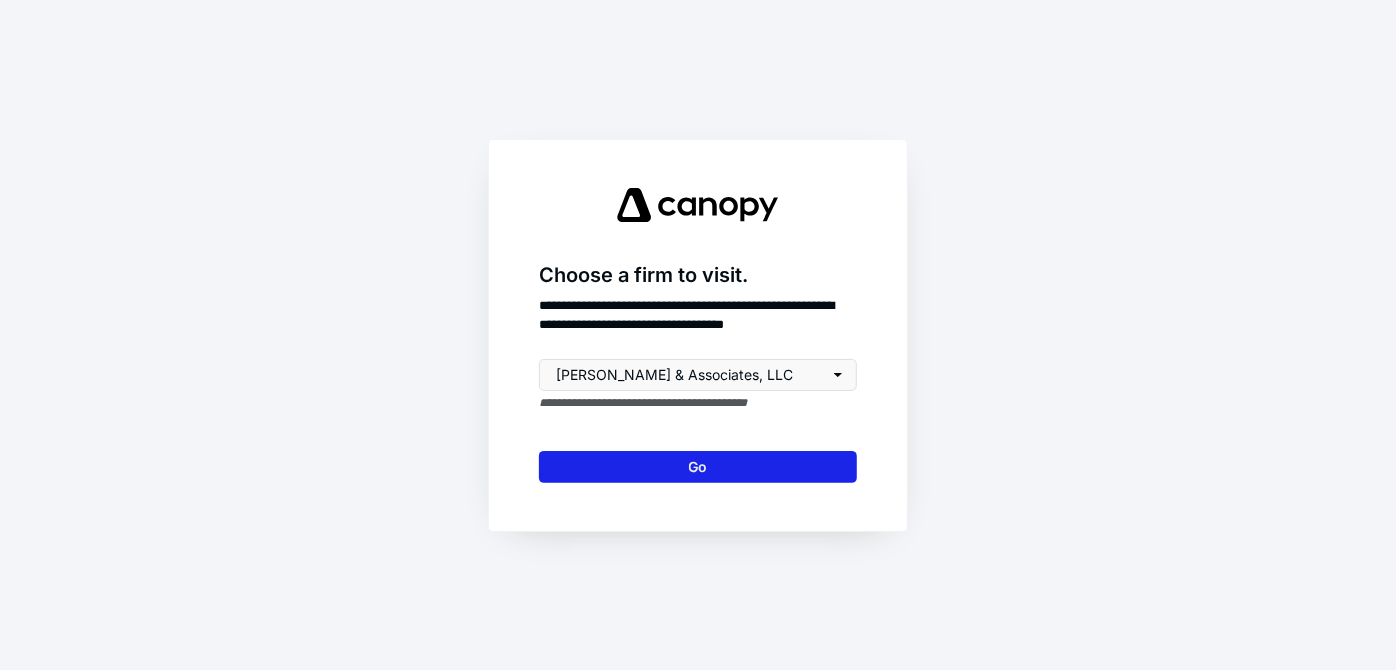 click on "Go" at bounding box center (698, 467) 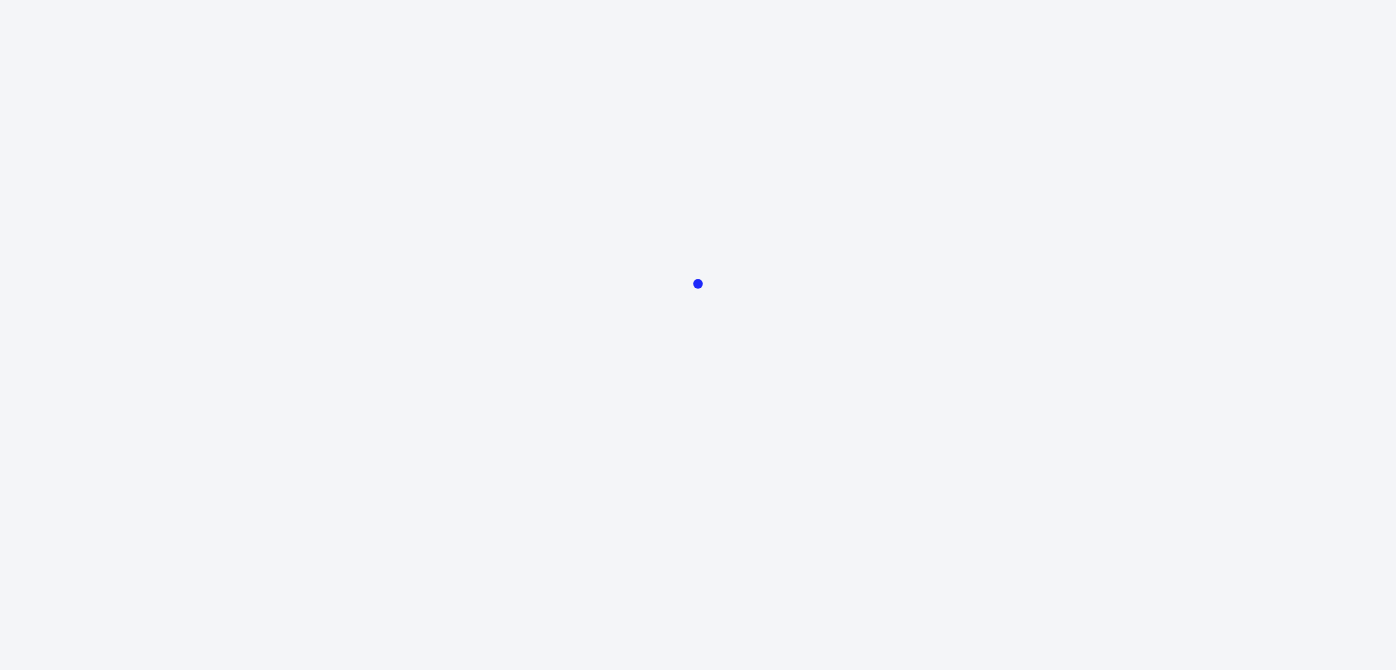 scroll, scrollTop: 0, scrollLeft: 0, axis: both 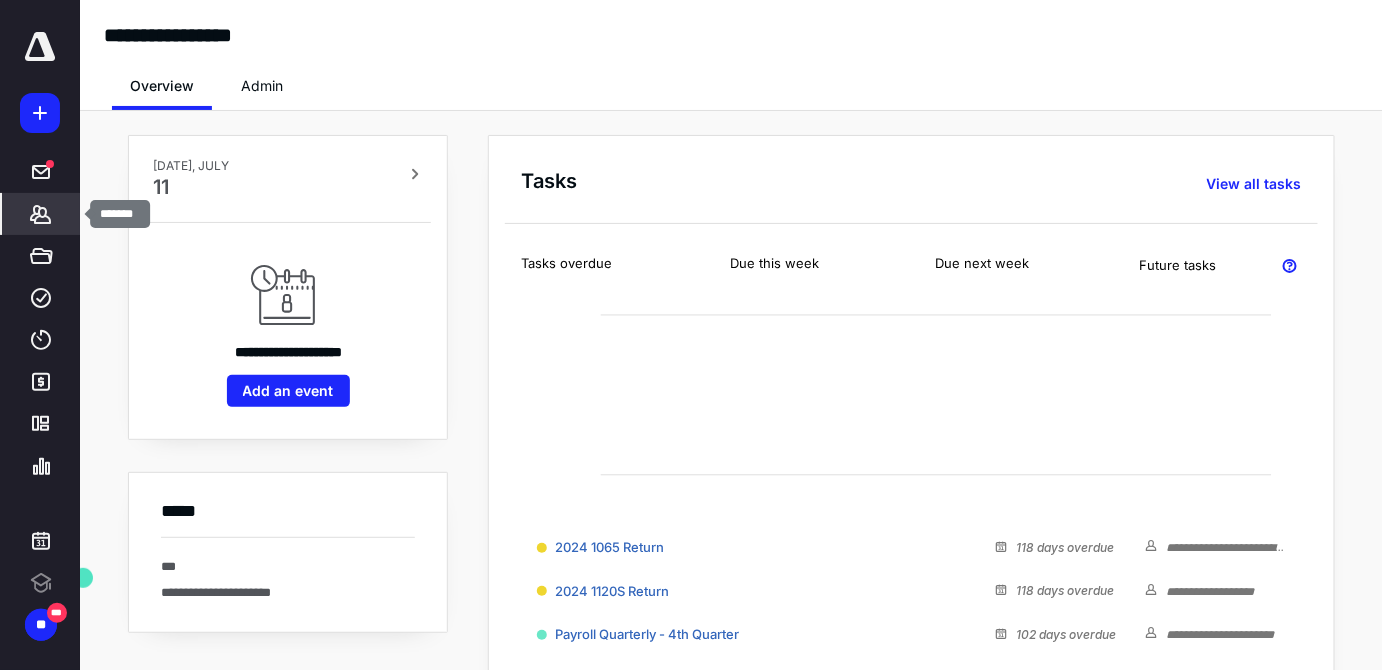 click 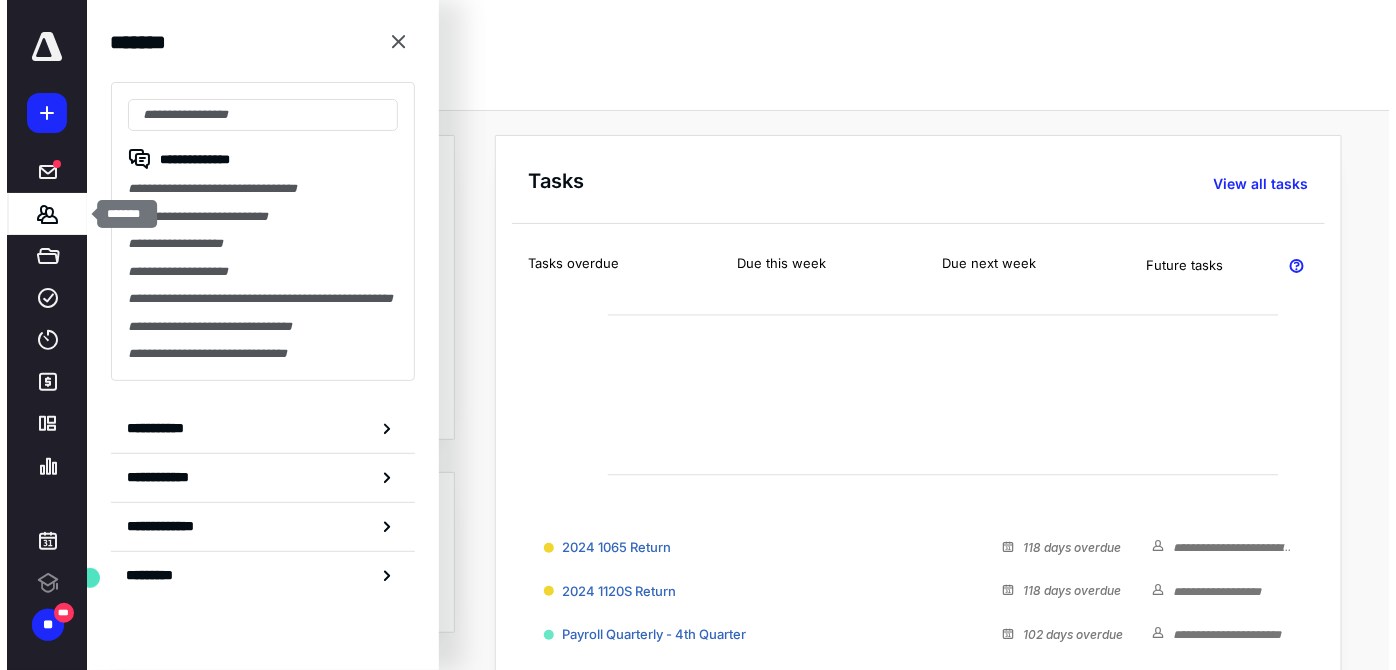 scroll, scrollTop: 0, scrollLeft: 0, axis: both 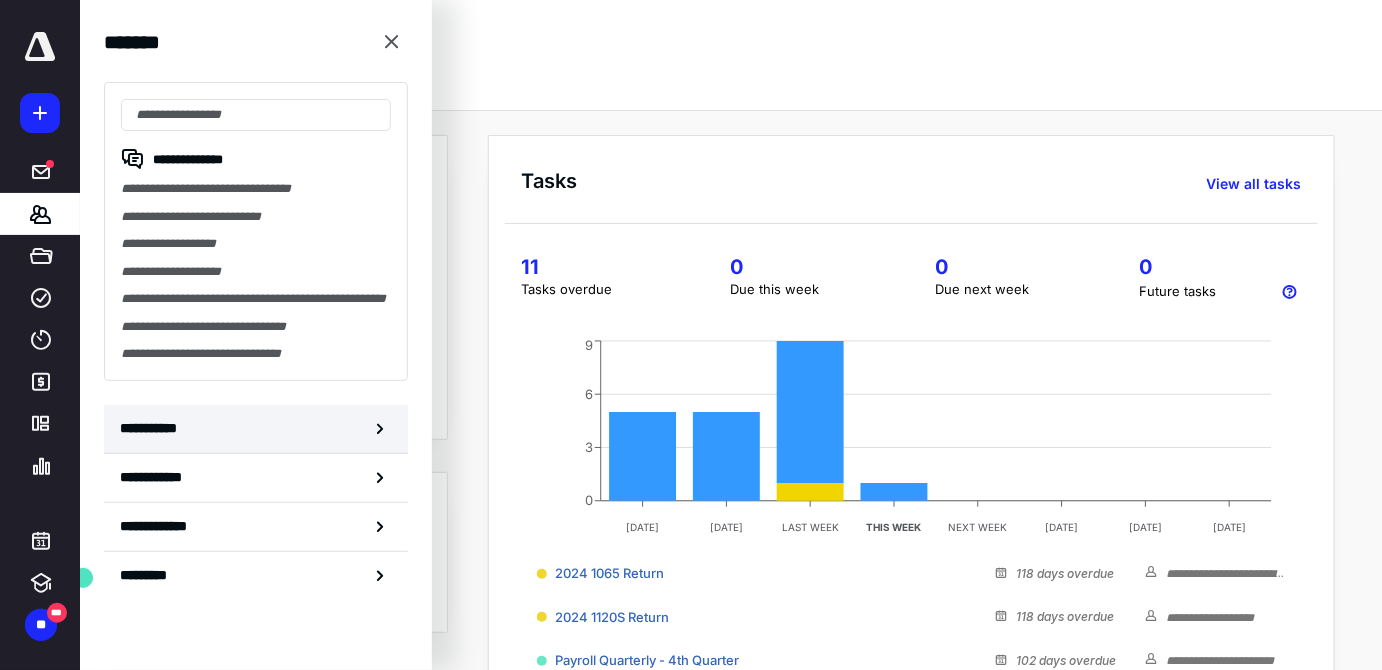 click on "**********" at bounding box center (153, 428) 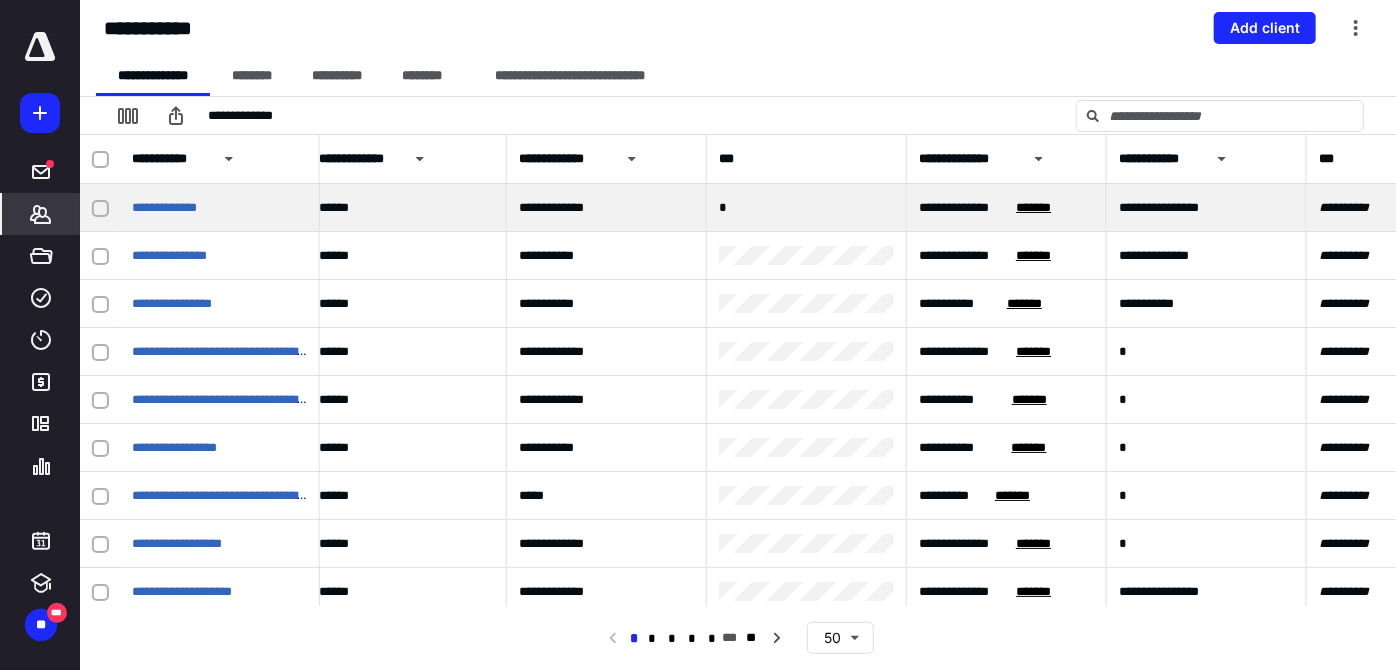 scroll, scrollTop: 0, scrollLeft: 714, axis: horizontal 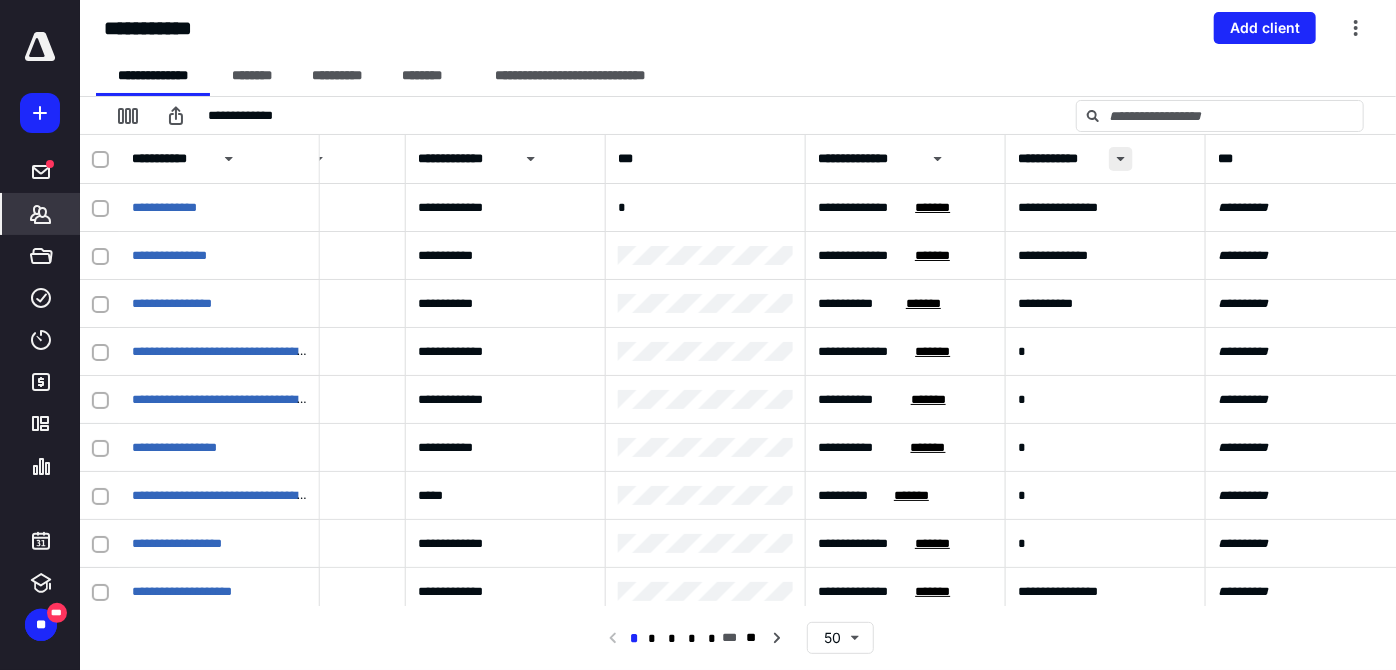 click at bounding box center [1121, 159] 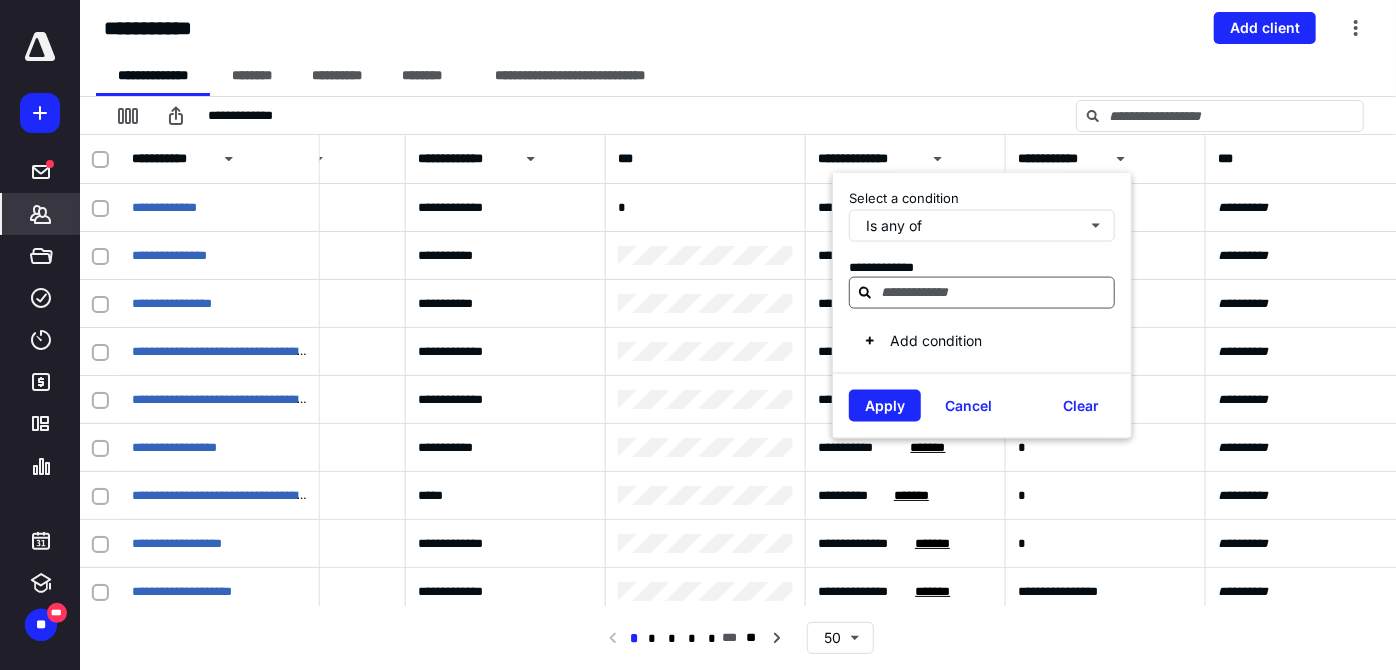 click at bounding box center [982, 293] 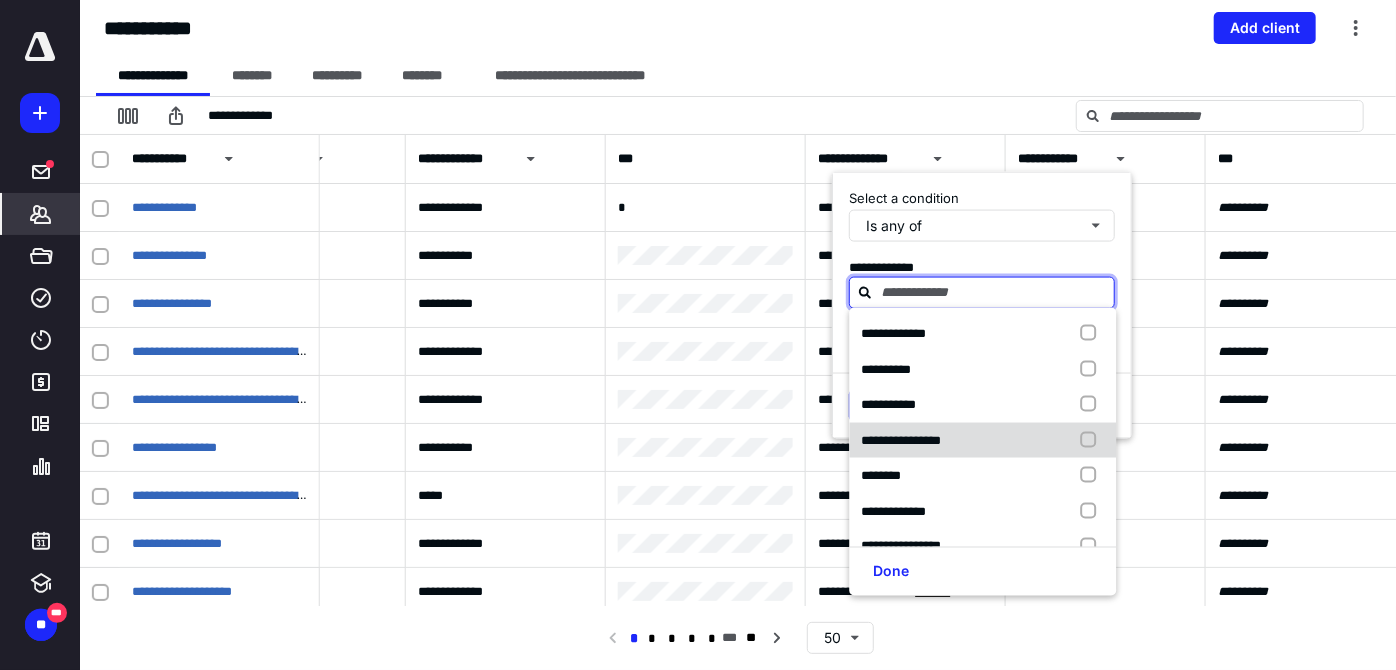 click at bounding box center (1092, 440) 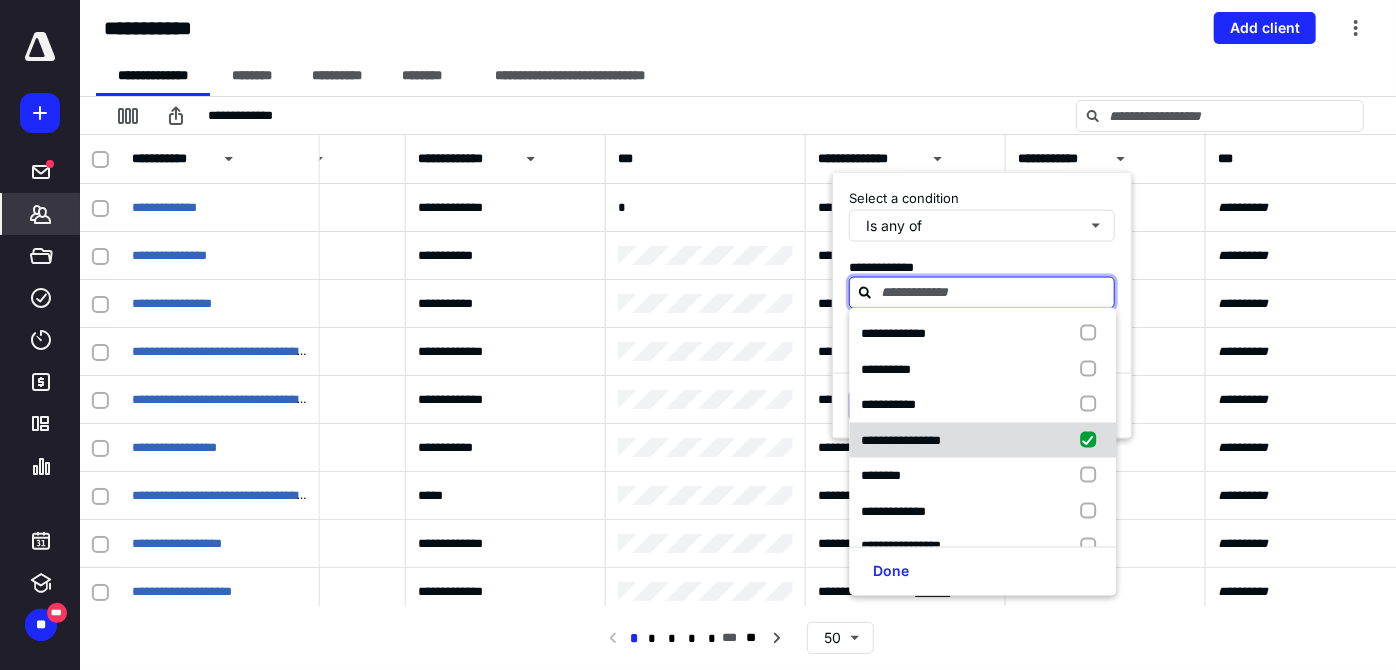 checkbox on "true" 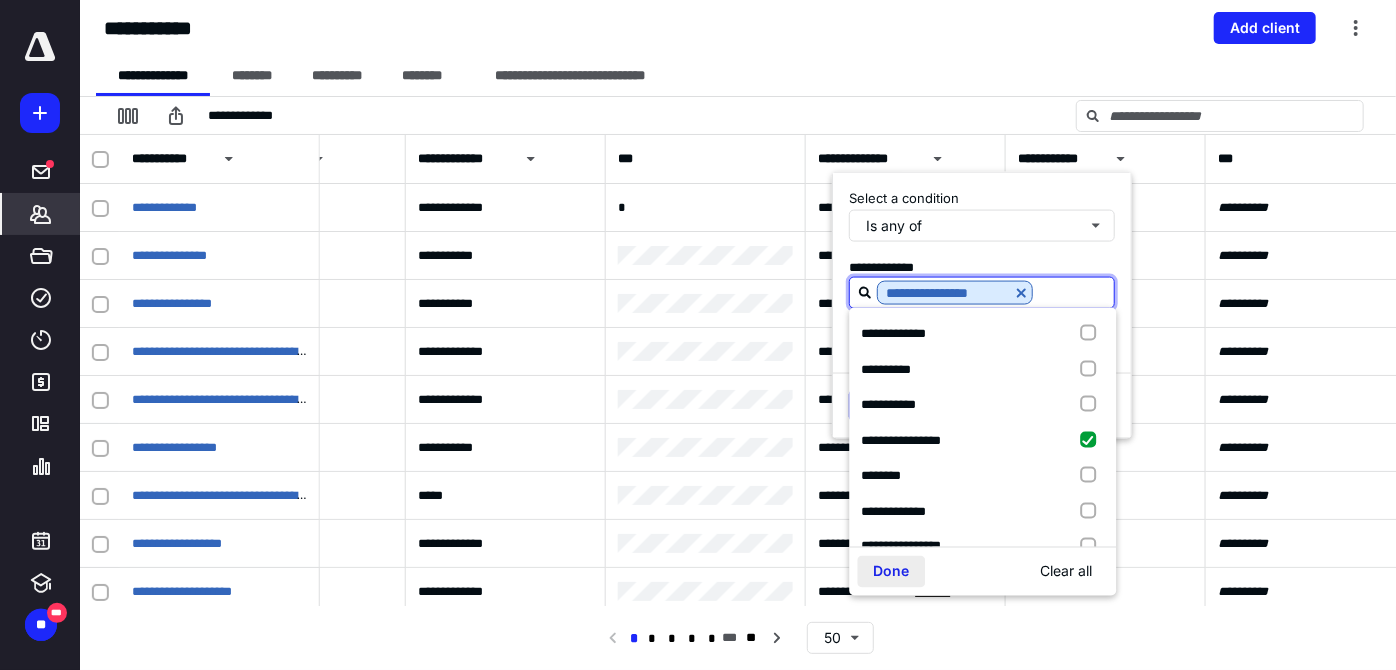 click on "Done" at bounding box center [891, 572] 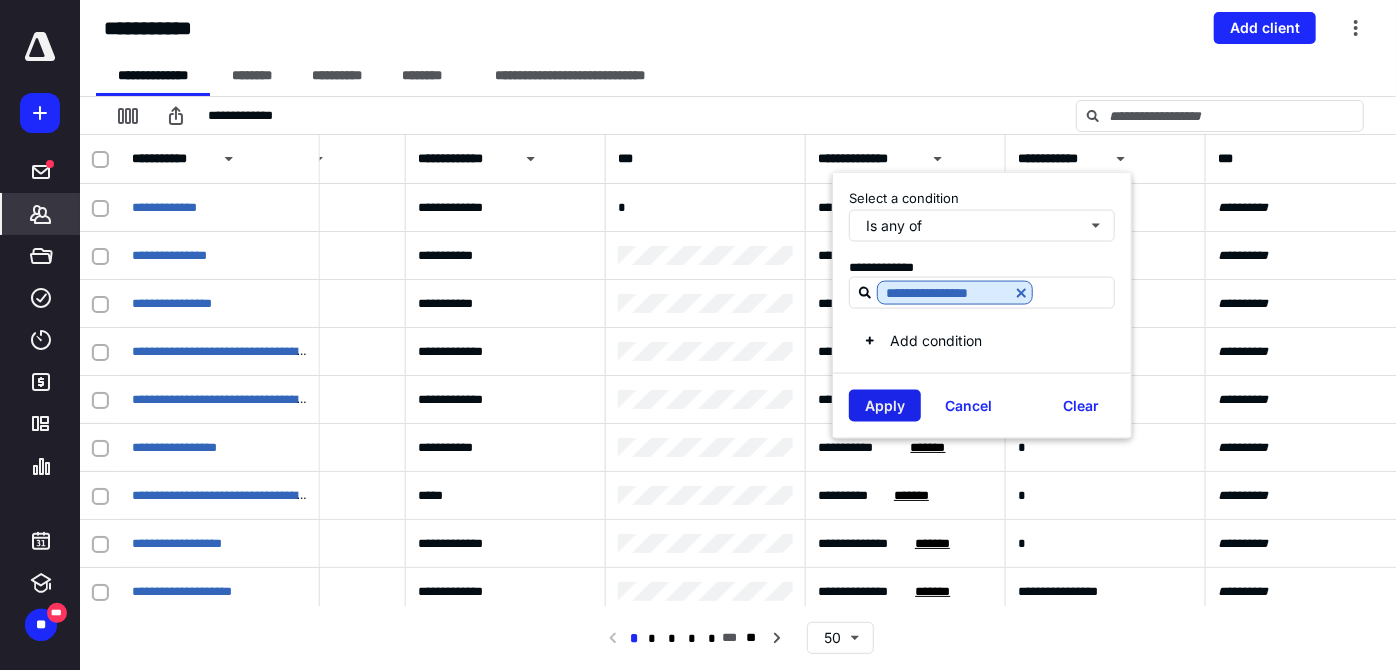 click on "Apply" at bounding box center [885, 406] 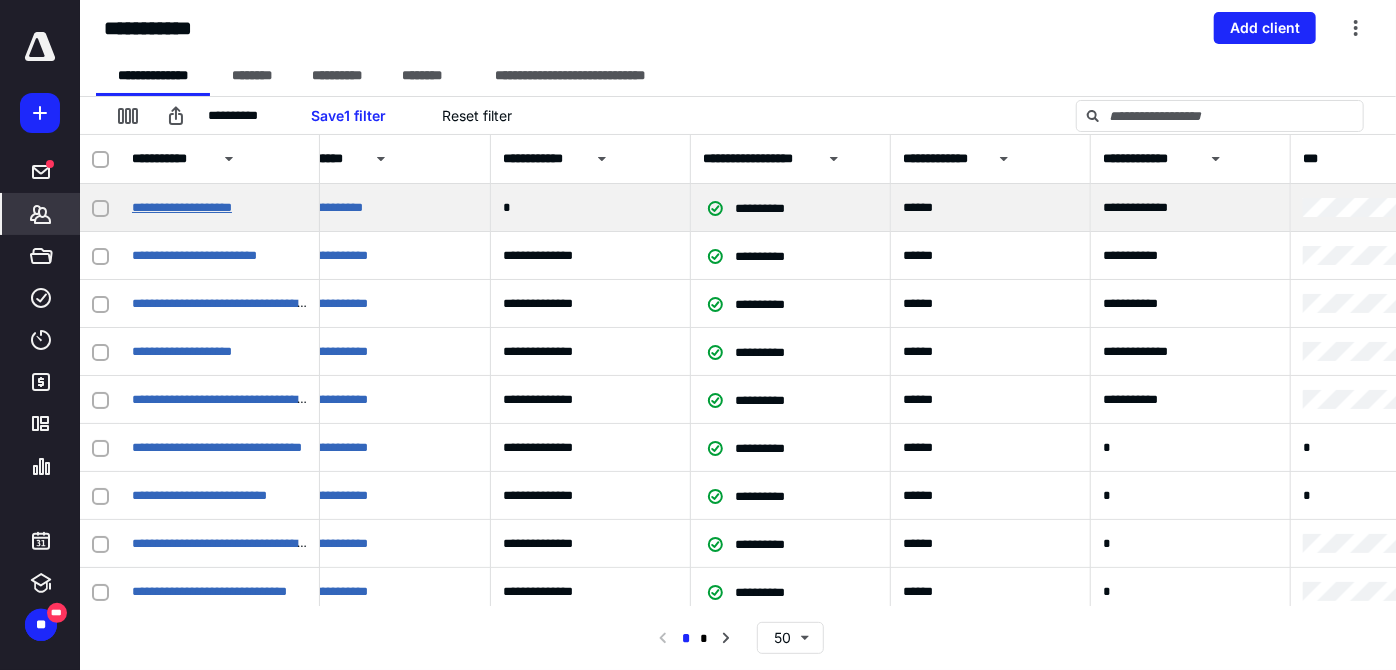 scroll, scrollTop: 0, scrollLeft: 0, axis: both 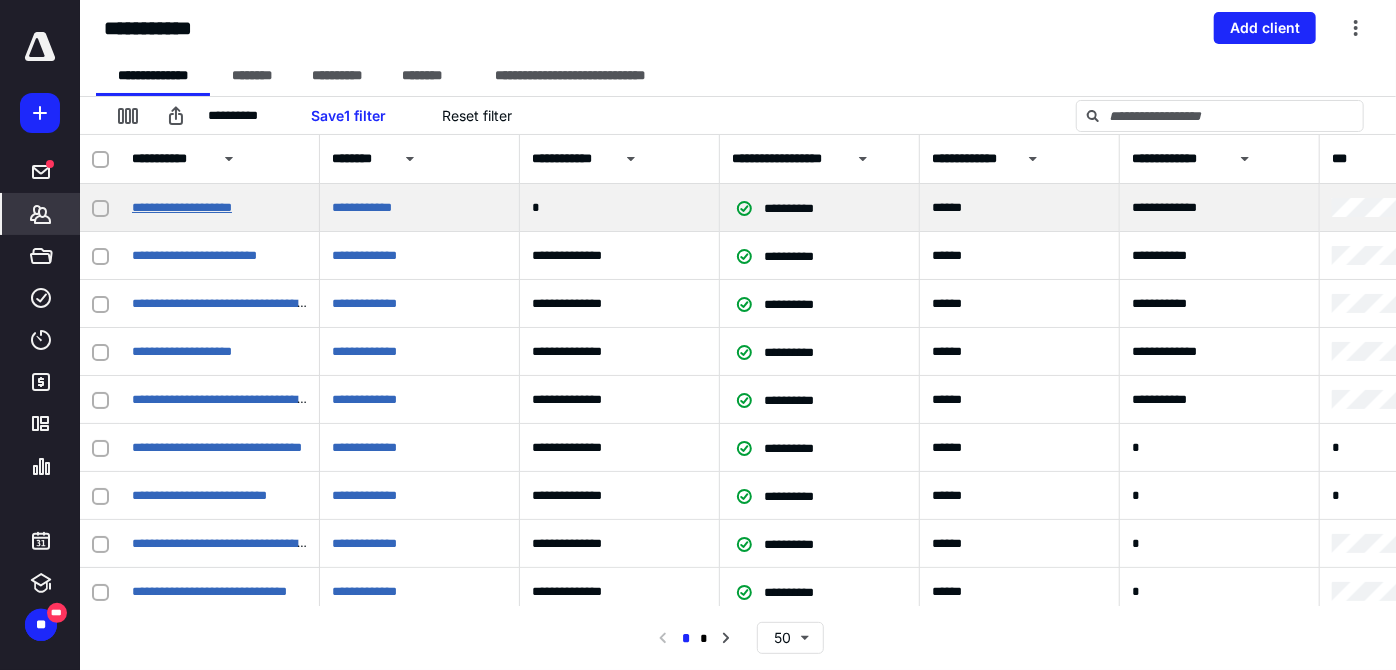 click on "**********" at bounding box center [182, 207] 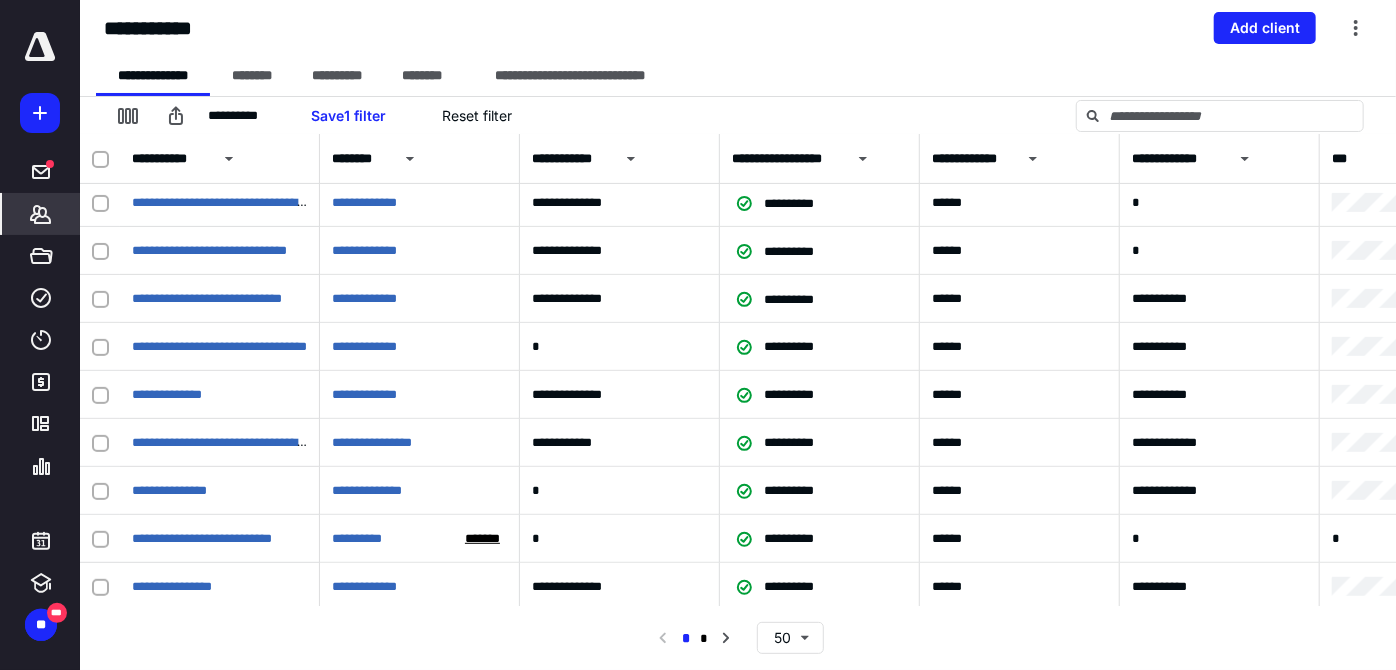 scroll, scrollTop: 357, scrollLeft: 0, axis: vertical 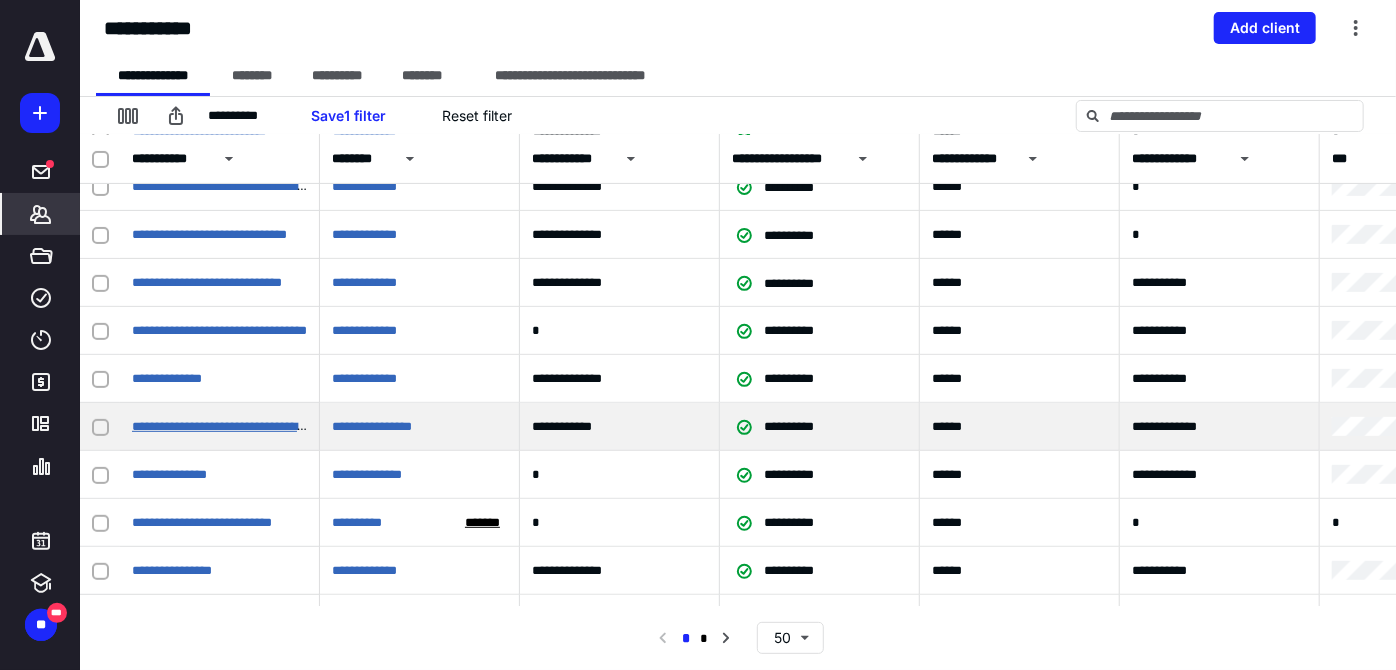 click on "**********" at bounding box center [264, 426] 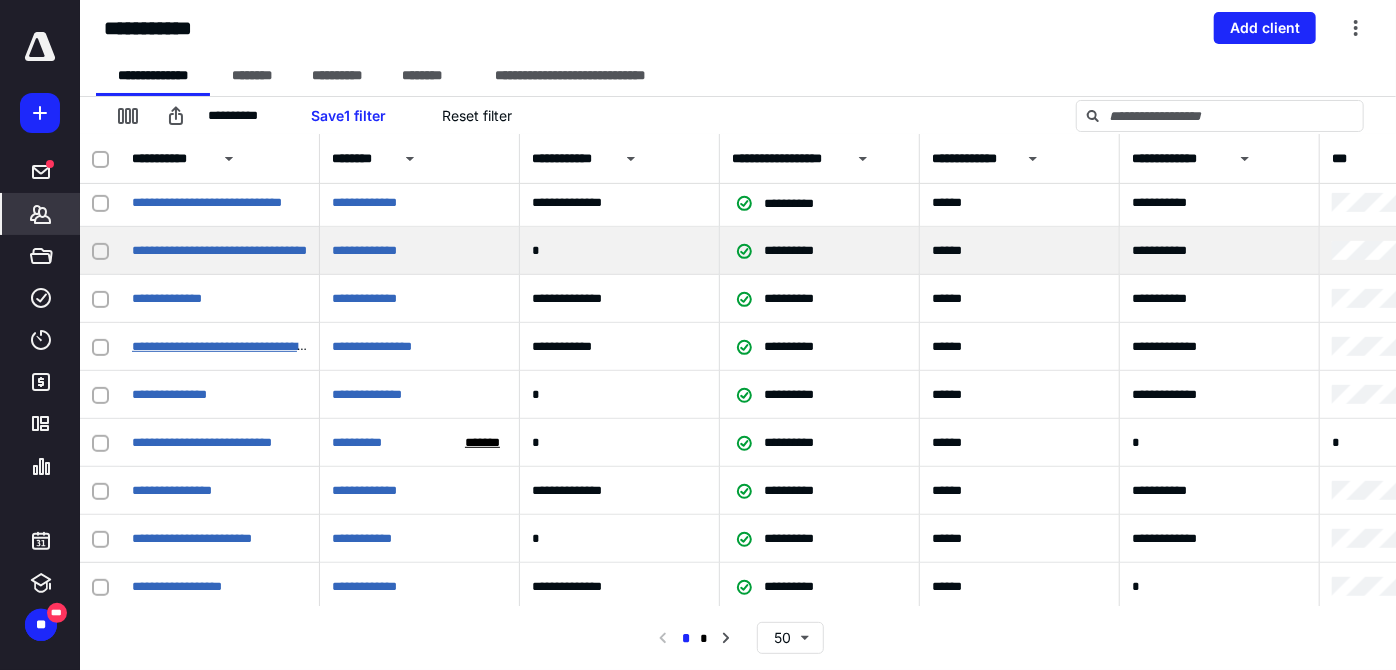 scroll, scrollTop: 442, scrollLeft: 0, axis: vertical 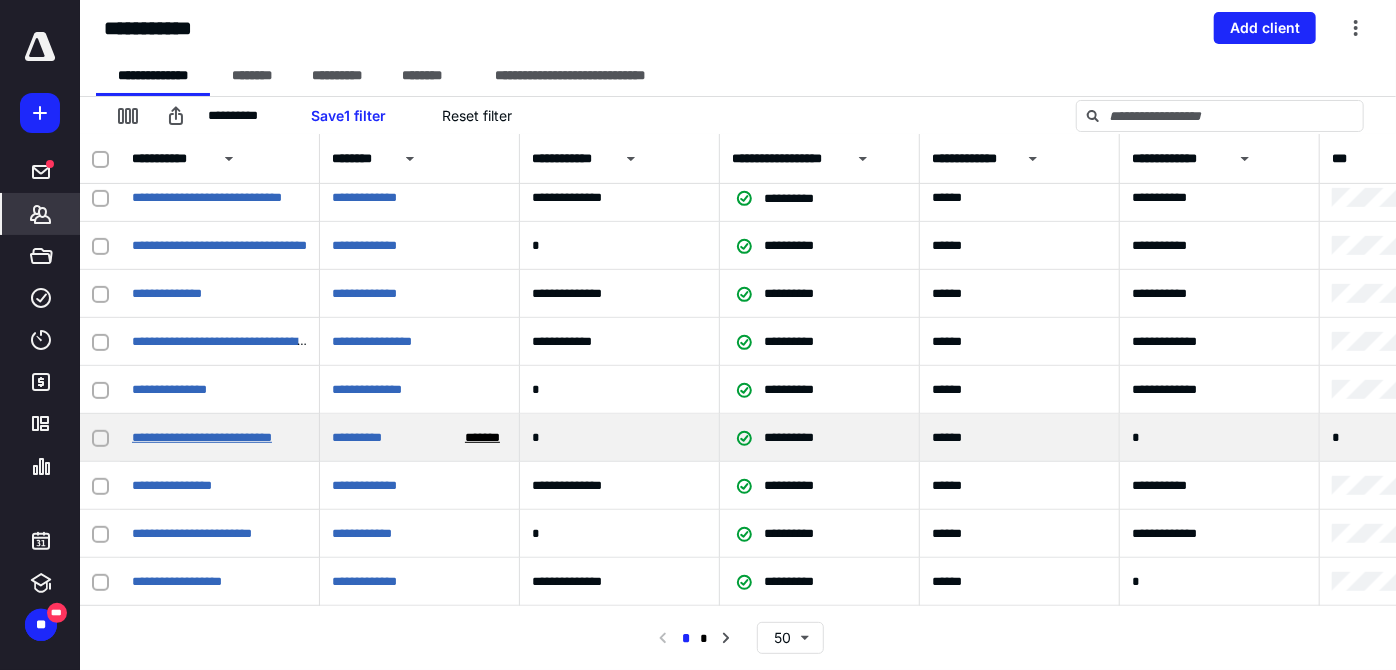 click on "**********" at bounding box center [202, 437] 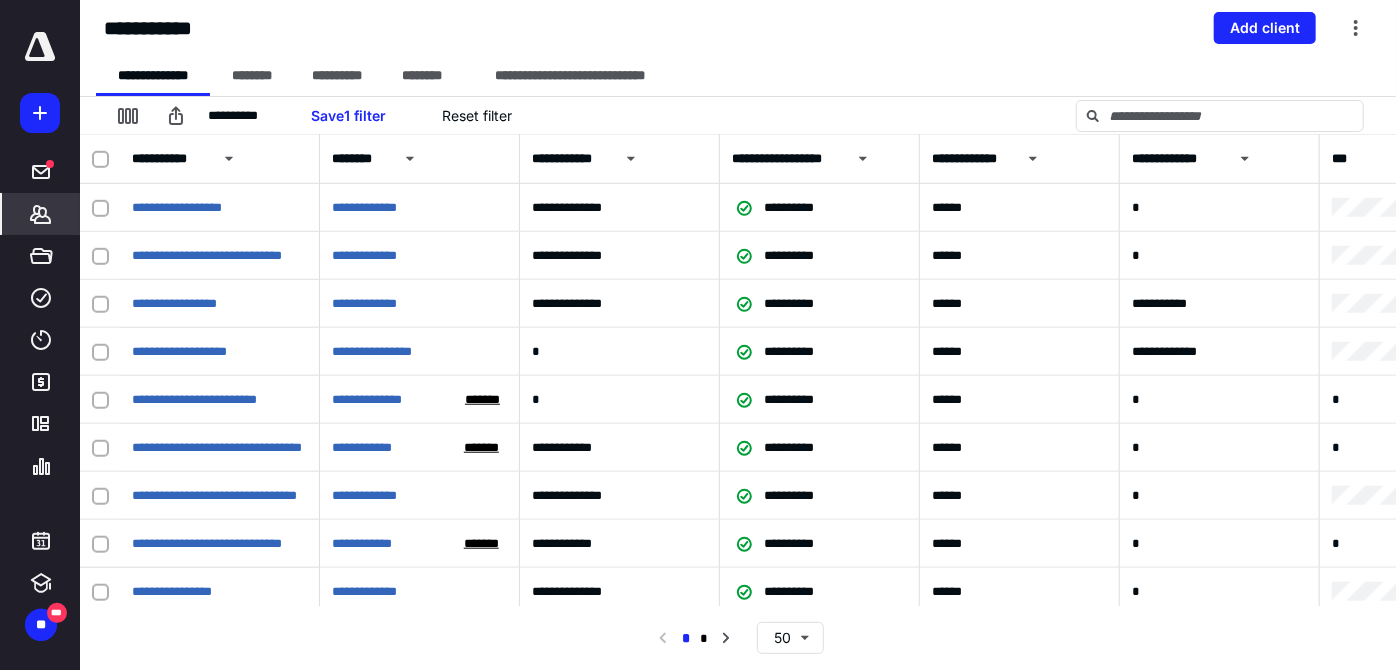 scroll, scrollTop: 820, scrollLeft: 0, axis: vertical 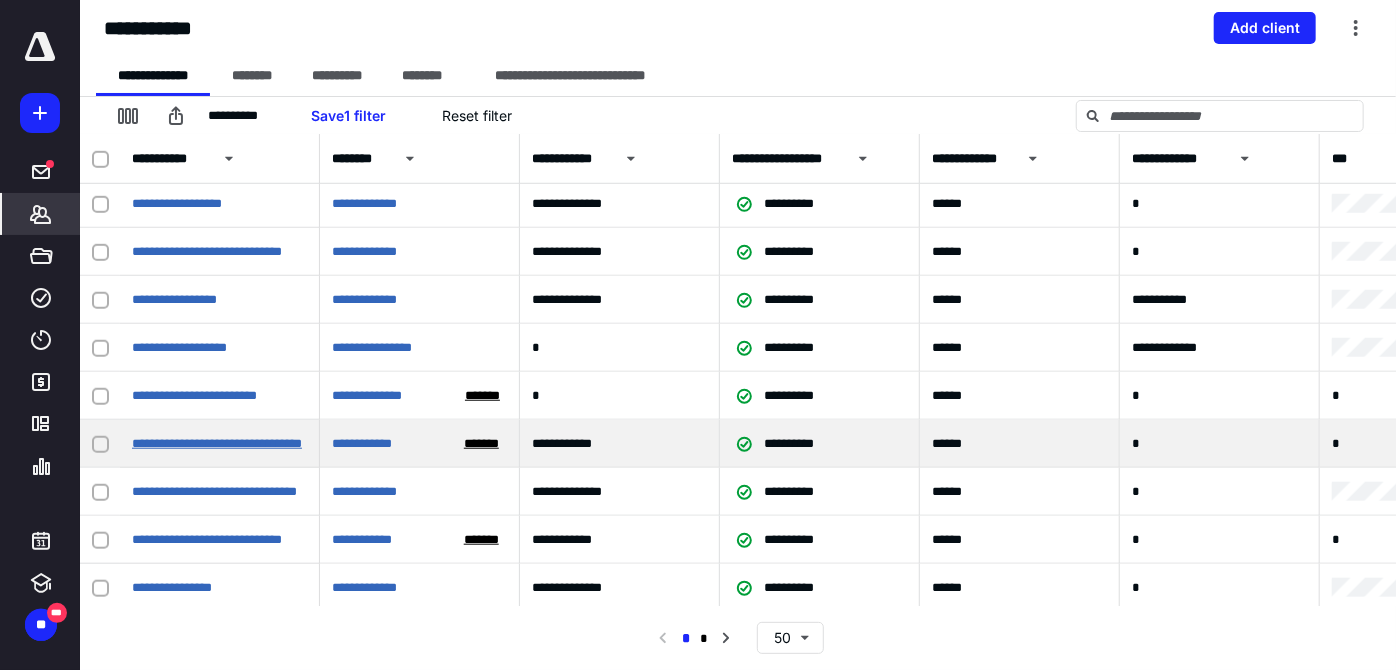 click on "**********" at bounding box center [217, 443] 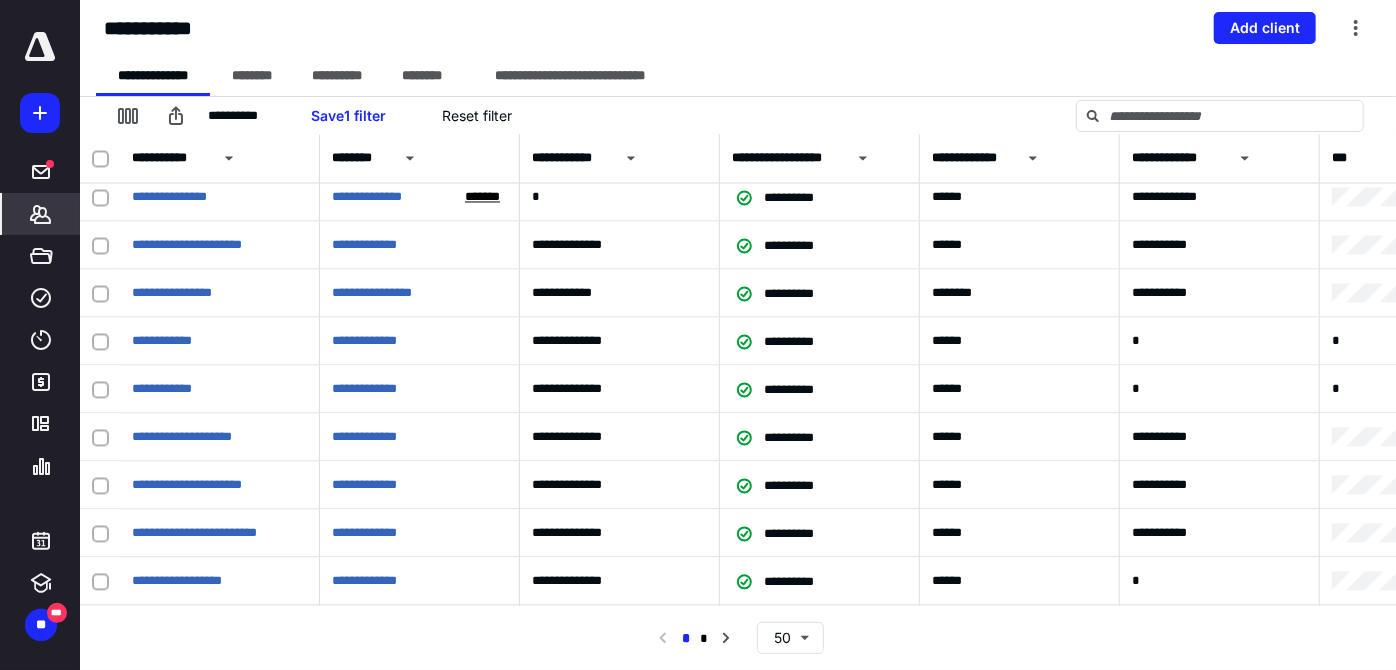 scroll, scrollTop: 1992, scrollLeft: 0, axis: vertical 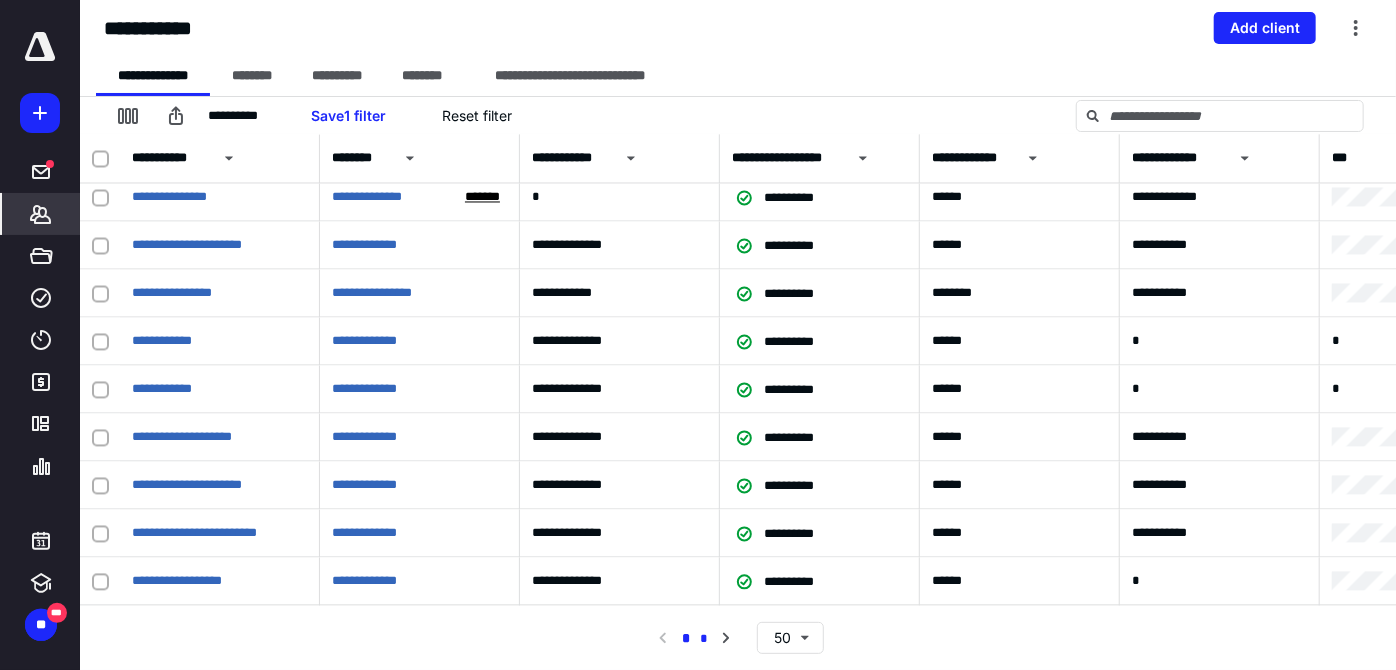 click on "*" at bounding box center (704, 639) 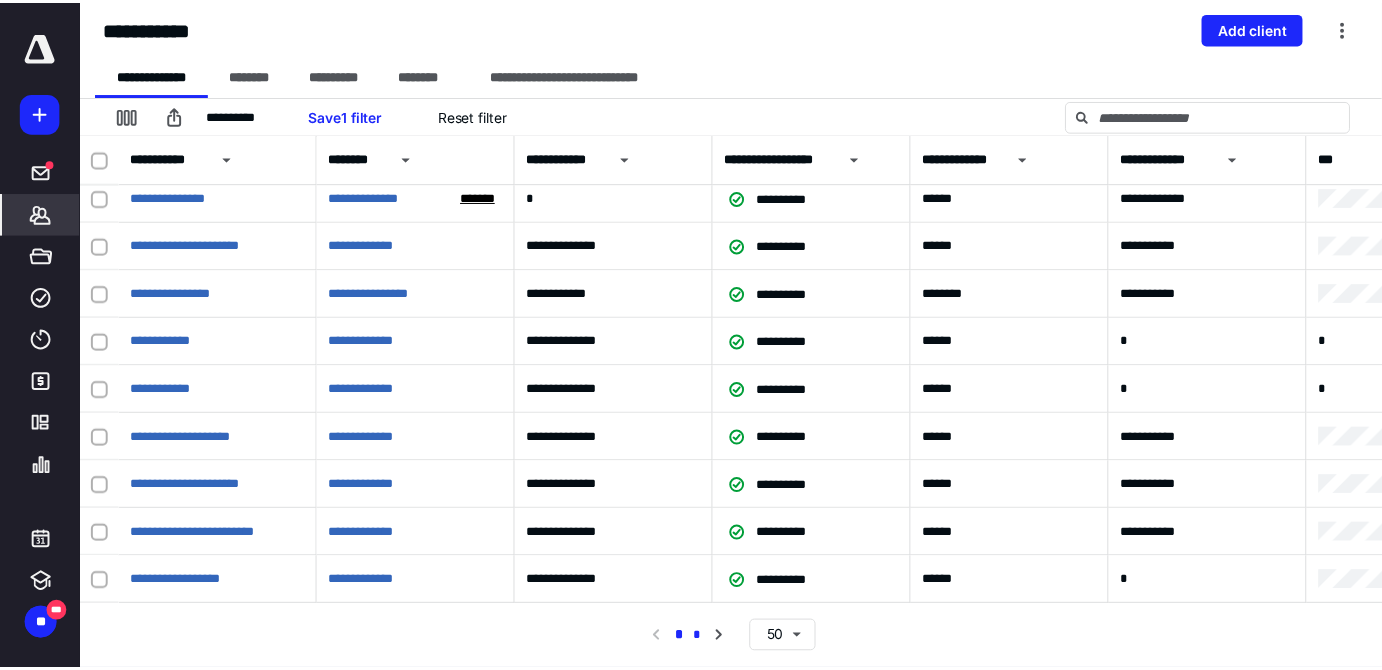 scroll, scrollTop: 0, scrollLeft: 0, axis: both 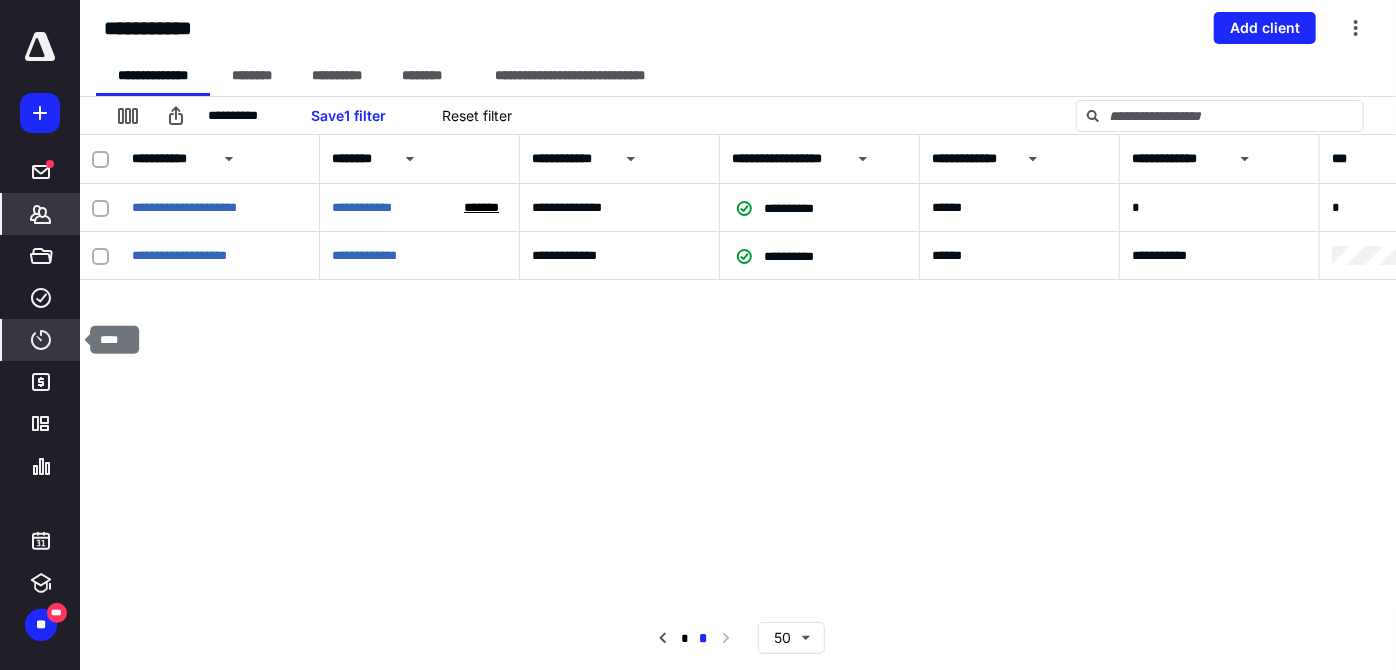 click 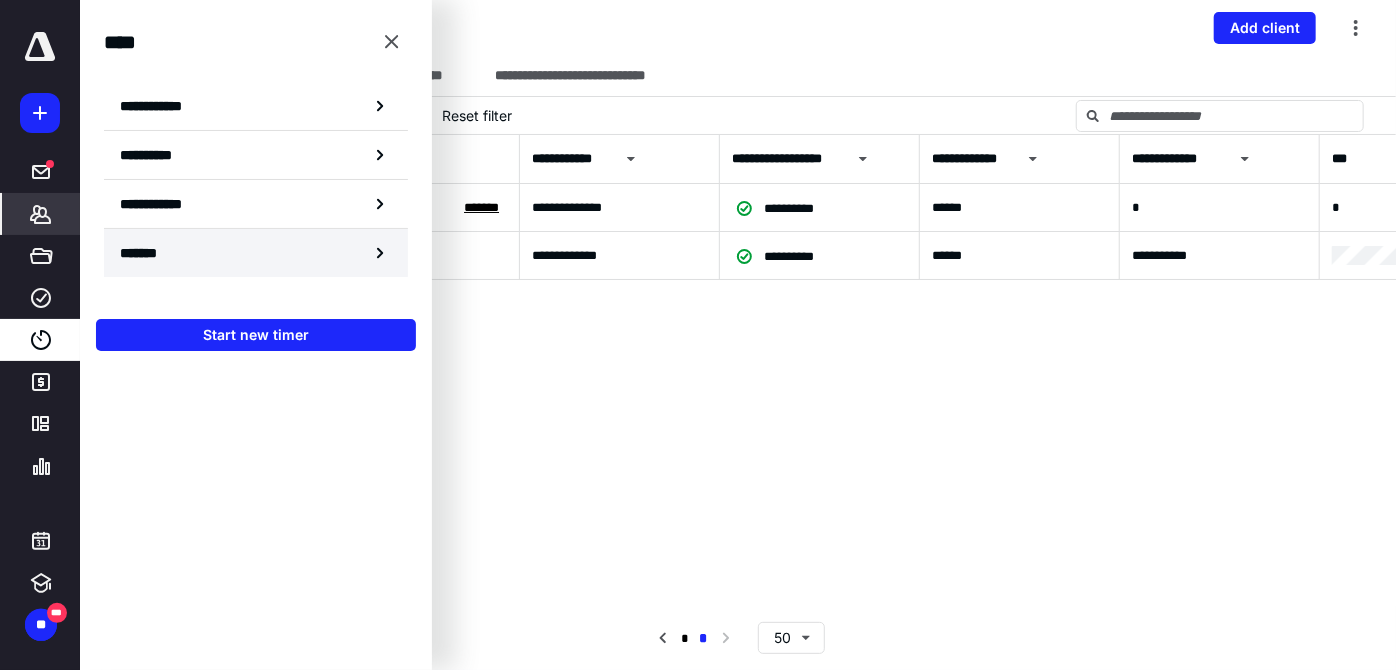 click on "*******" at bounding box center (256, 253) 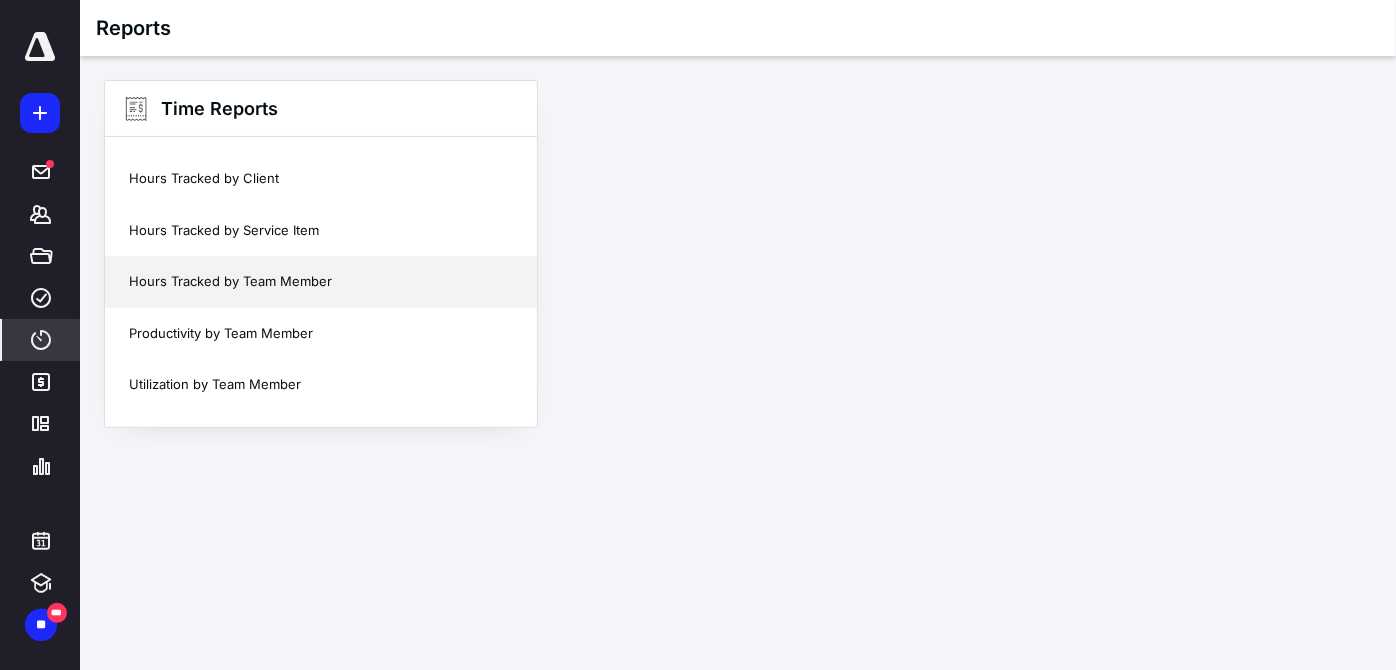 click on "Hours Tracked by Team Member" at bounding box center (321, 282) 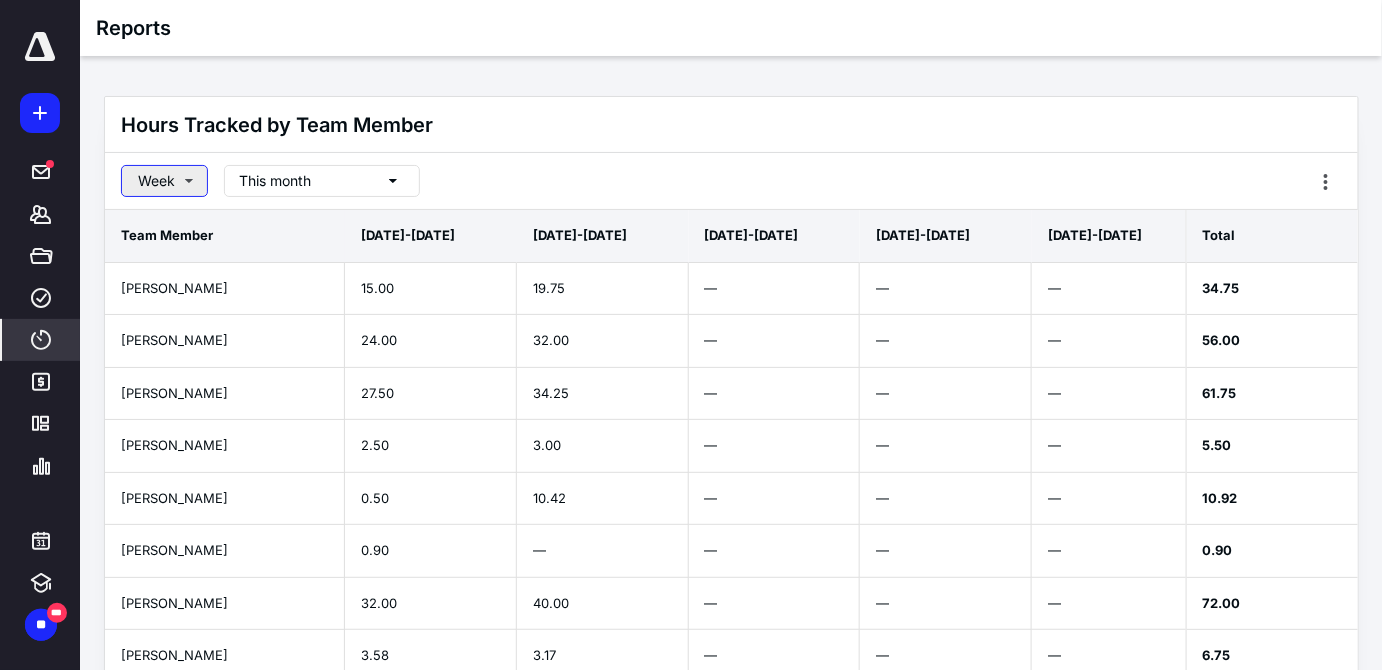 click on "Week" at bounding box center (164, 181) 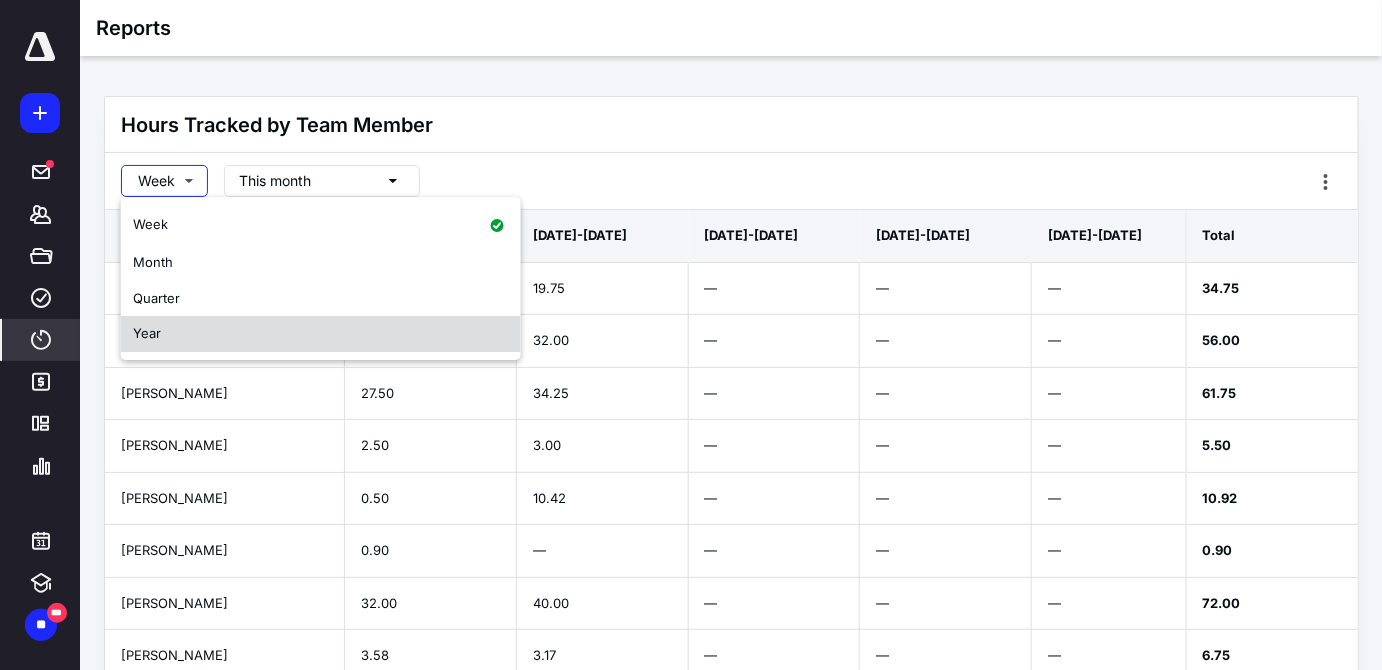 click on "Year" at bounding box center (321, 334) 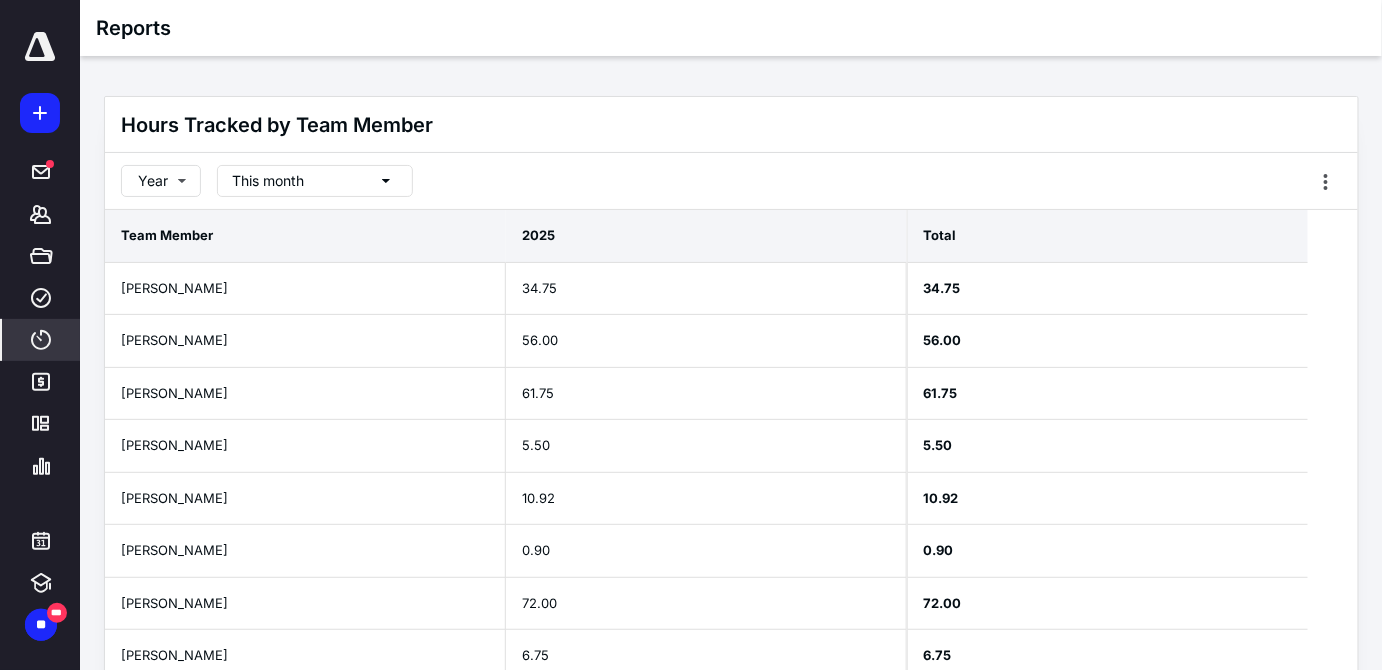 click on "This month" at bounding box center (315, 181) 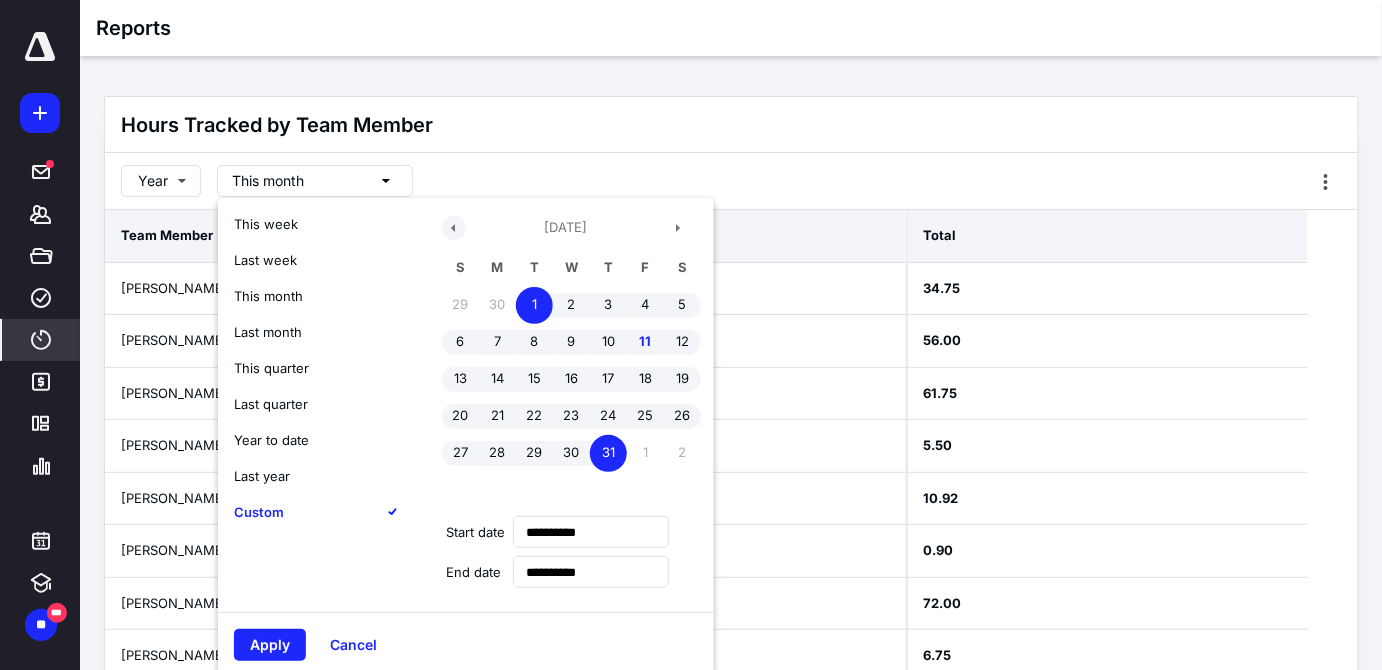 click at bounding box center (454, 228) 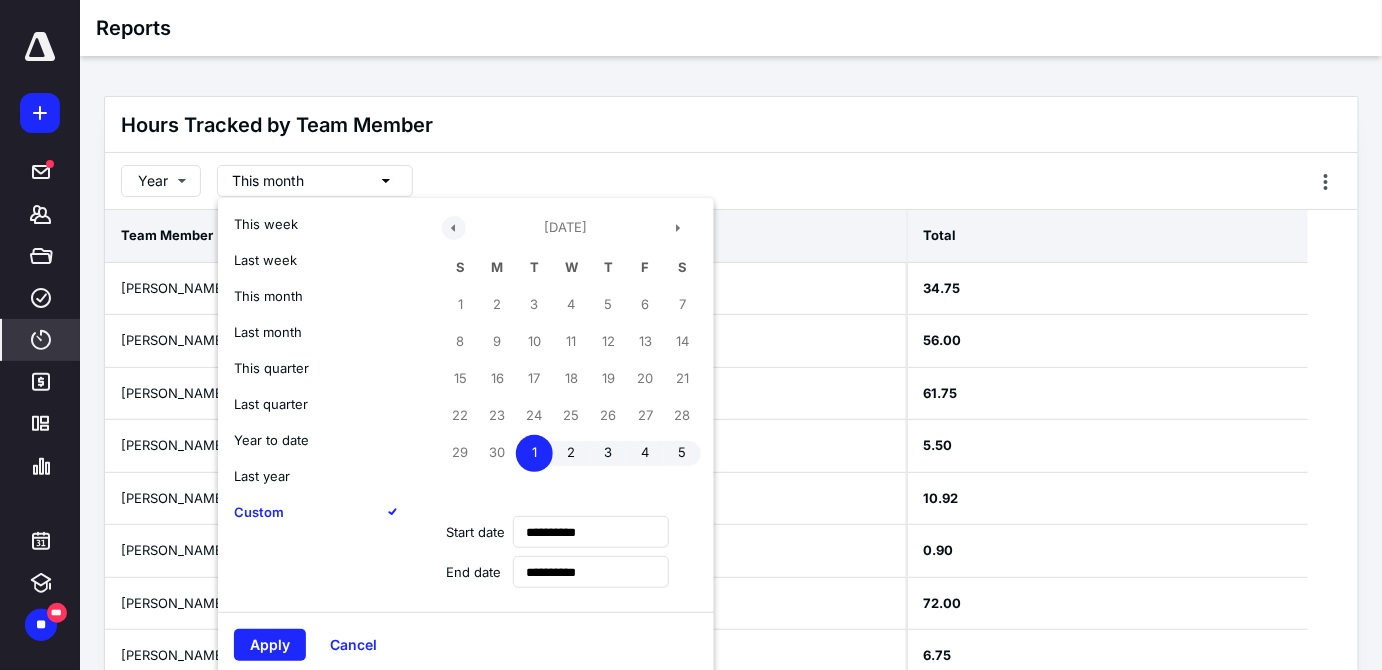 click at bounding box center (454, 228) 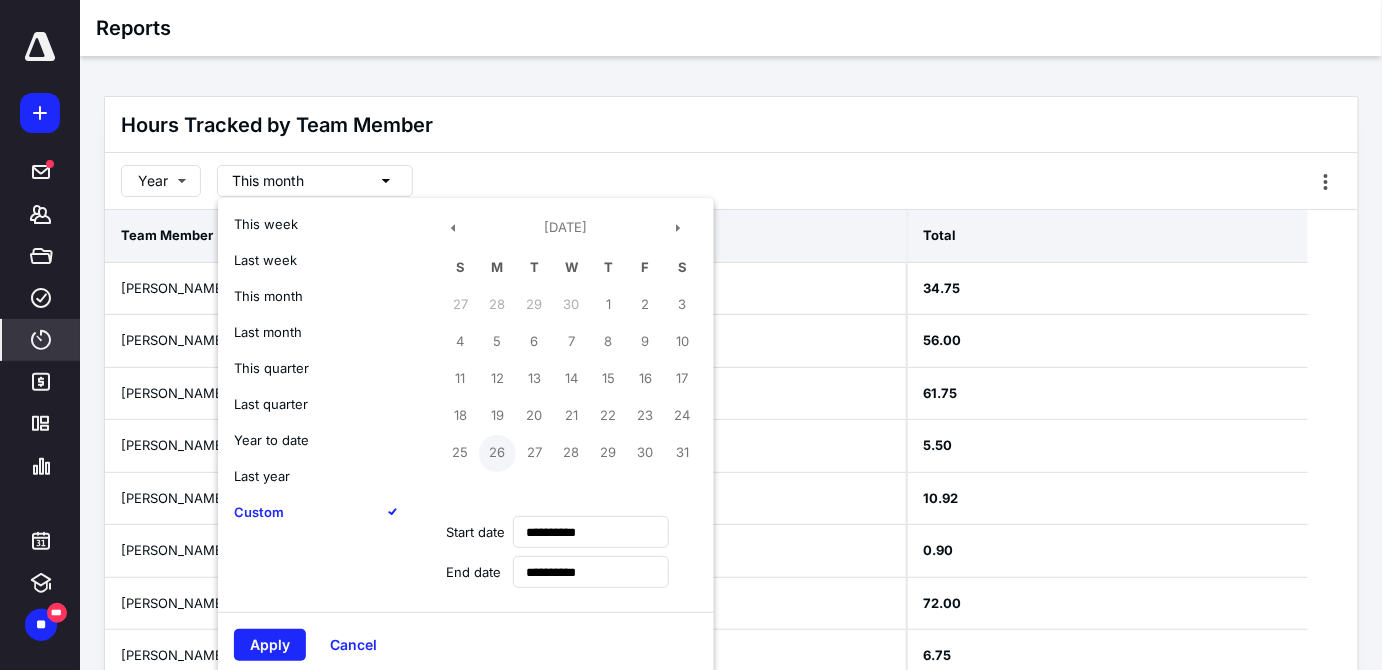 click on "26" at bounding box center [497, 453] 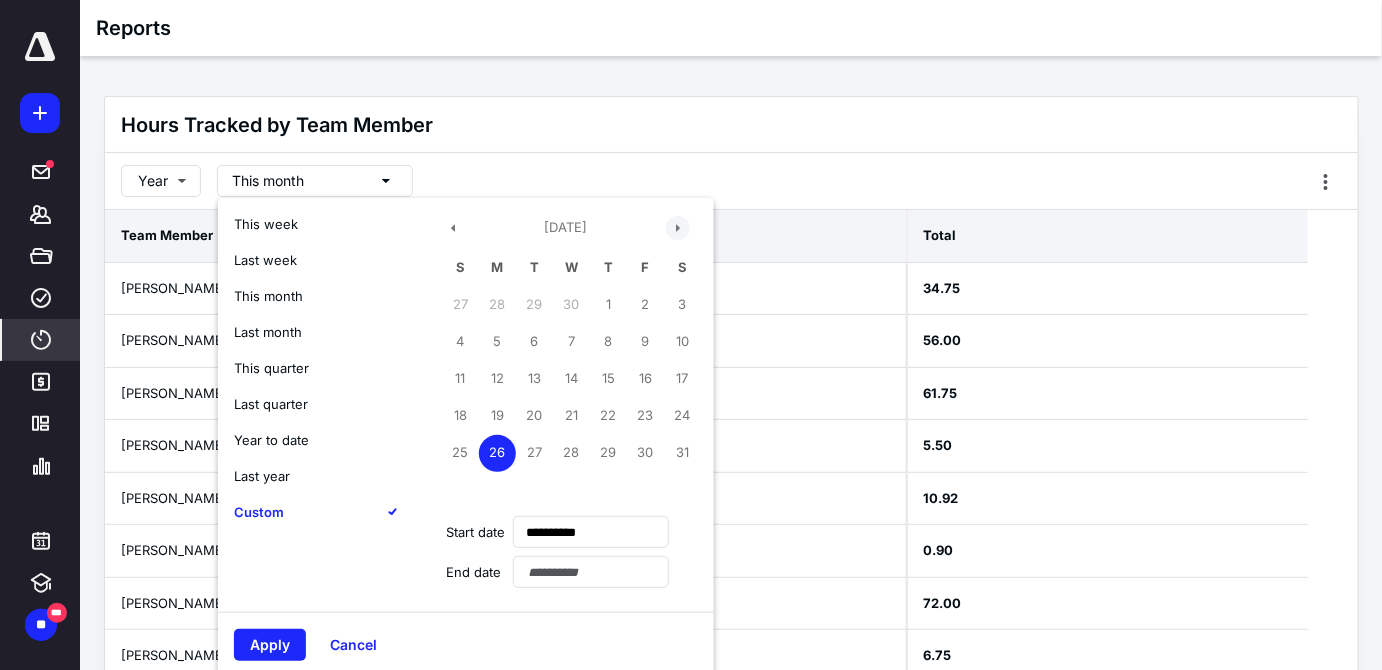 click at bounding box center [678, 228] 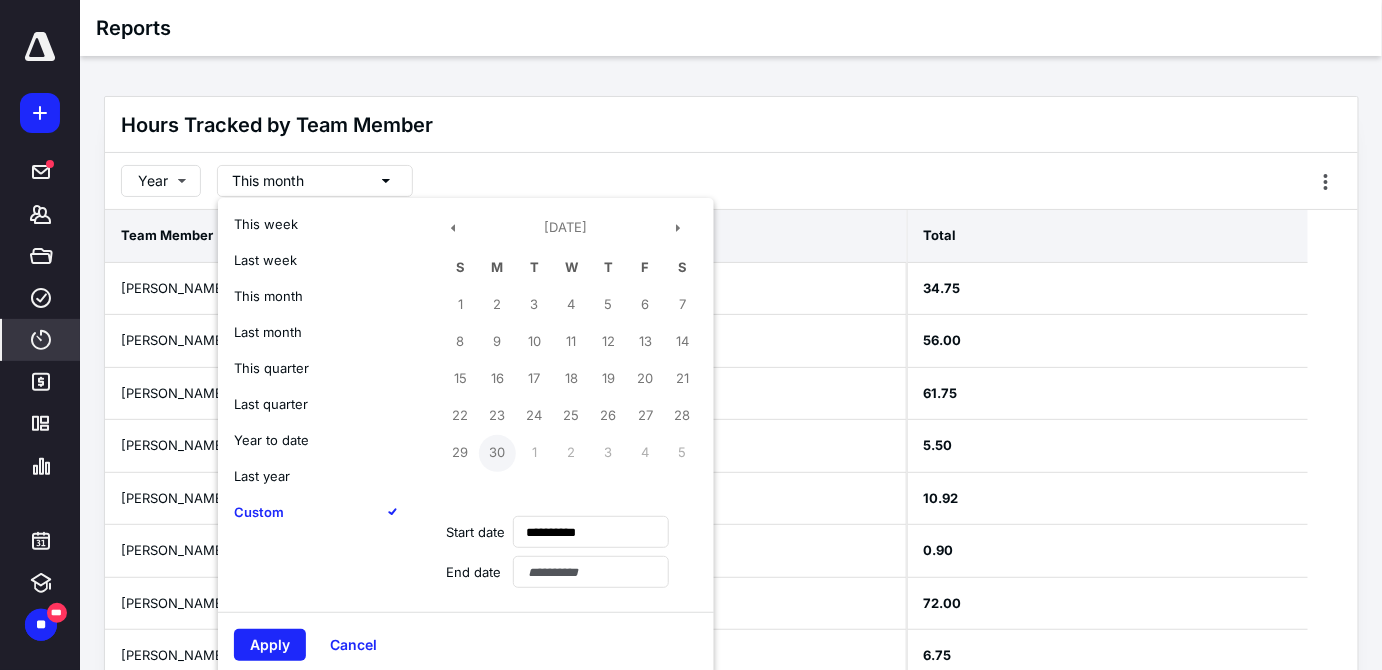 click on "30" at bounding box center (497, 453) 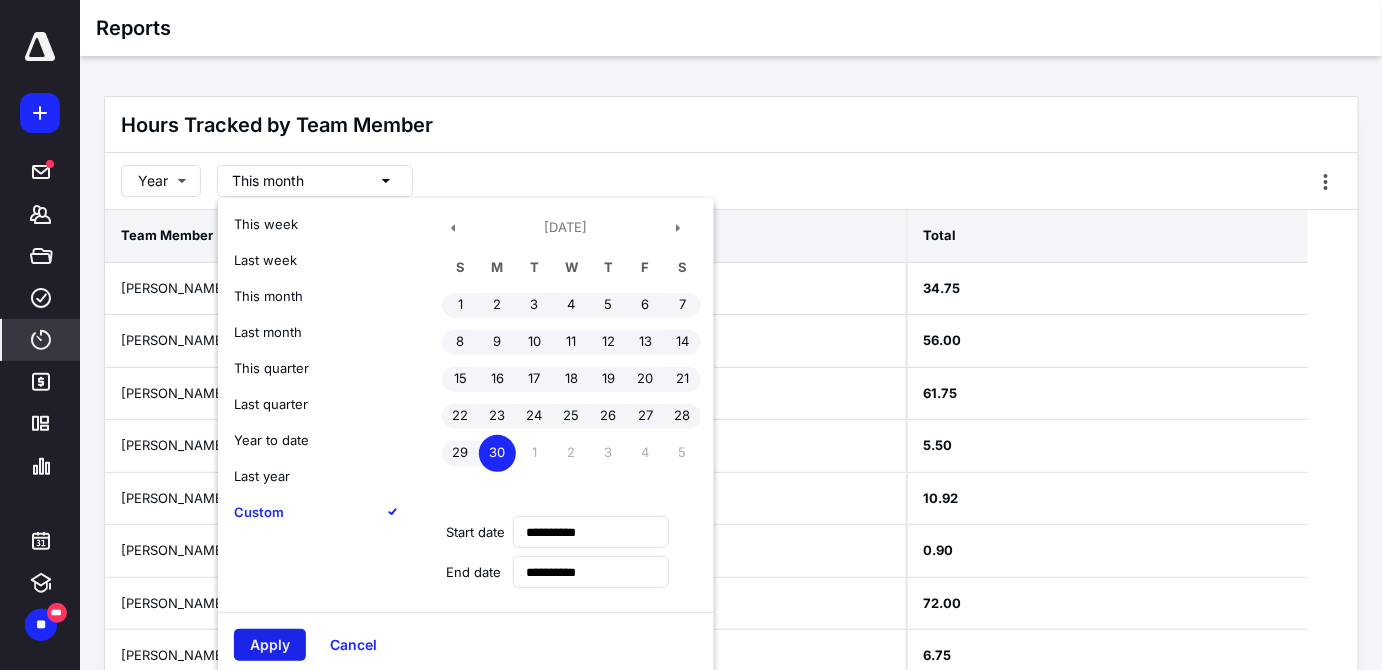 click on "Apply" at bounding box center [270, 645] 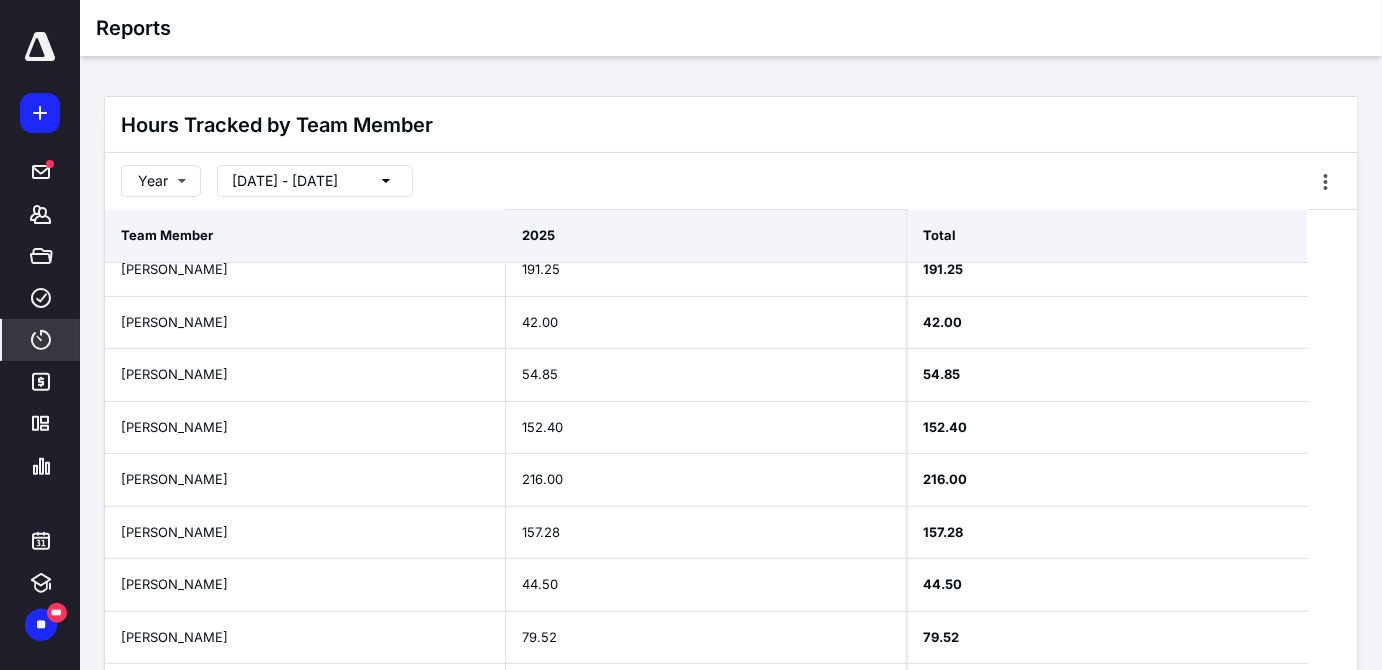 scroll, scrollTop: 177, scrollLeft: 0, axis: vertical 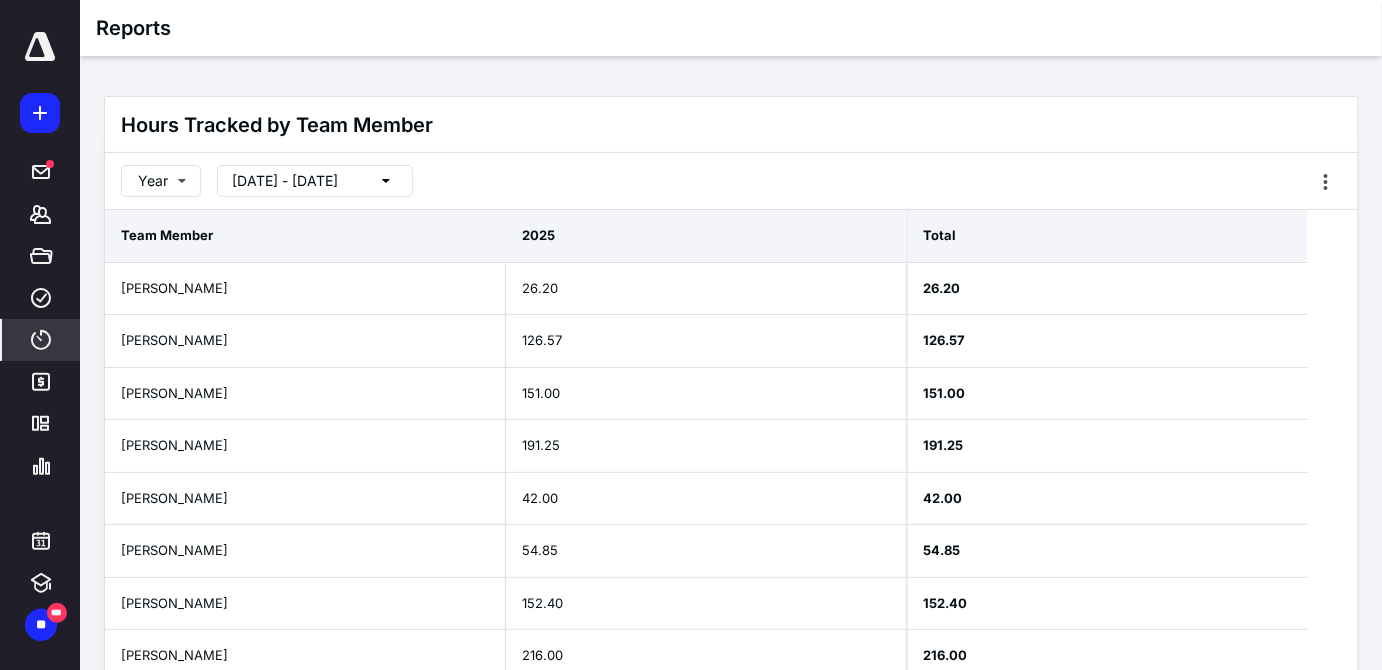 click on "5/26/2025 - 6/30/2025" at bounding box center (285, 181) 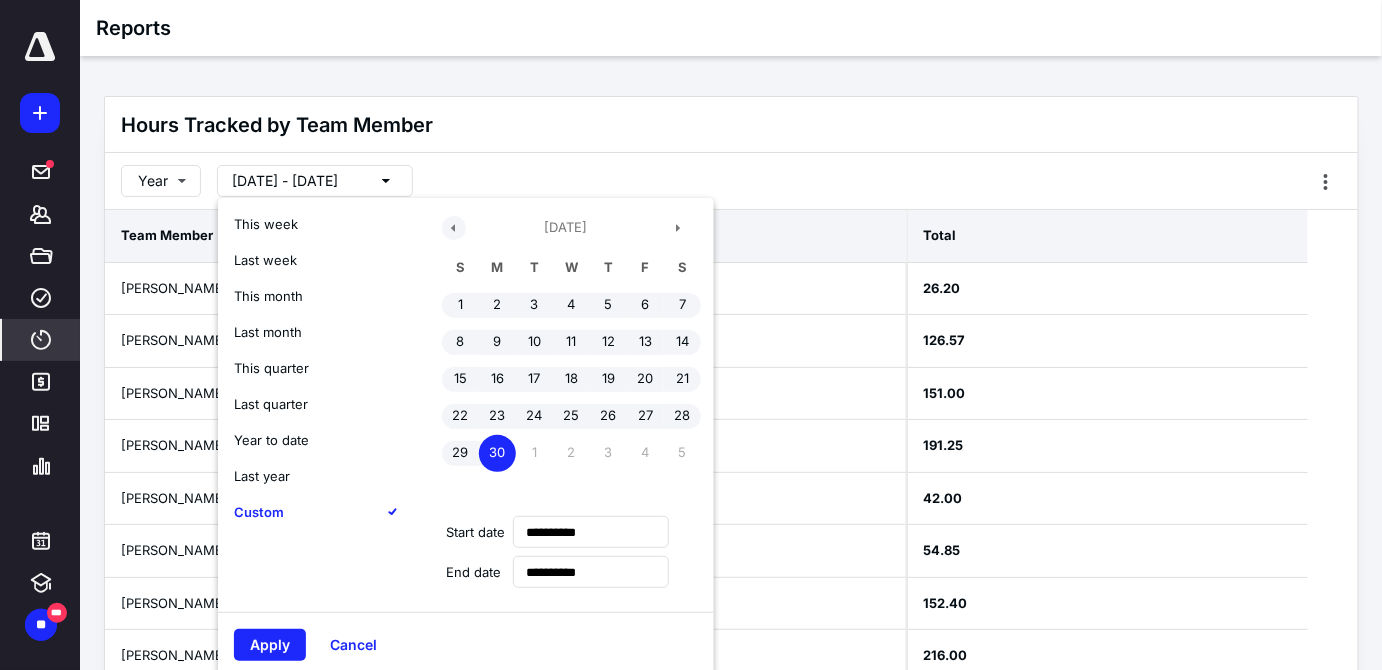 click at bounding box center [454, 228] 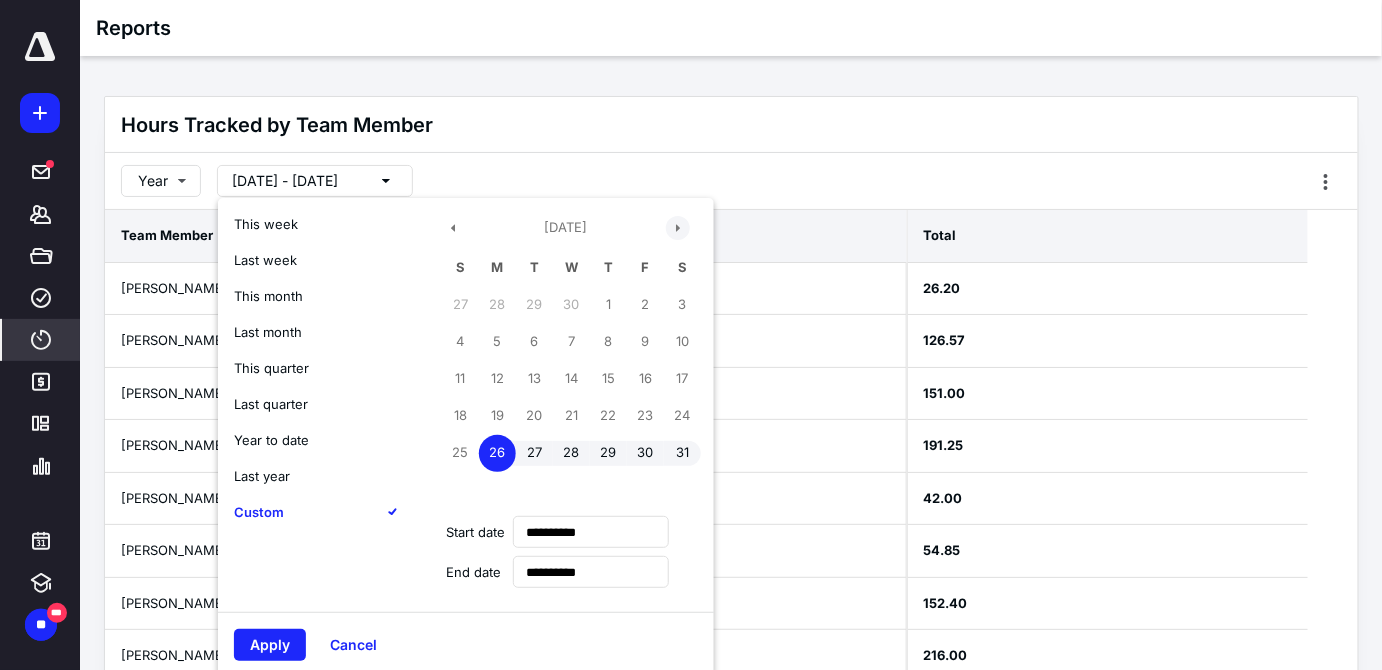 click at bounding box center [678, 228] 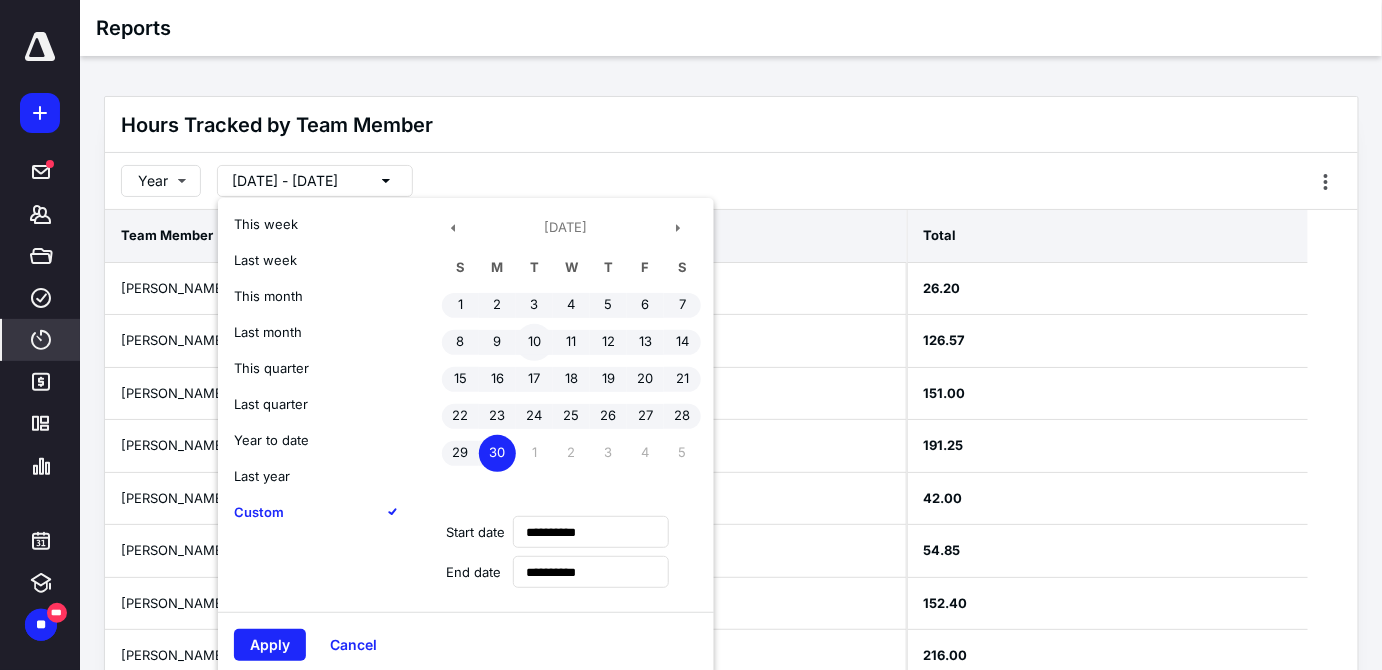 click on "10" at bounding box center (534, 342) 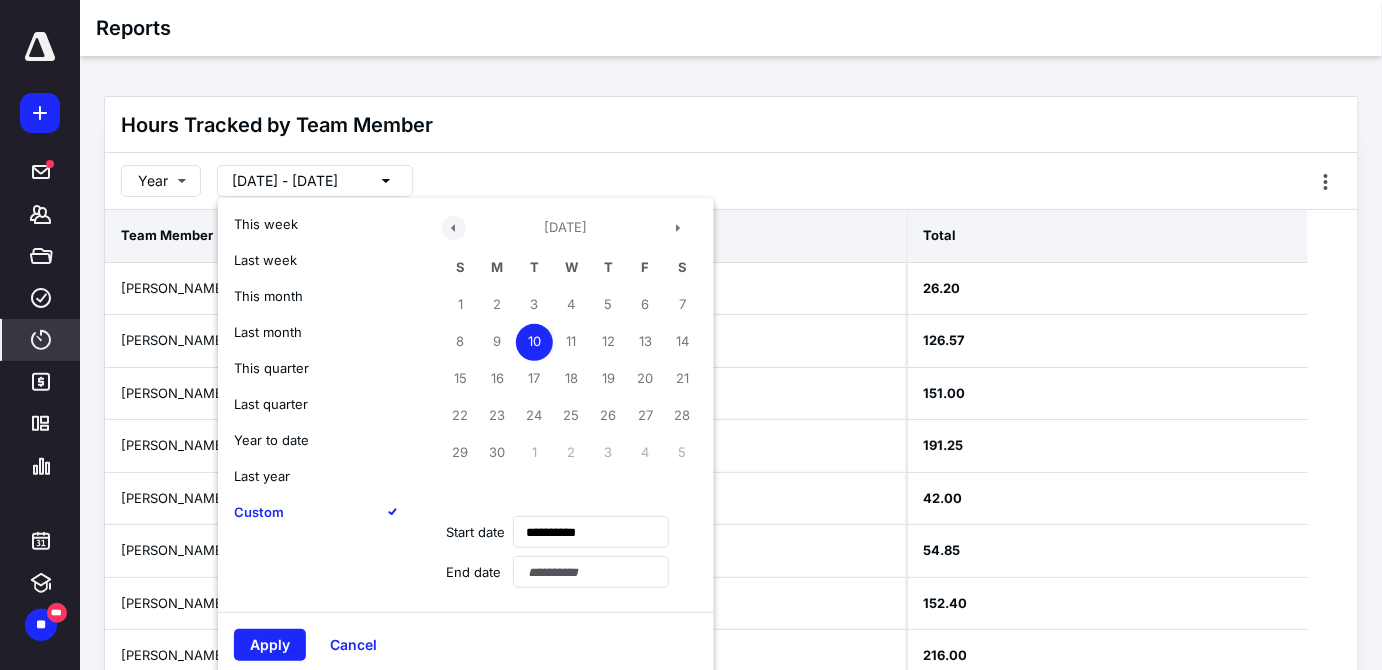 click at bounding box center (454, 228) 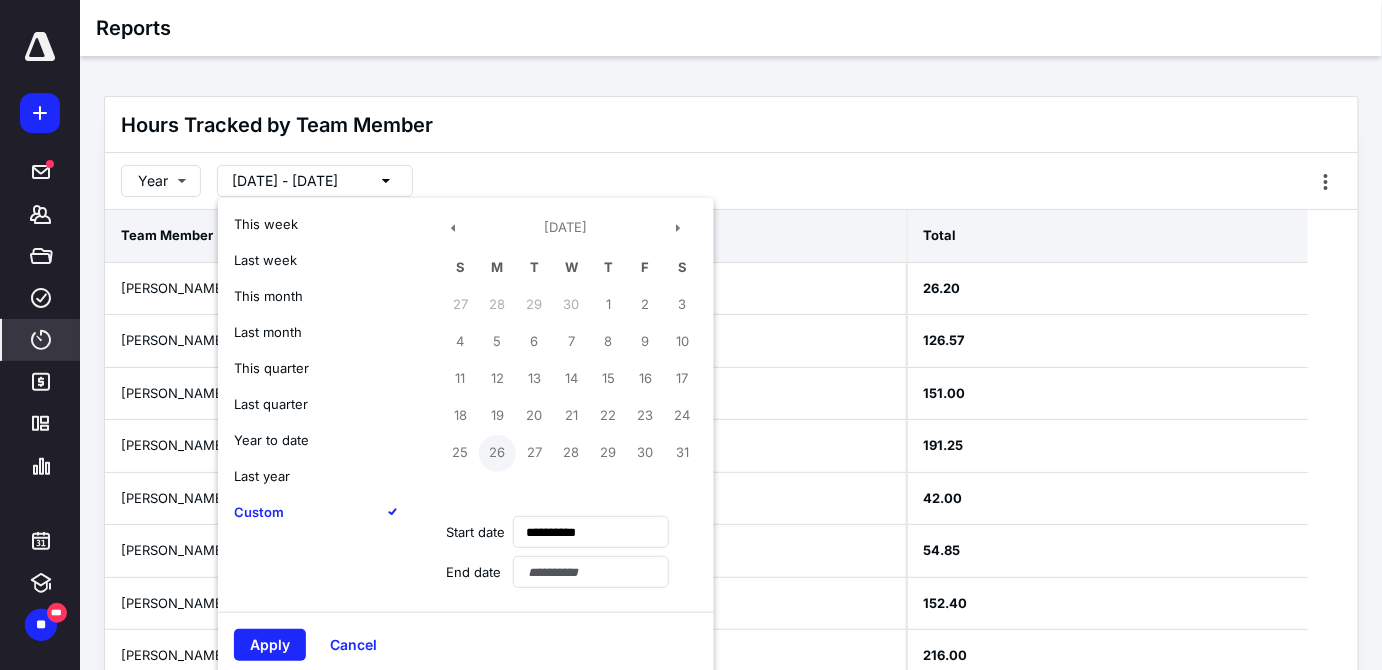click on "26" at bounding box center [497, 453] 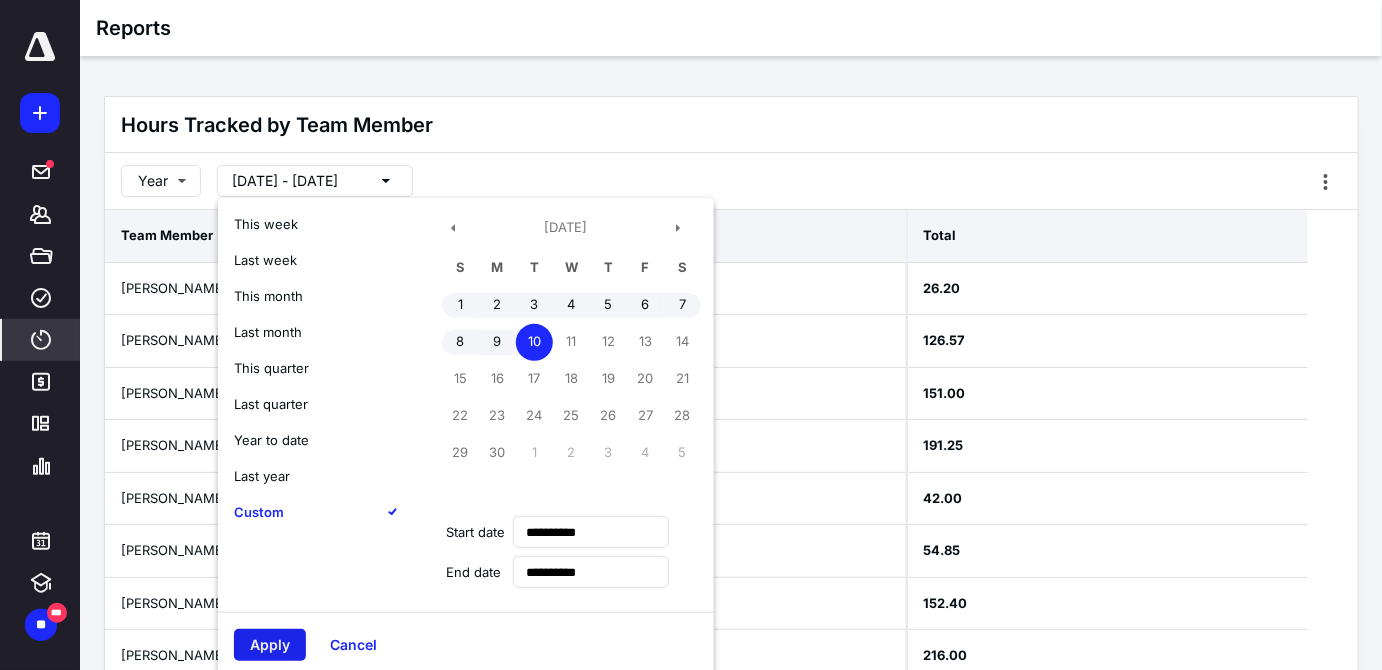 click on "Apply" at bounding box center (270, 645) 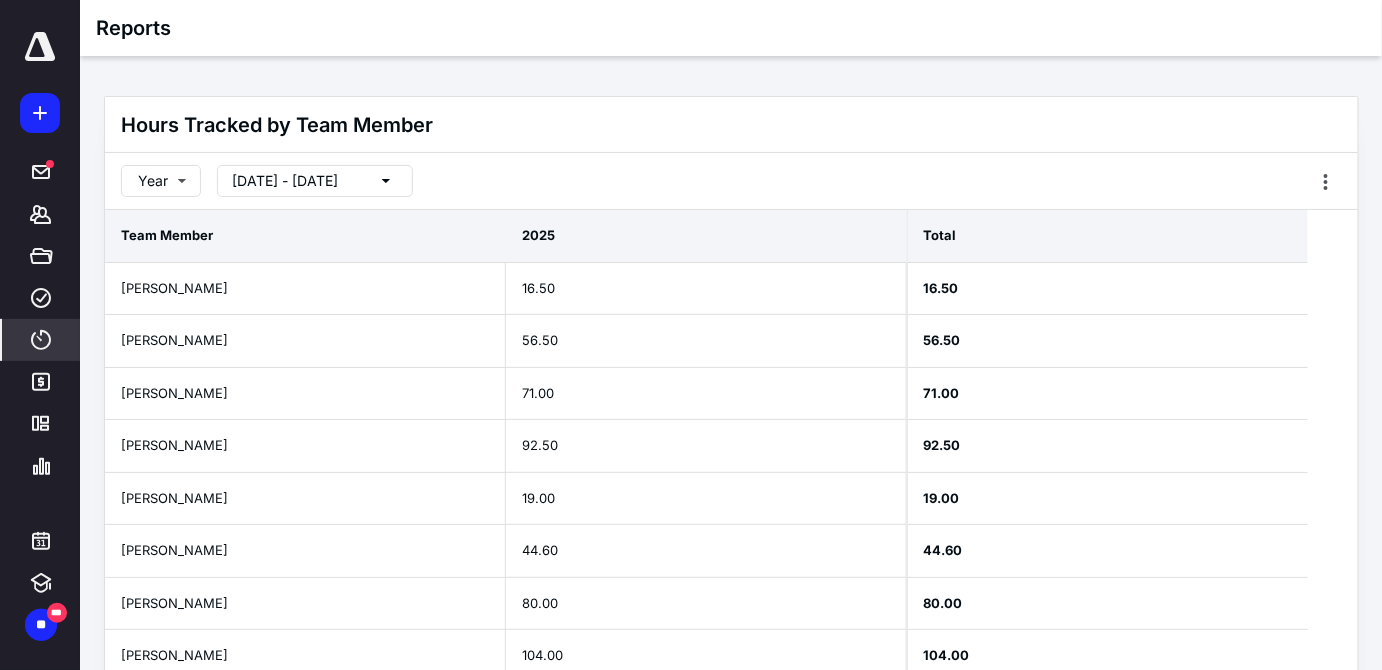 scroll, scrollTop: 585, scrollLeft: 0, axis: vertical 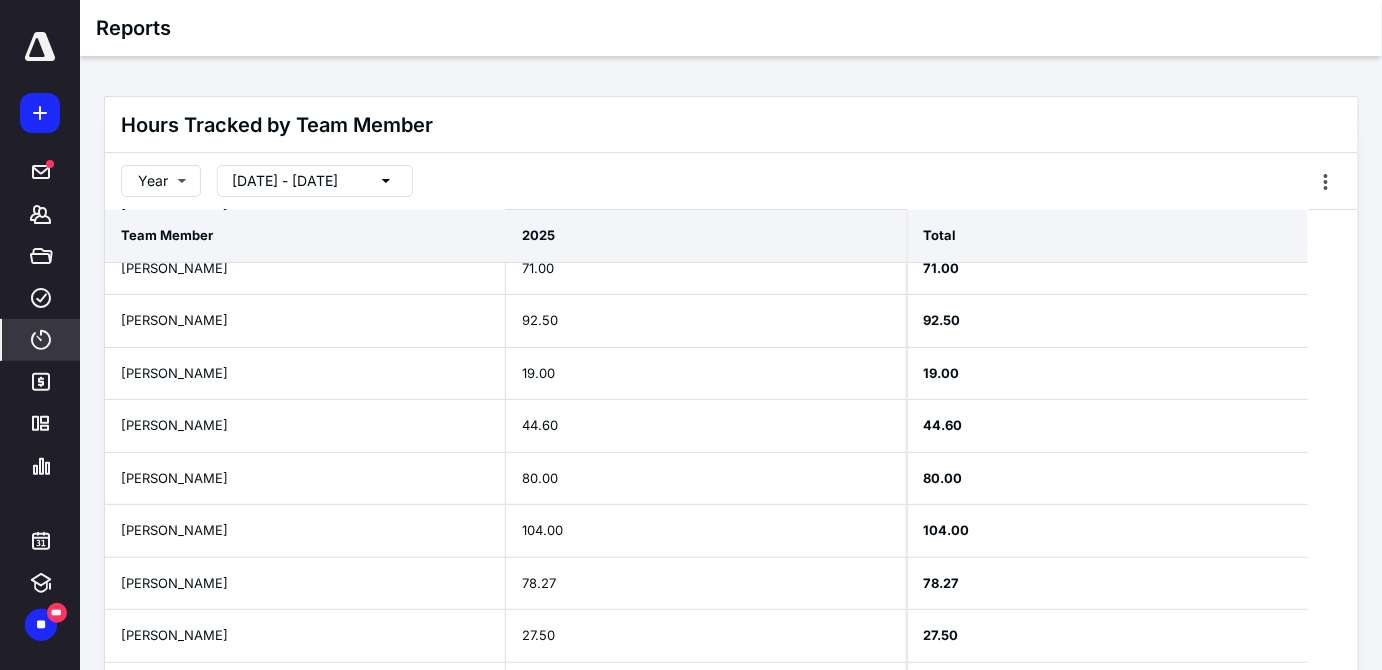 click on "5/26/2025 - 6/10/2025" at bounding box center [285, 181] 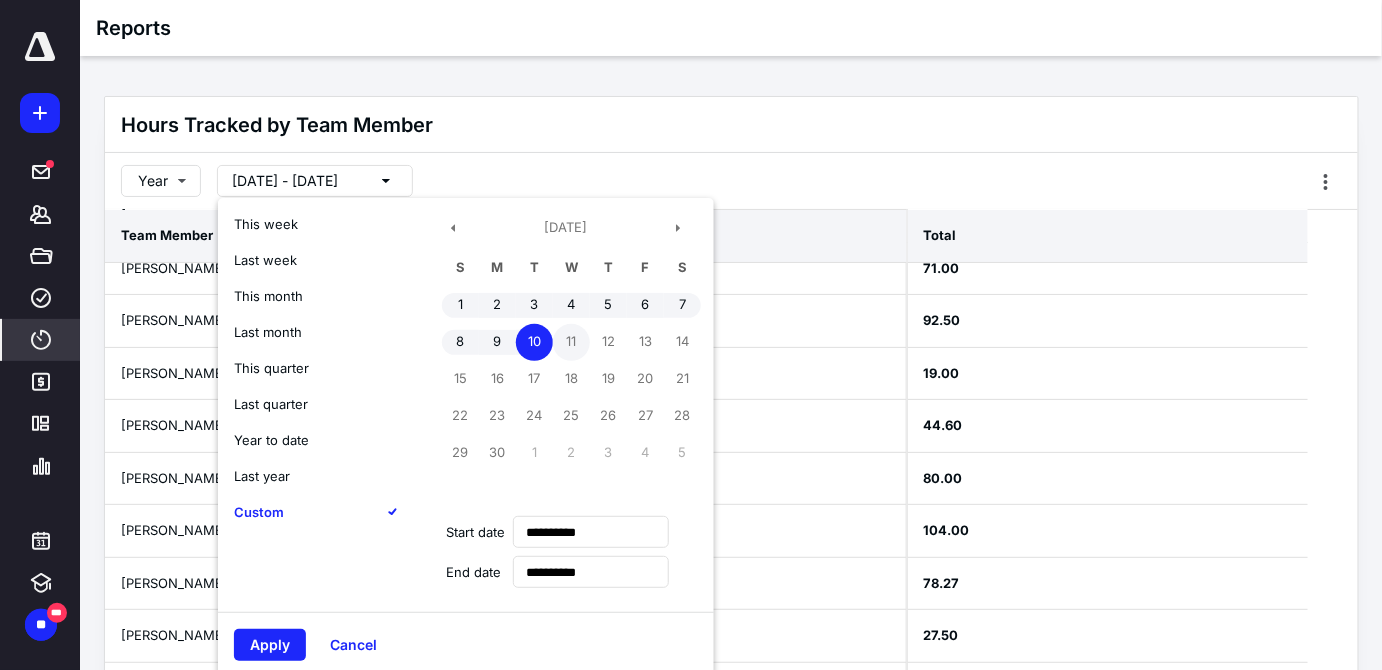 click on "11" at bounding box center [571, 342] 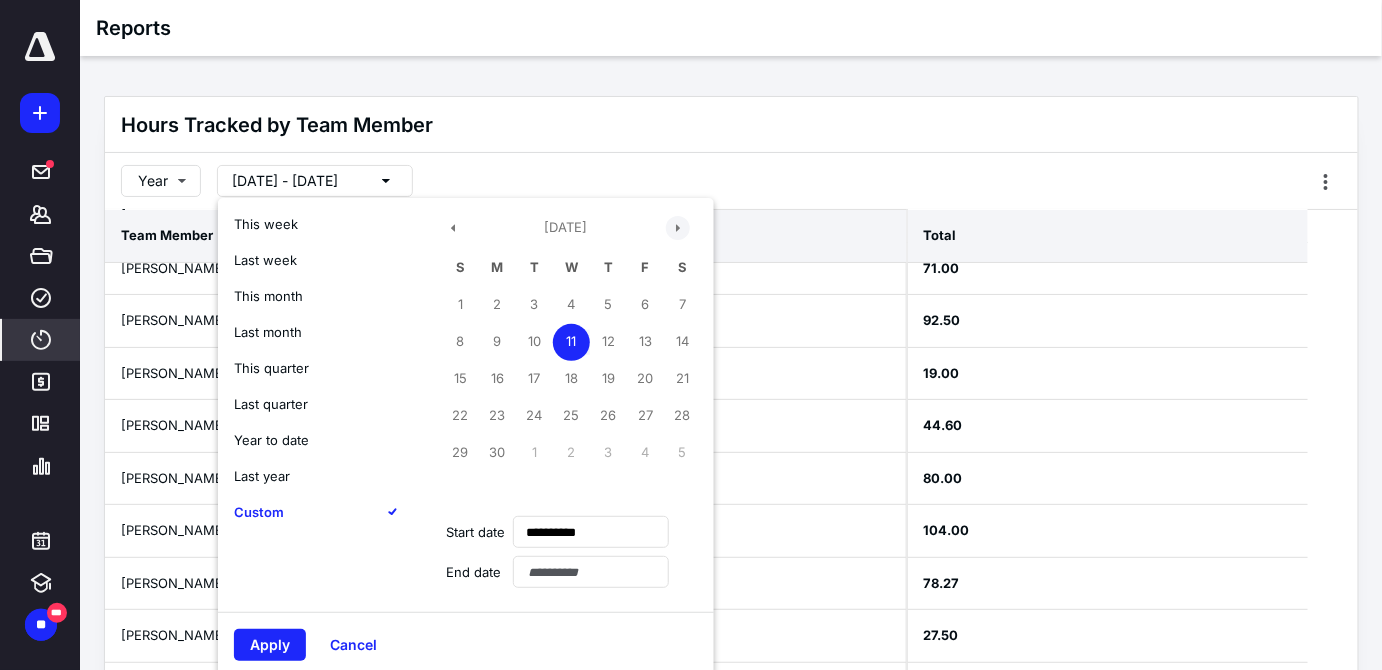 click at bounding box center (678, 228) 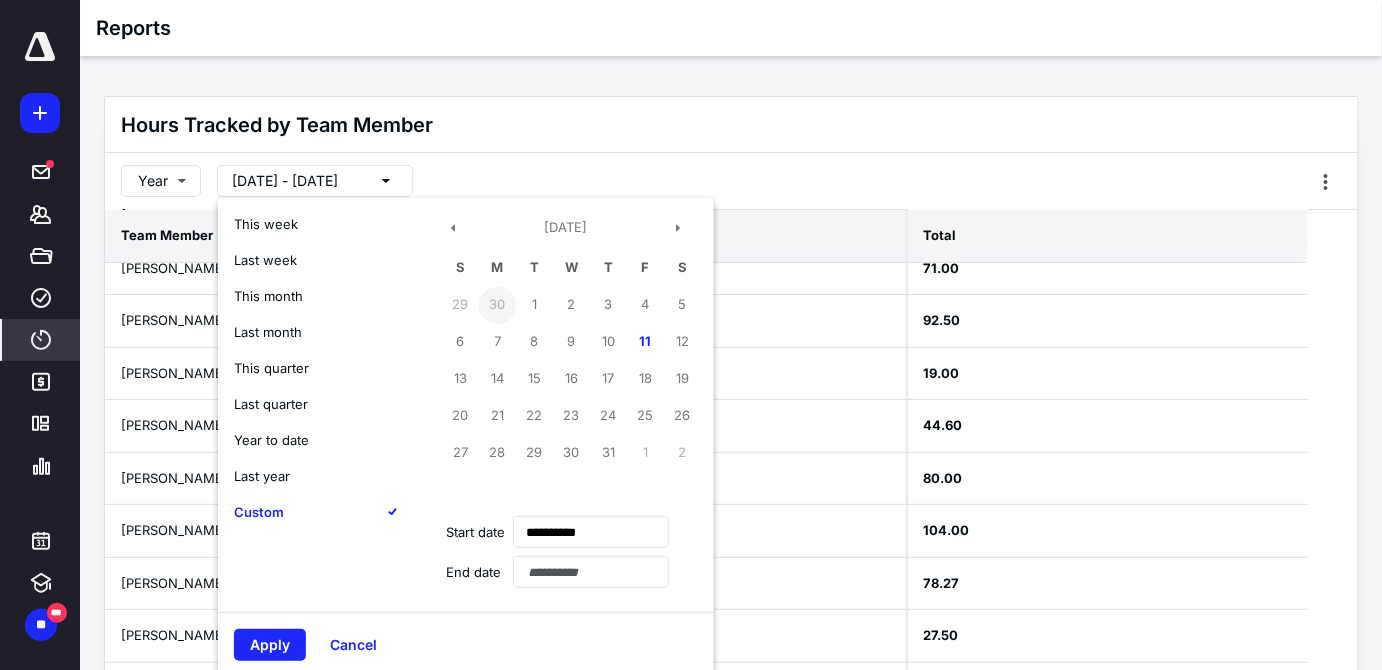 click on "30" at bounding box center (497, 305) 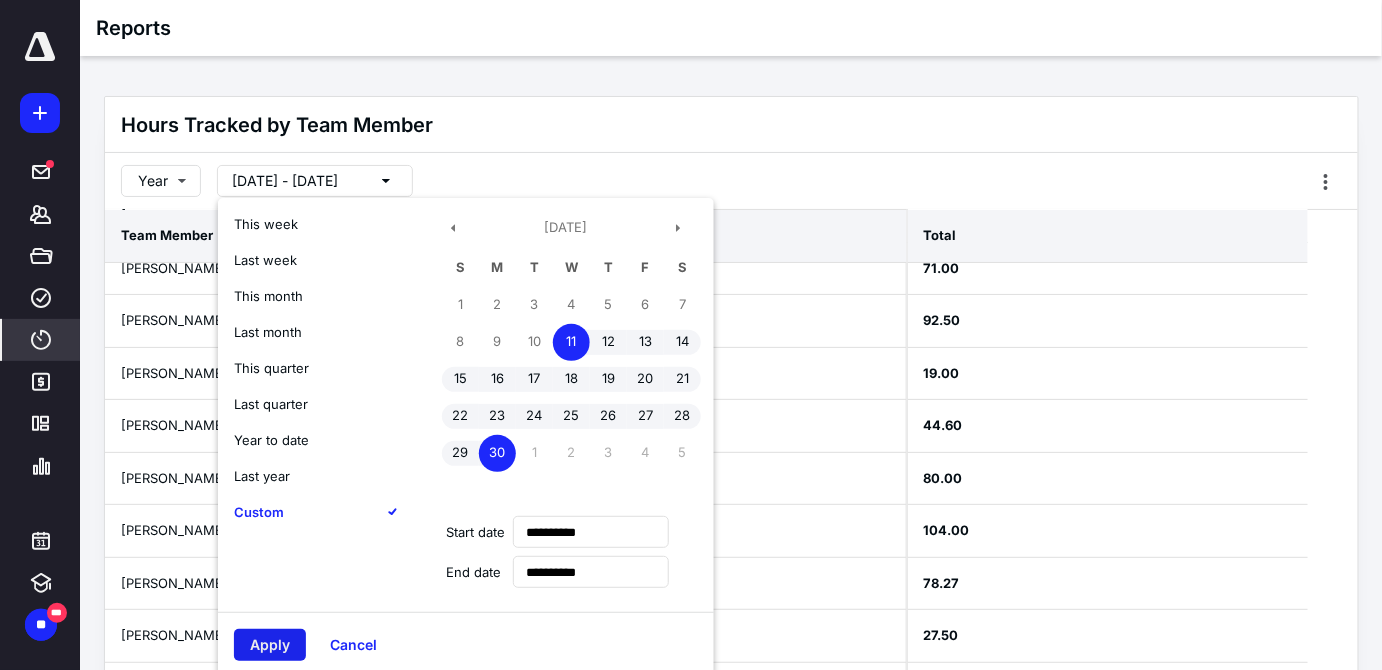click on "Apply" at bounding box center (270, 645) 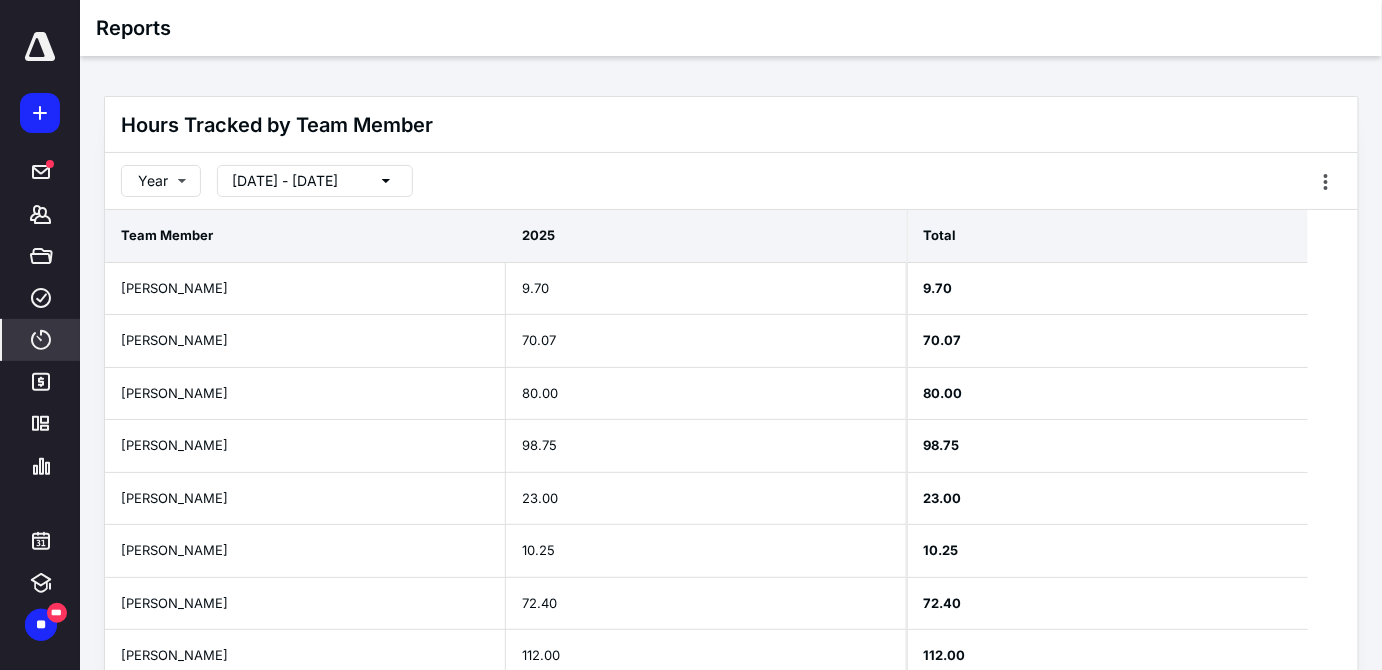 scroll, scrollTop: 585, scrollLeft: 0, axis: vertical 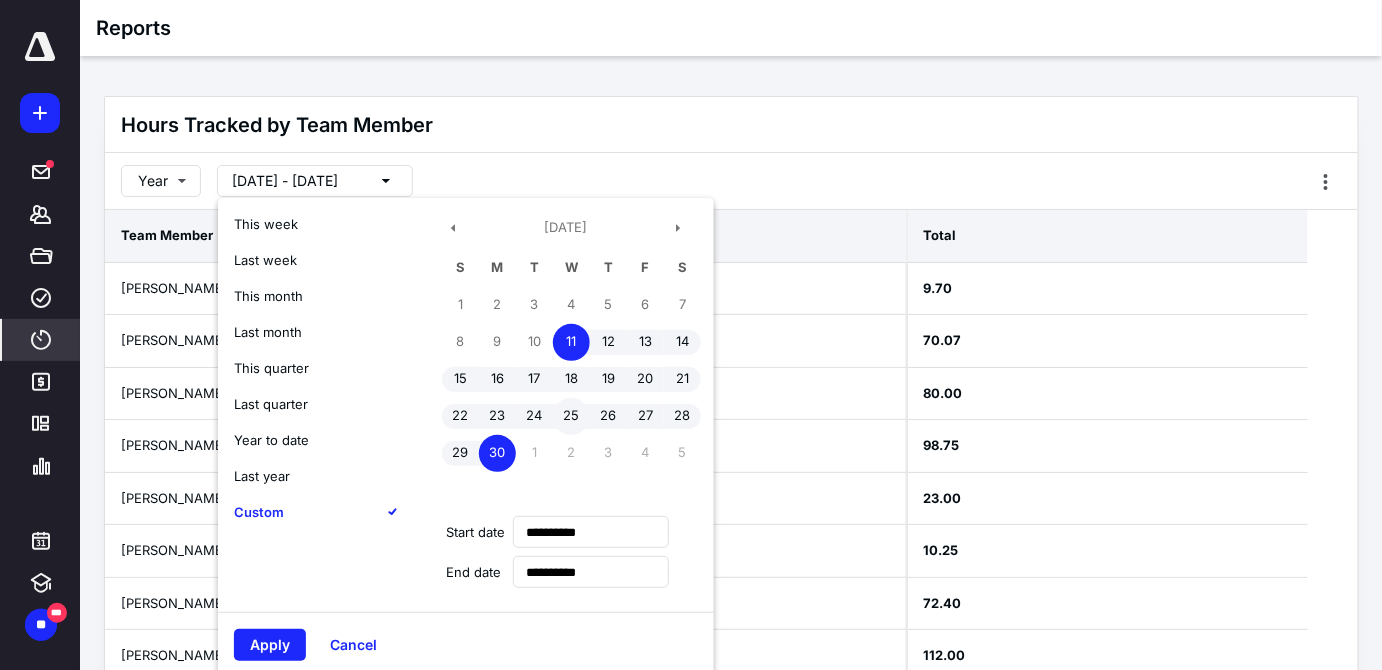 click on "25" at bounding box center [571, 416] 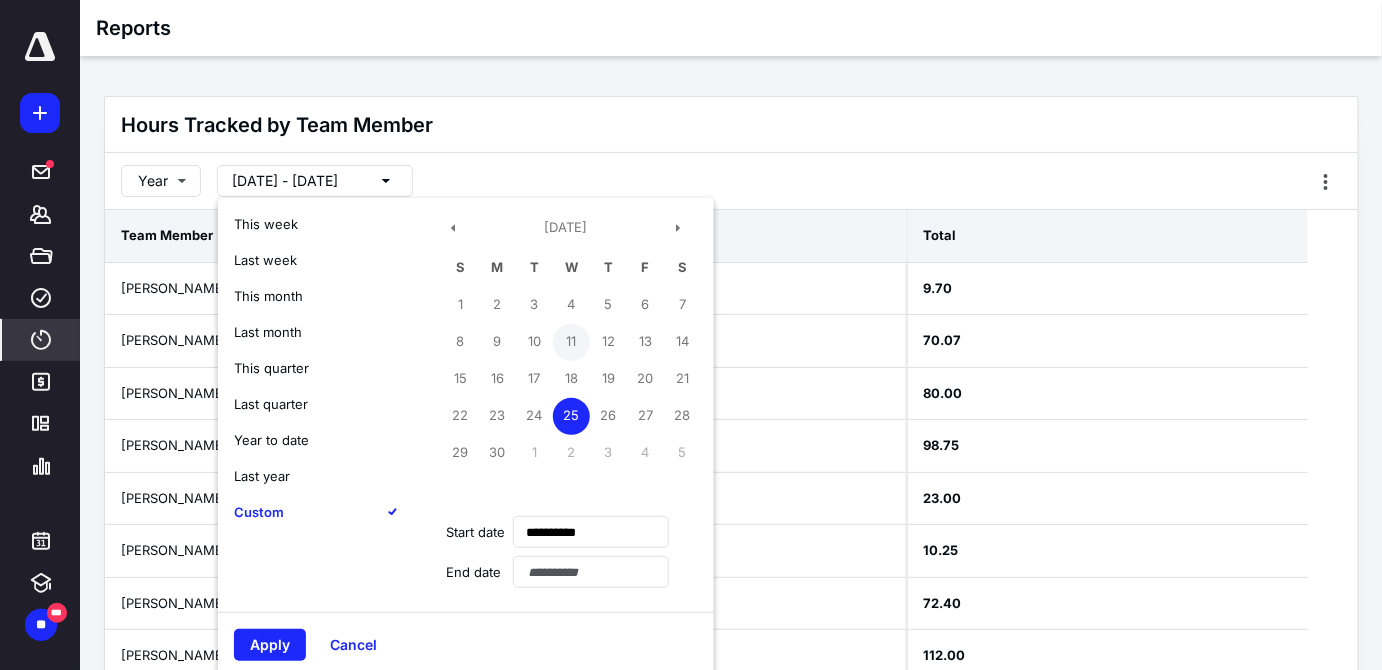 click on "11" at bounding box center [571, 342] 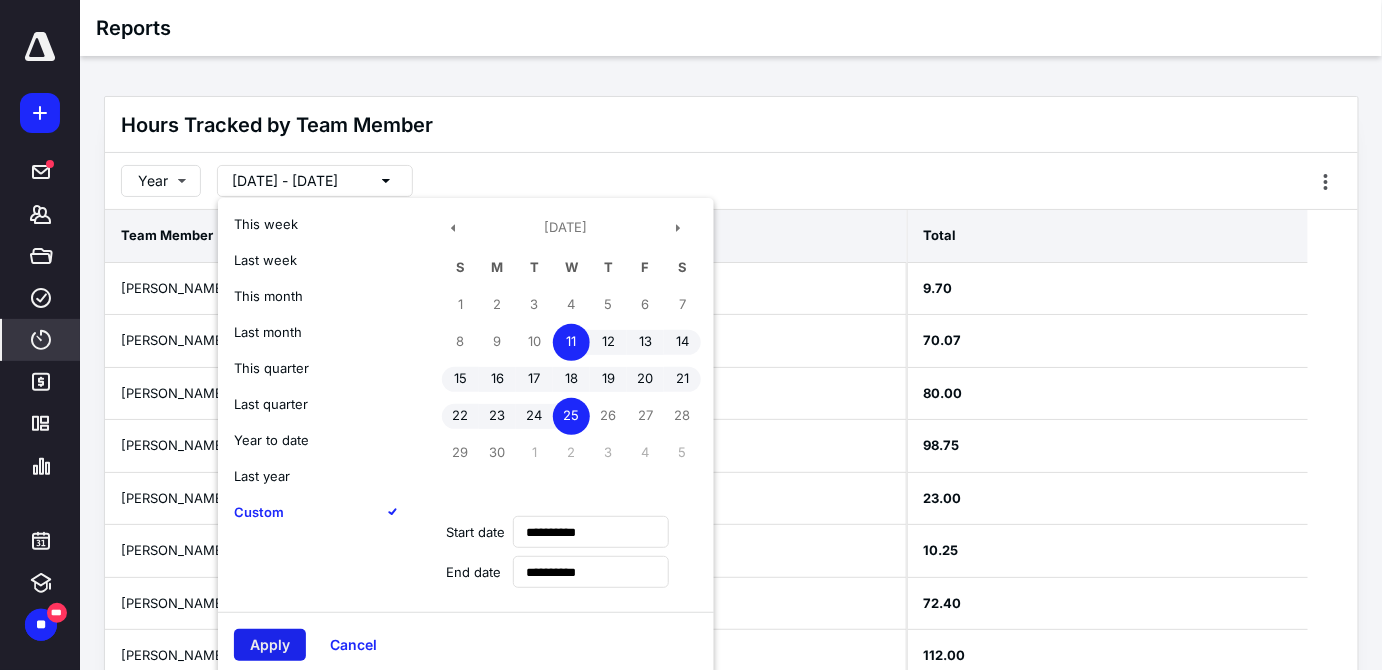 click on "Apply" at bounding box center [270, 645] 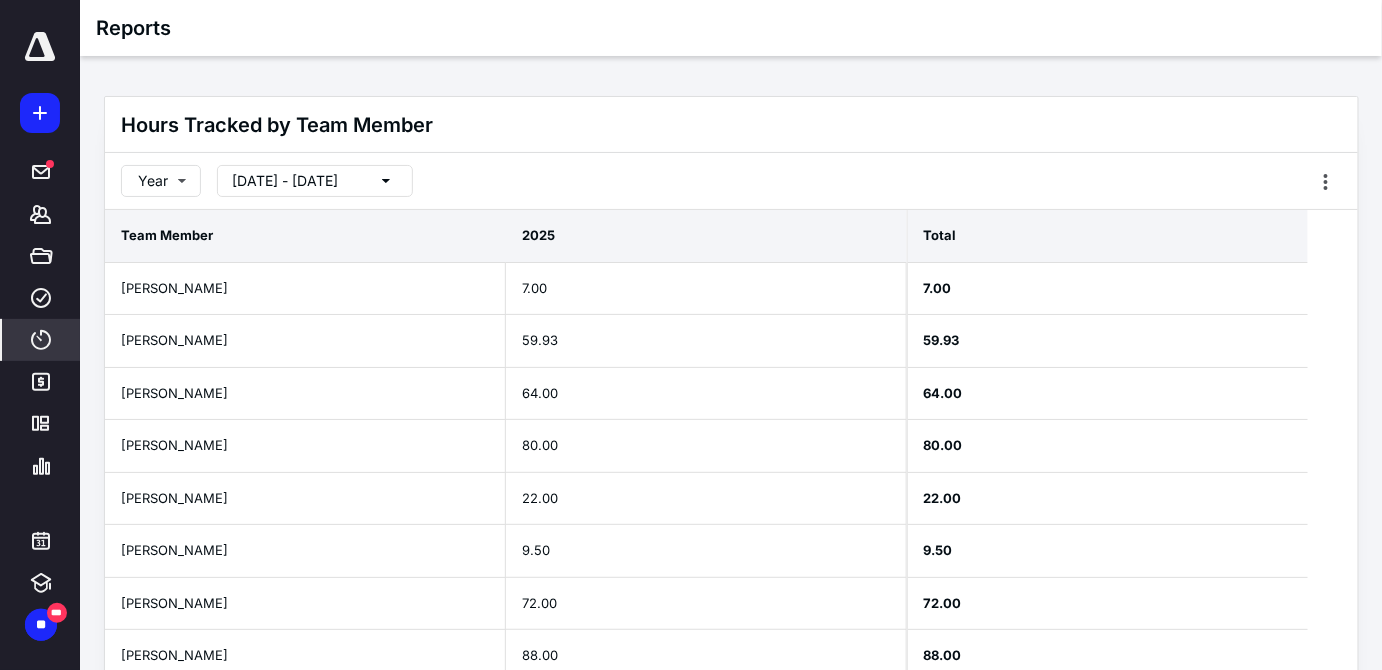 click on "6/11/2025 - 6/25/2025" at bounding box center [285, 181] 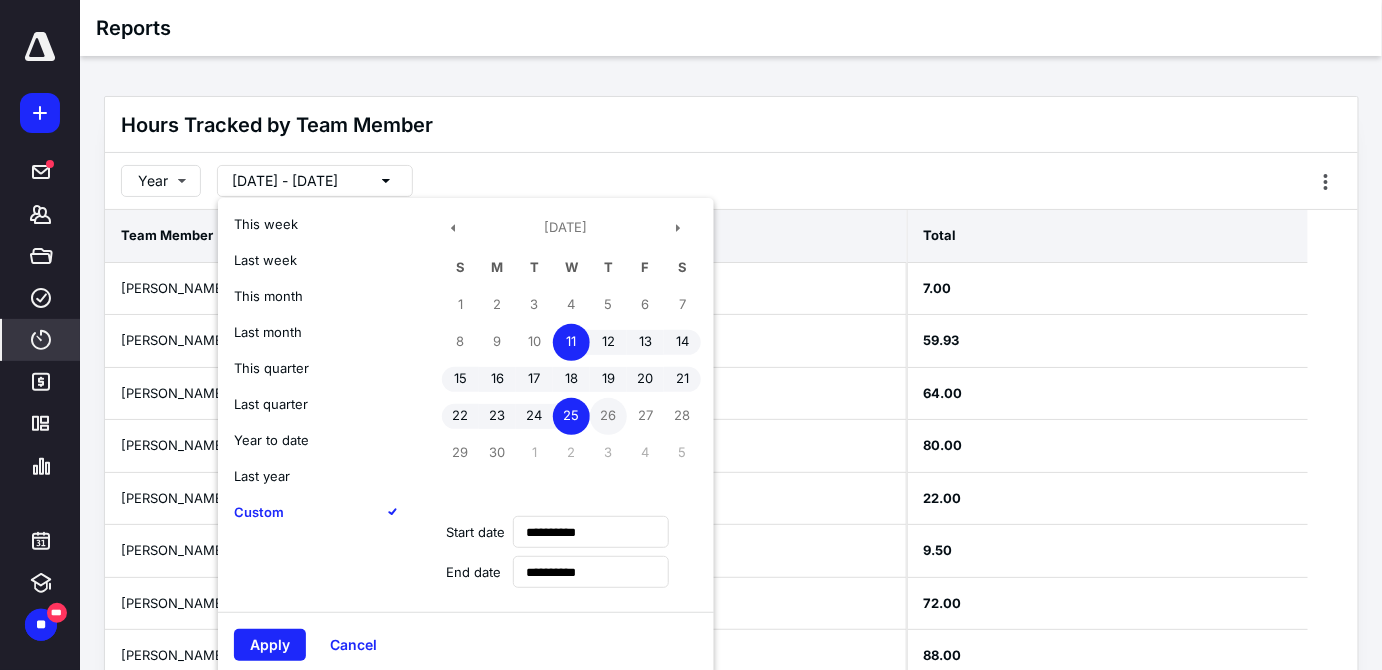 click on "26" at bounding box center (608, 416) 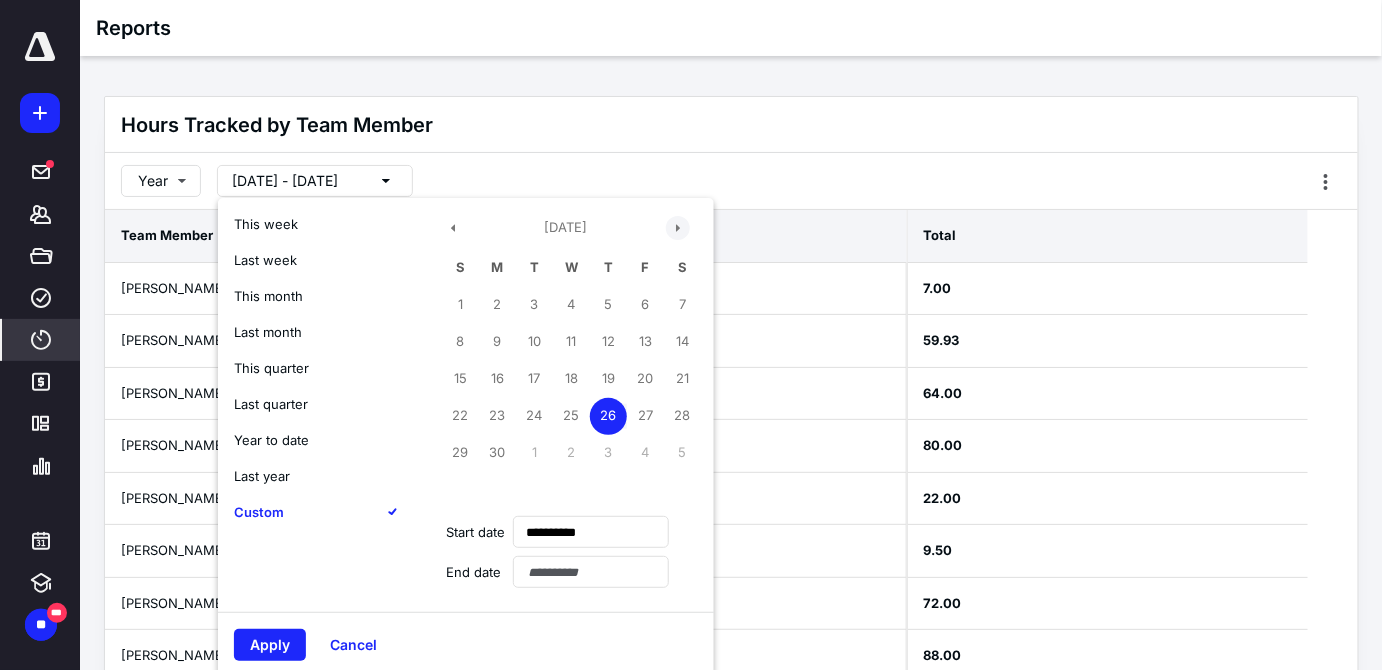 click at bounding box center (678, 228) 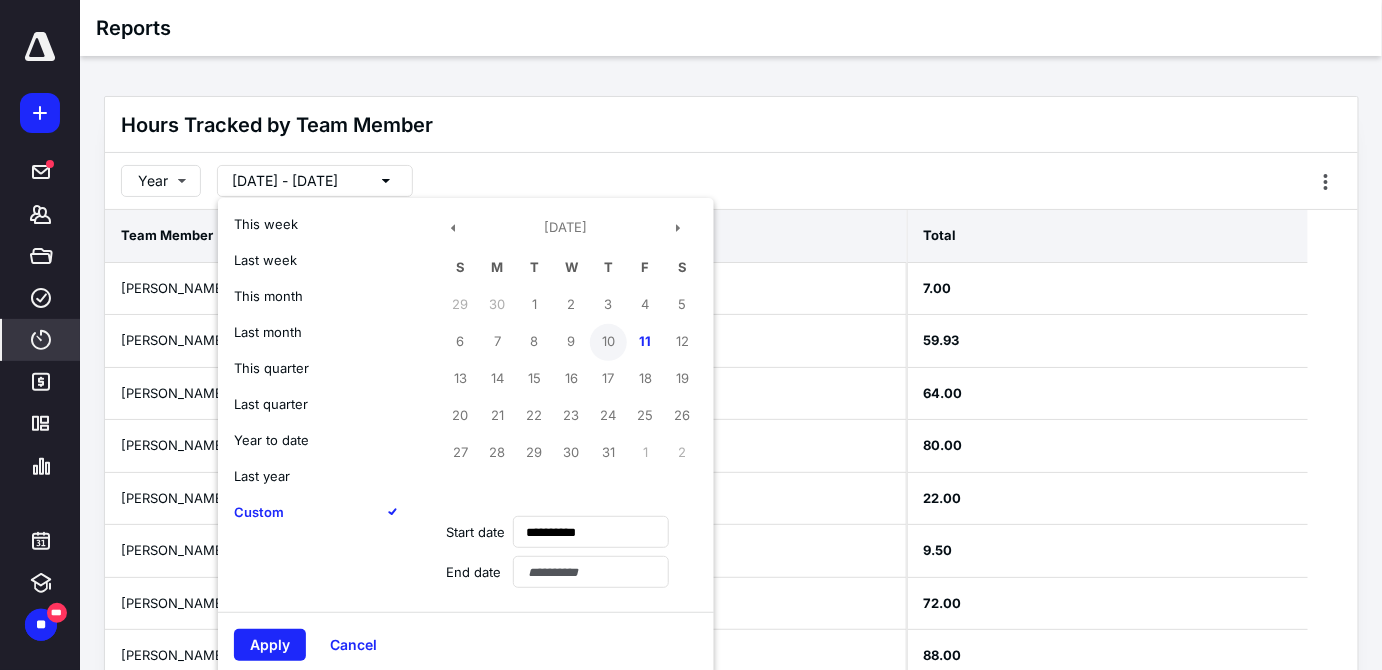 click on "10" at bounding box center [608, 342] 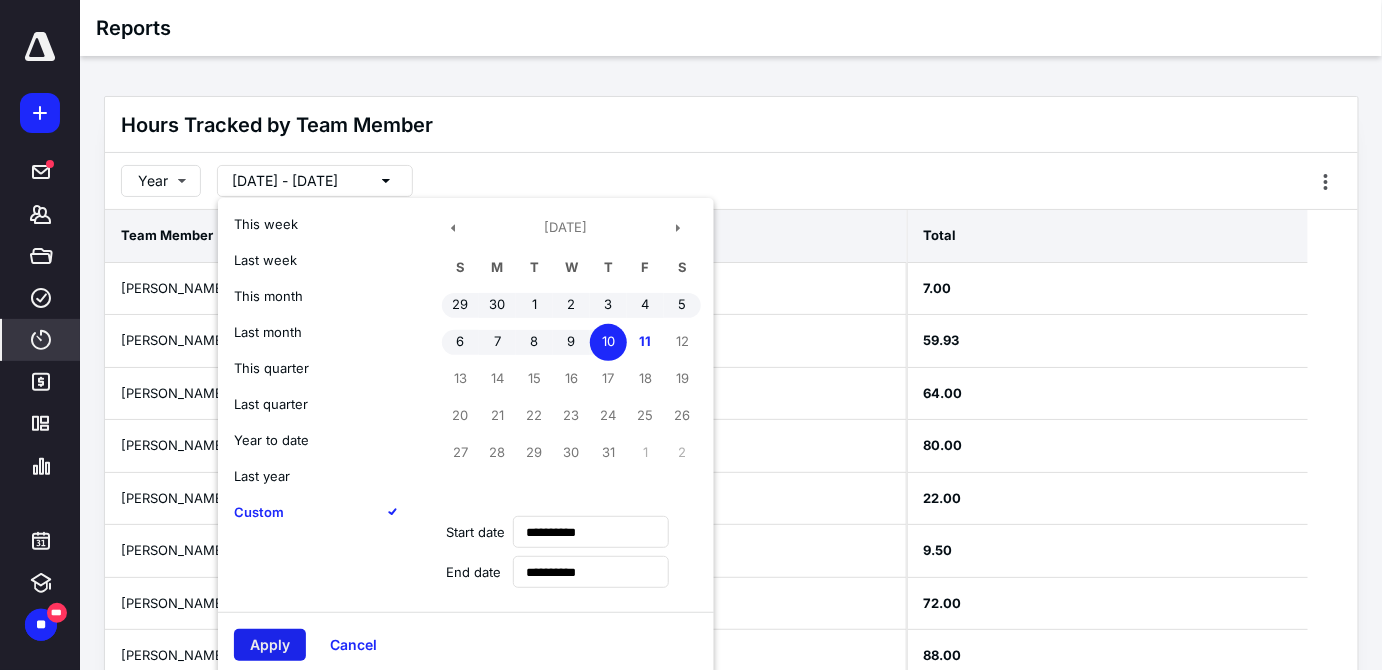 click on "Apply" at bounding box center (270, 645) 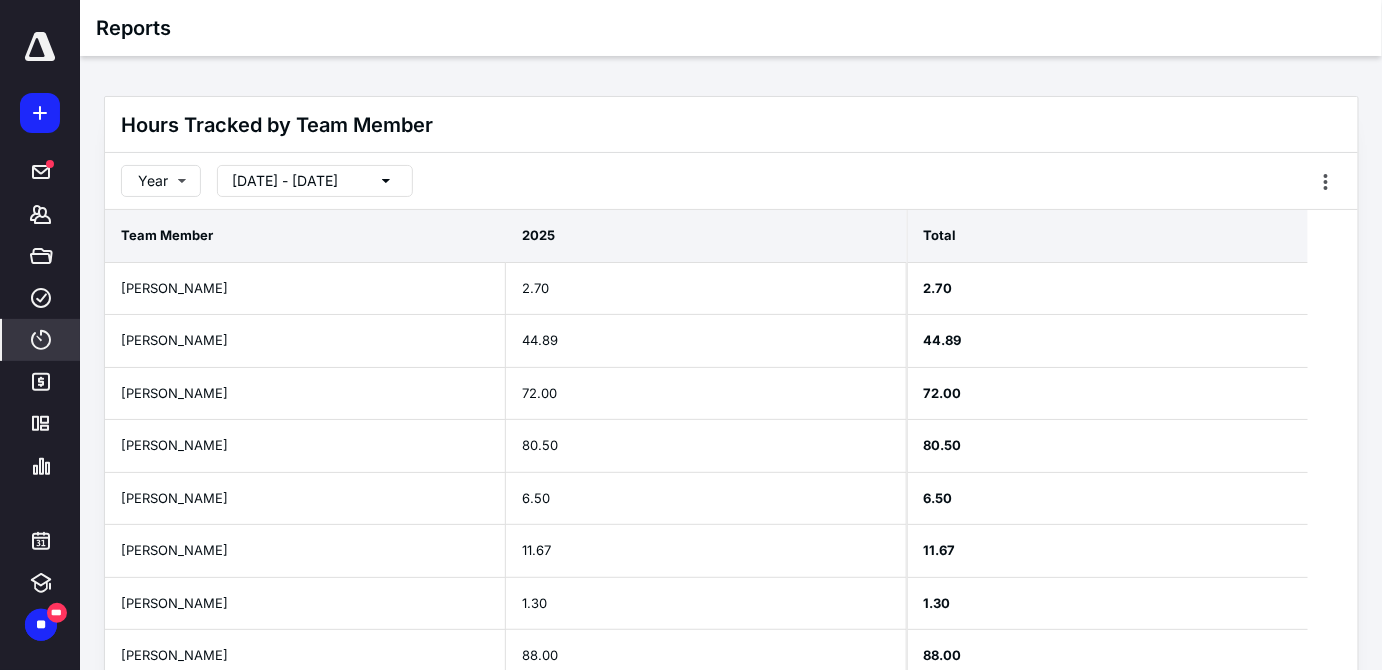 scroll, scrollTop: 72, scrollLeft: 0, axis: vertical 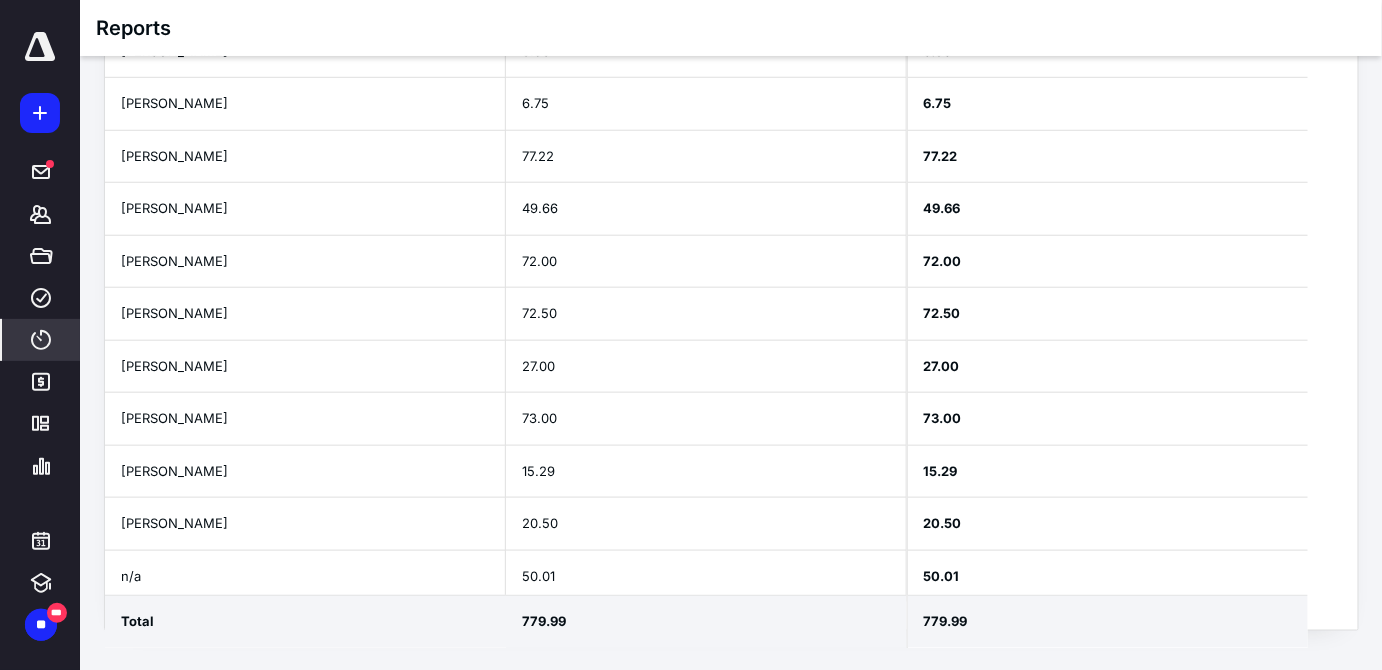 click on "n/a" at bounding box center [305, 577] 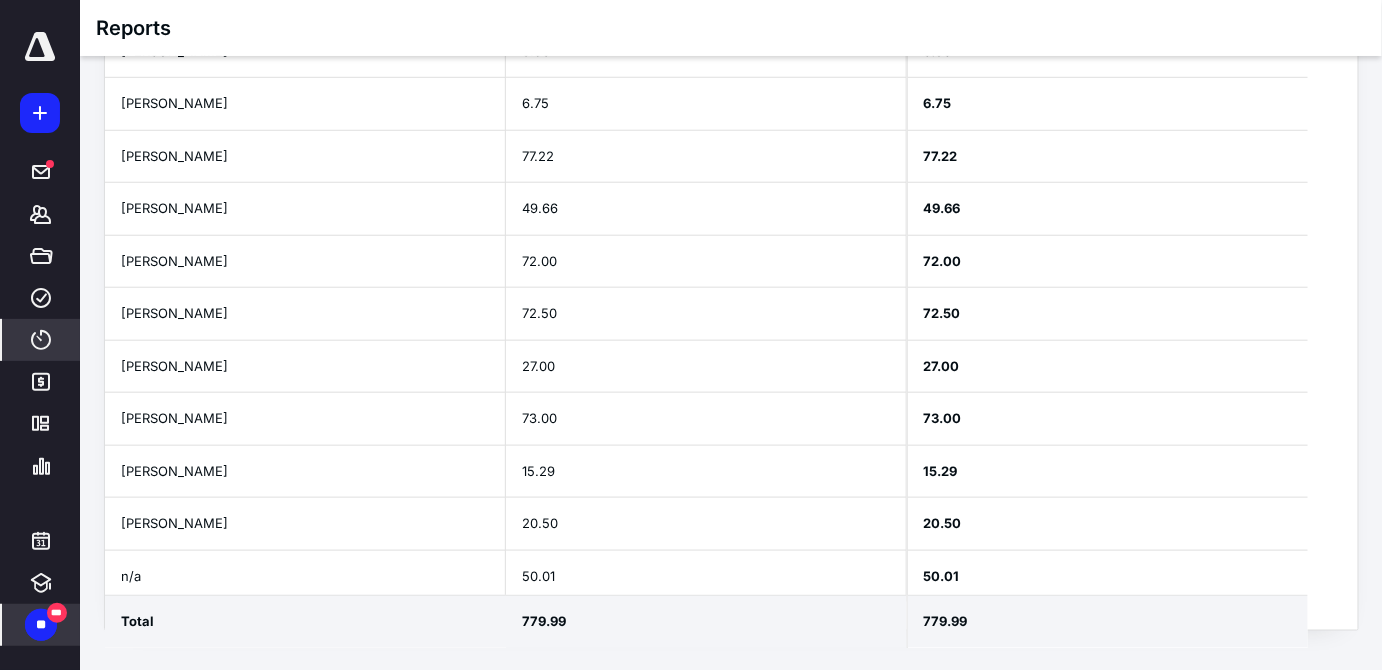 click on "**" at bounding box center (41, 625) 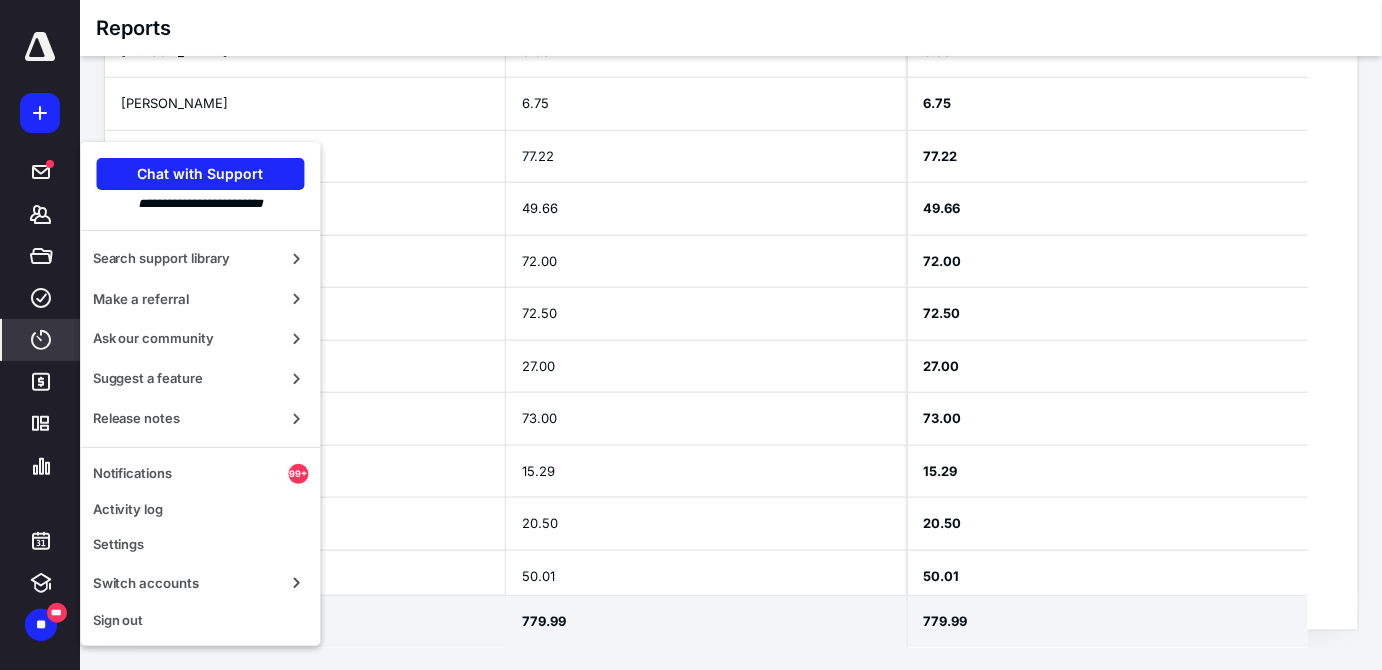 click on "Hours Tracked by Team Member Year 6/26/2025 - 7/10/2025 Team Member John Holmes Ariel Ray Mitchell Graves Melanie Cox William Fricke Amanda Landry Eric Pechter Angela Cook Christina Hermetz Tessa Strickland Jean Kline Tanya Brown Nick Fee Colby Burns Michele Hernandez Russell Gillis CARA MONTES Amy Marriott n/a Total 2025 2.70 44.89 72.00 80.50 6.50 11.67 1.30 88.00 8.50 6.75 77.22 49.66 72.00 72.50 27.00 73.00 15.29 20.50 50.01 779.99 Total 2.70 44.89 72.00 80.50 6.50 11.67 1.30 88.00 8.50 6.75 77.22 49.66 72.00 72.50 27.00 73.00 15.29 20.50 50.01 779.99" at bounding box center [731, 71] 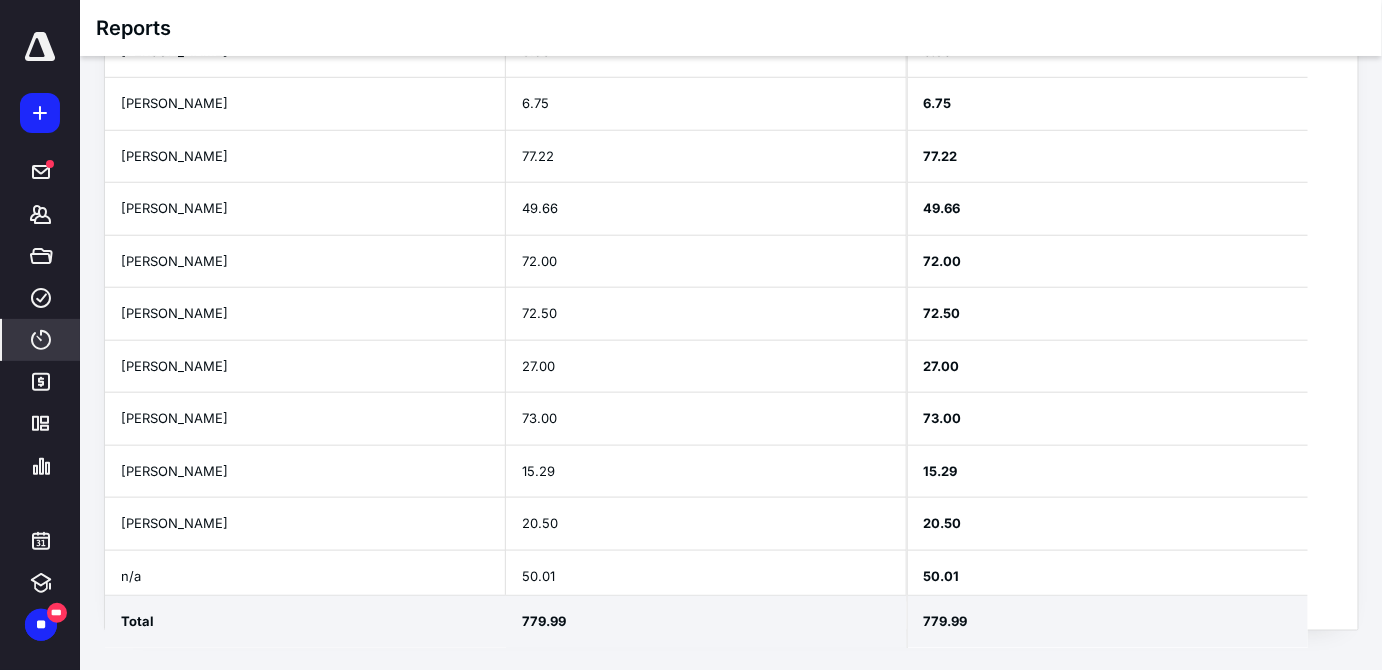scroll, scrollTop: 0, scrollLeft: 0, axis: both 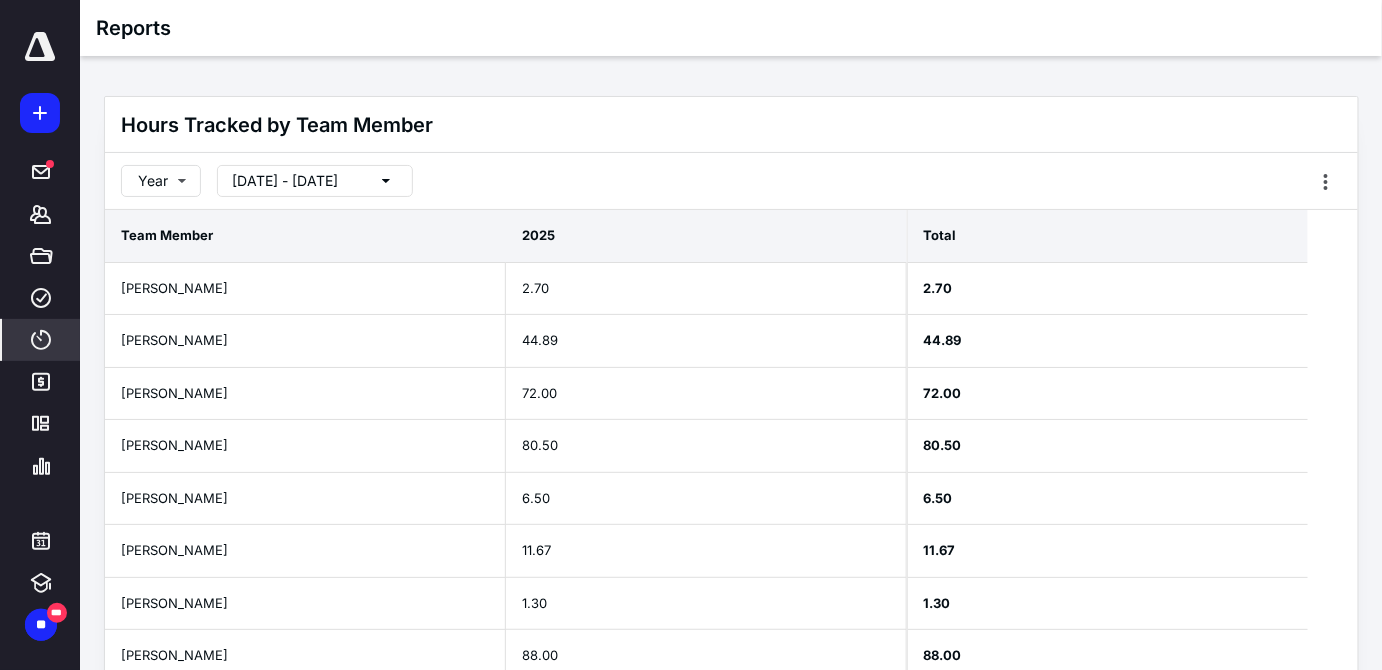click 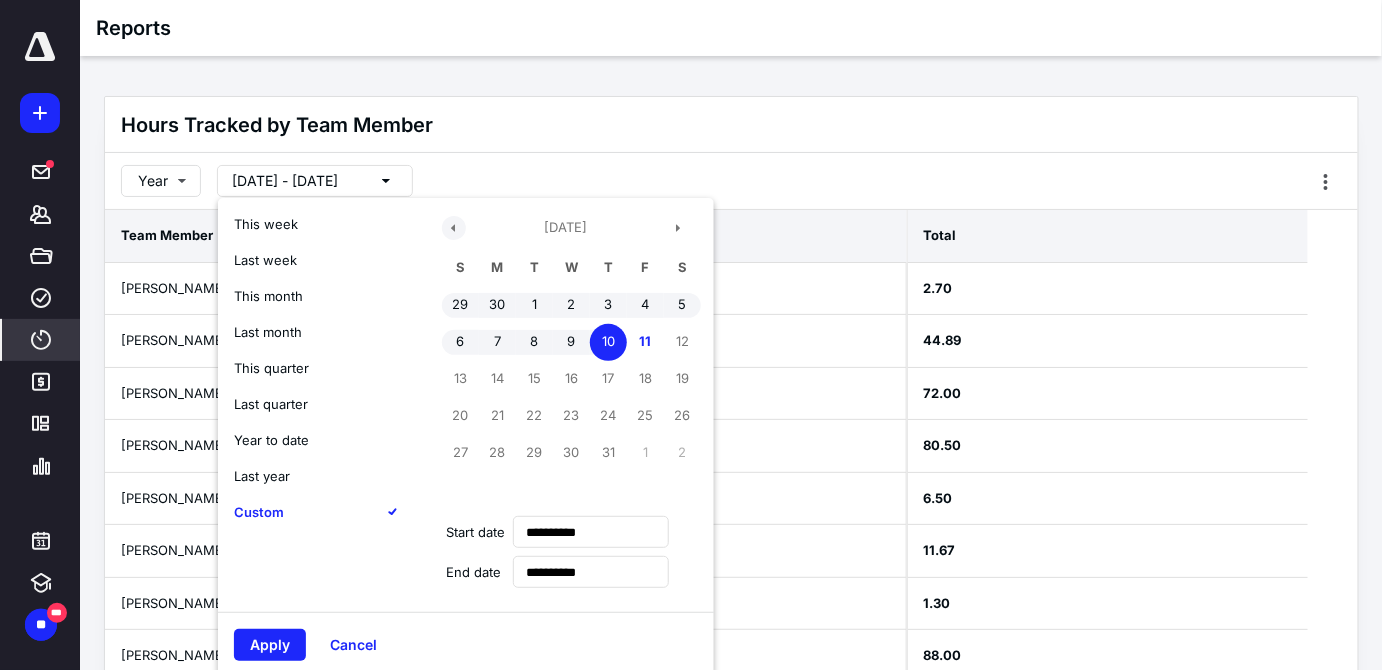click at bounding box center [454, 228] 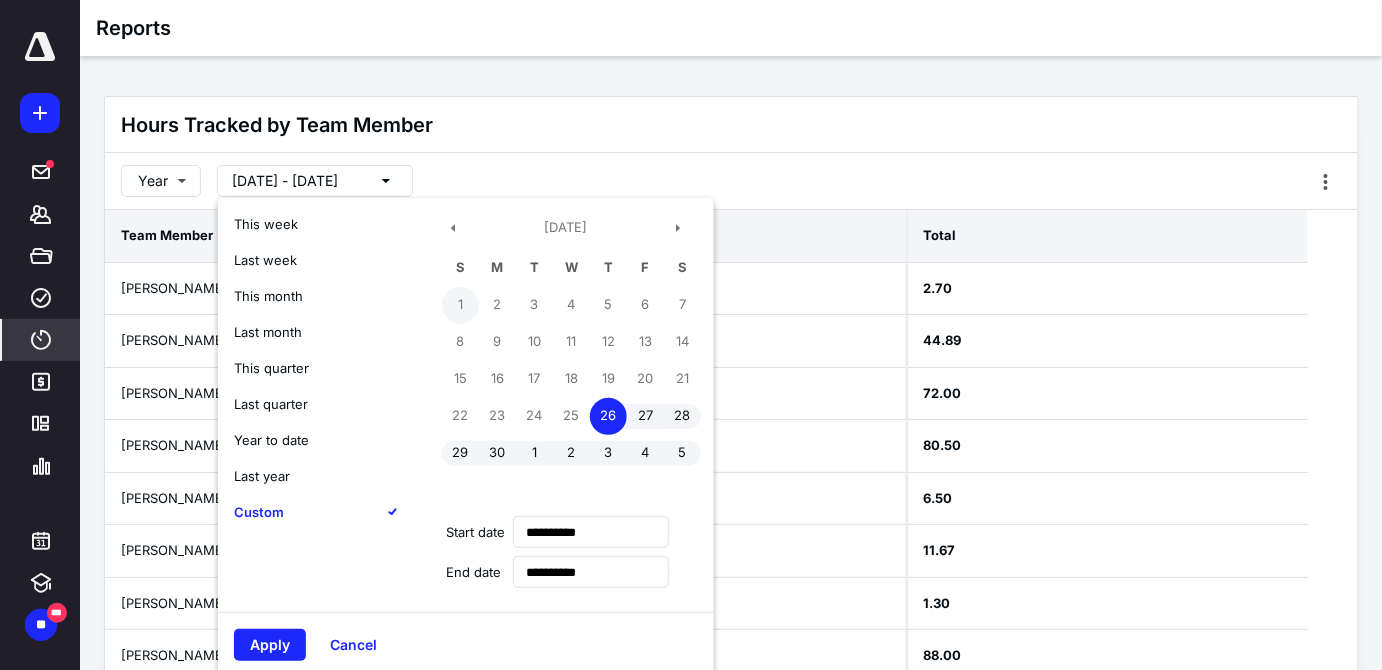 click on "1" at bounding box center [460, 305] 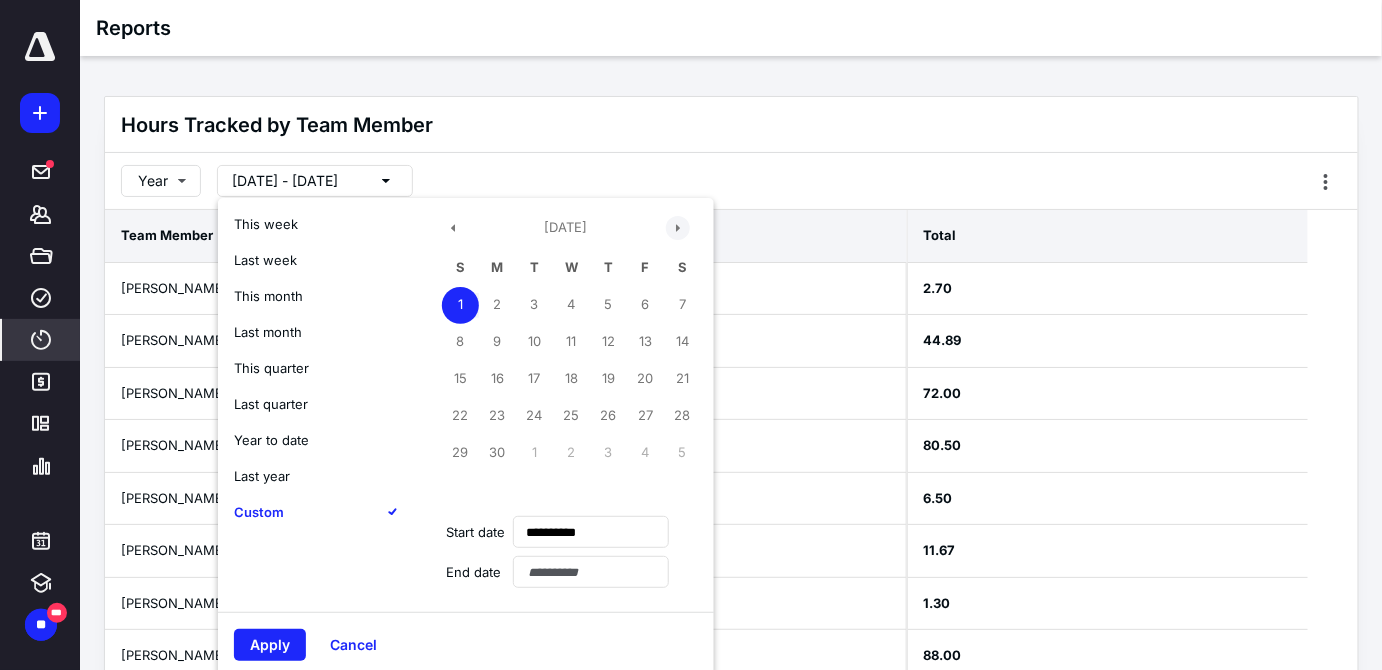 click at bounding box center [678, 228] 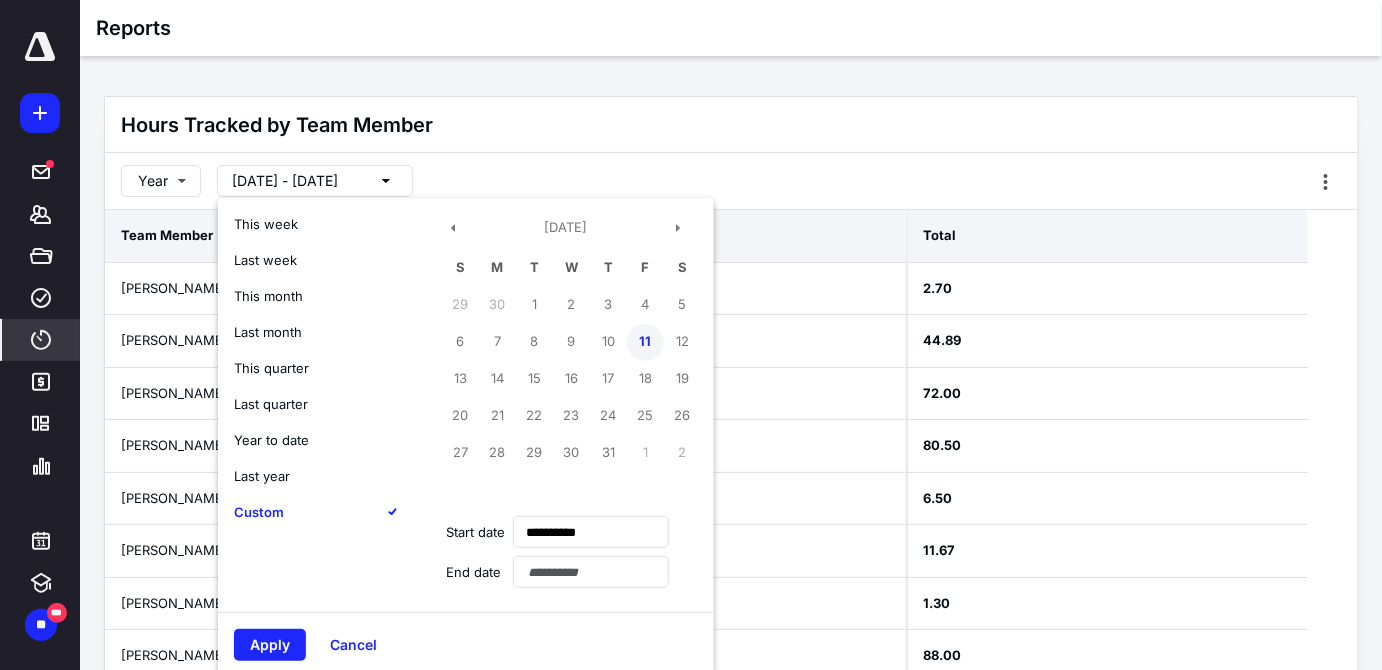 click on "11" at bounding box center (645, 342) 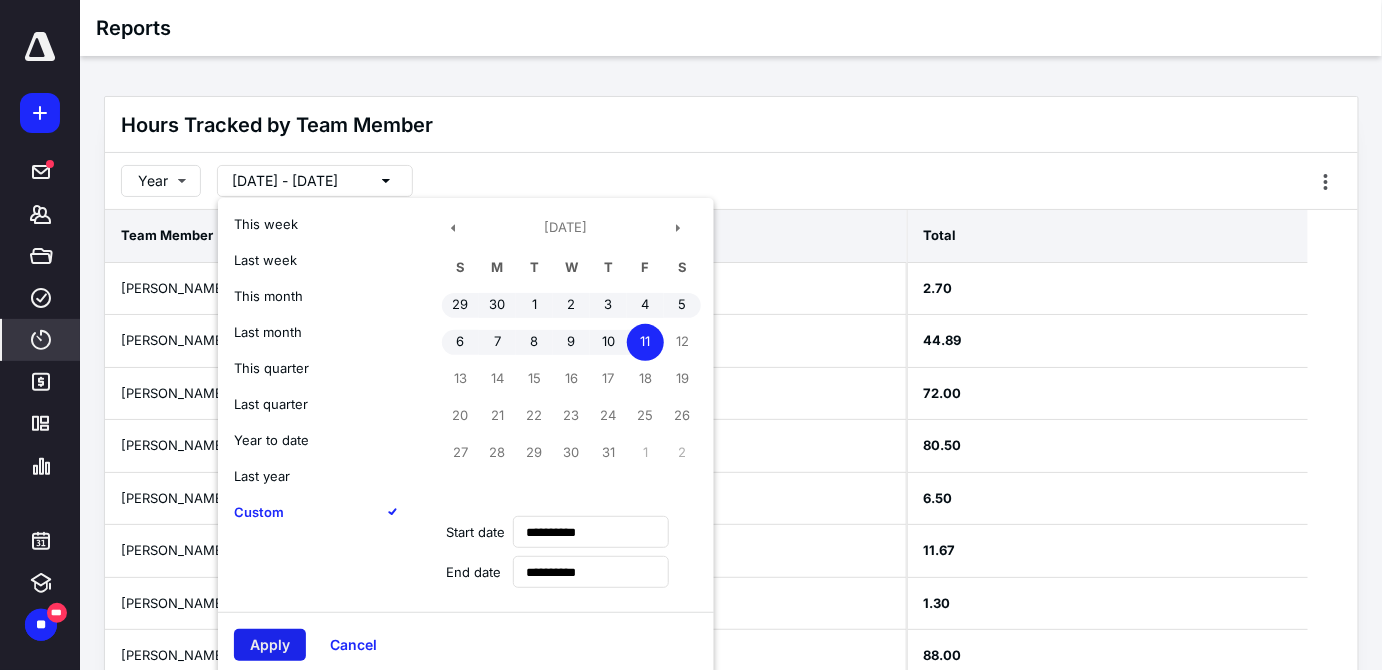 click on "Apply" at bounding box center (270, 645) 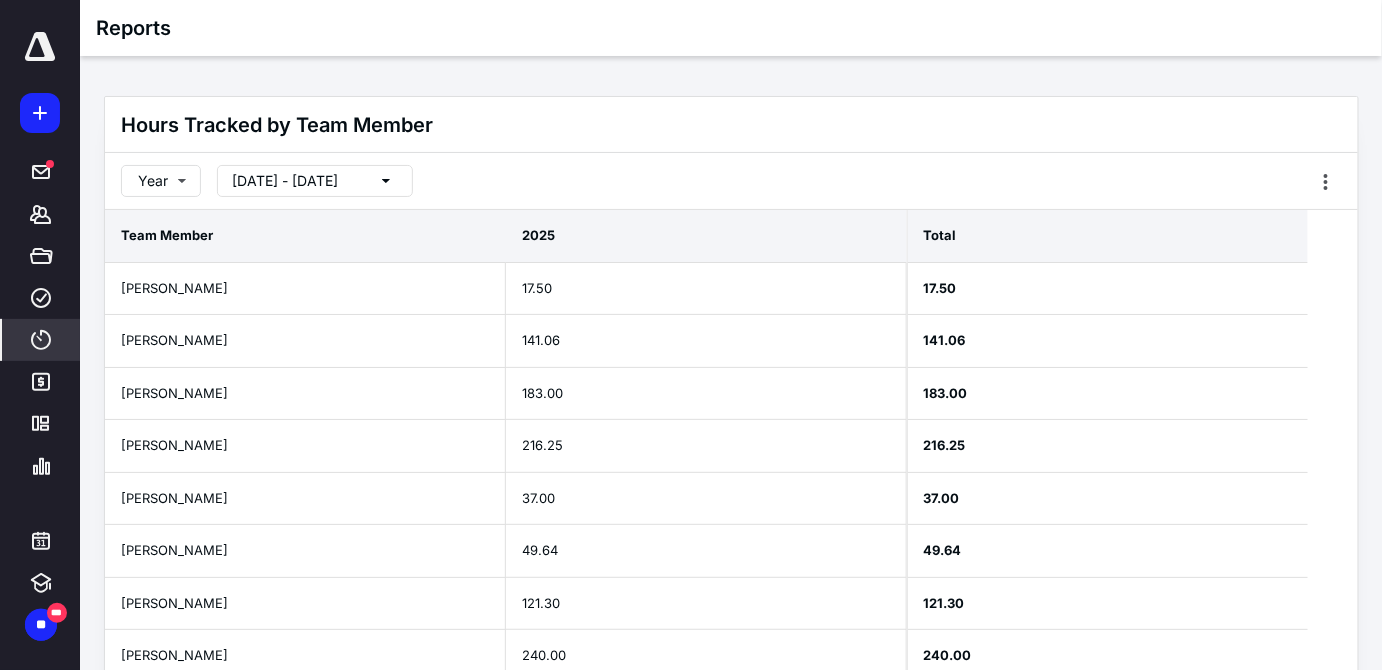 scroll, scrollTop: 177, scrollLeft: 0, axis: vertical 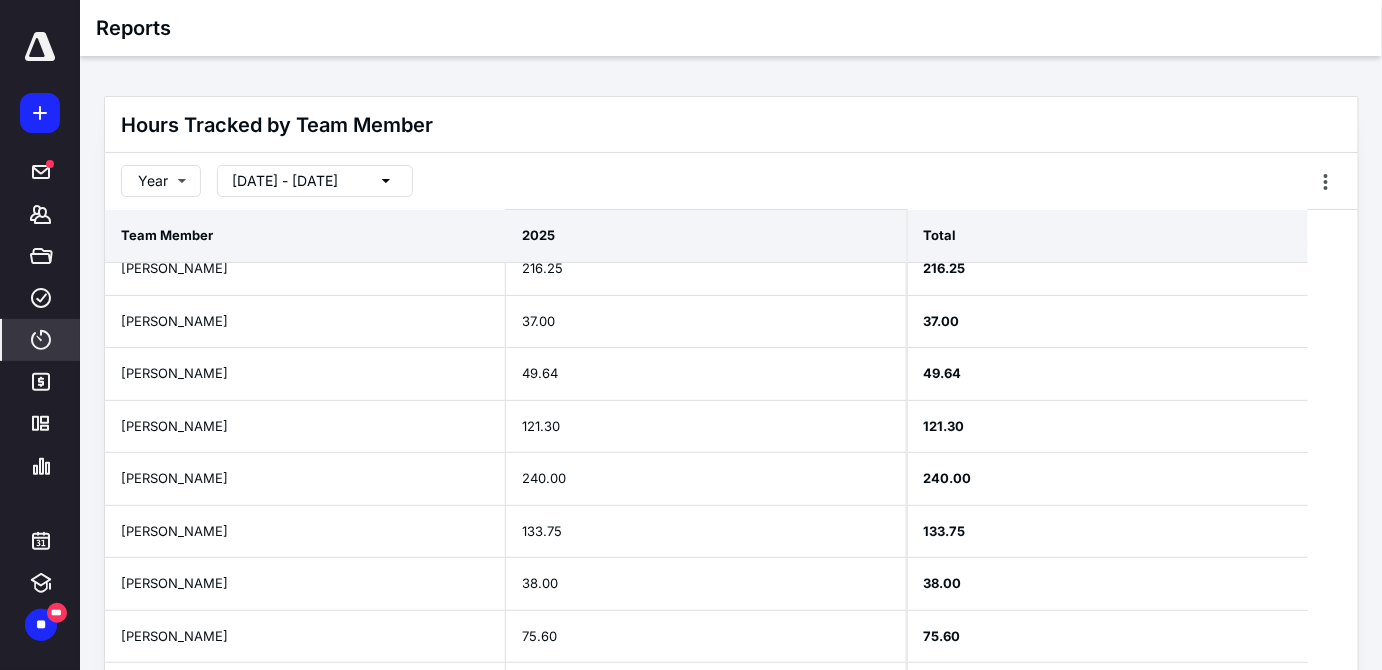 click on "6/1/2025 - 7/11/2025" at bounding box center (285, 181) 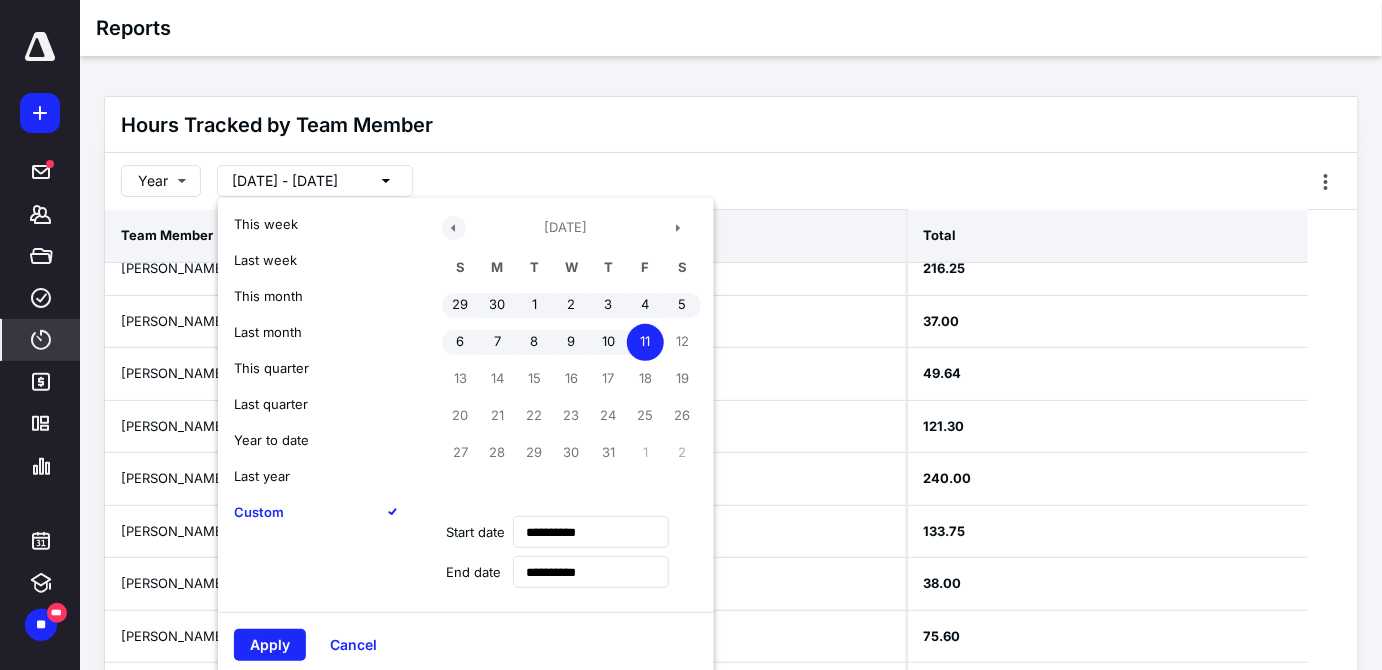 click at bounding box center (454, 228) 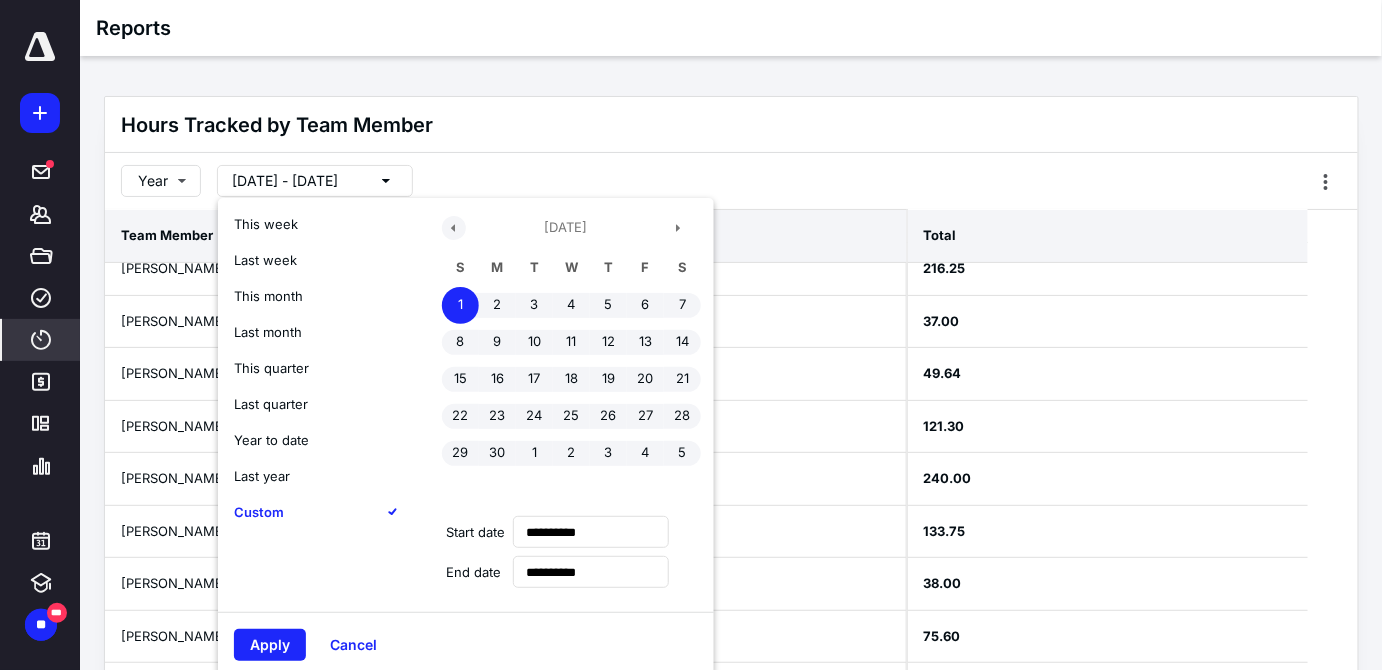 click at bounding box center (454, 228) 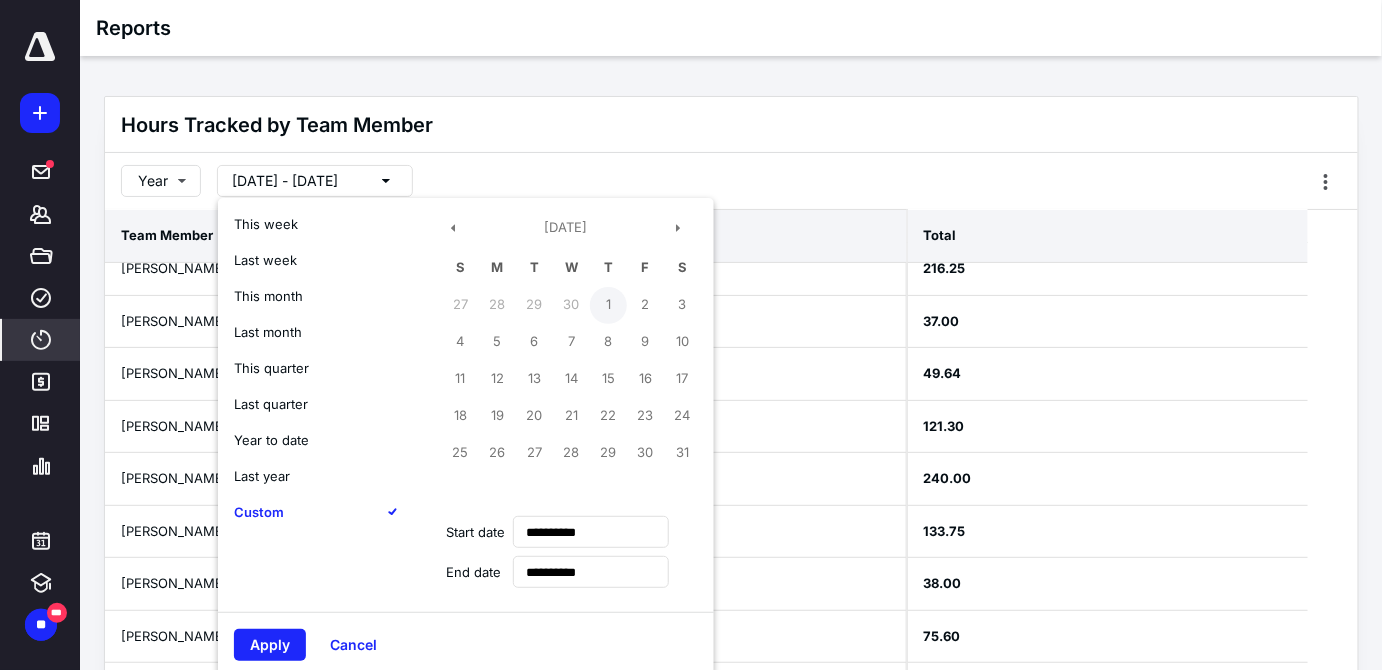 click on "1" at bounding box center [608, 305] 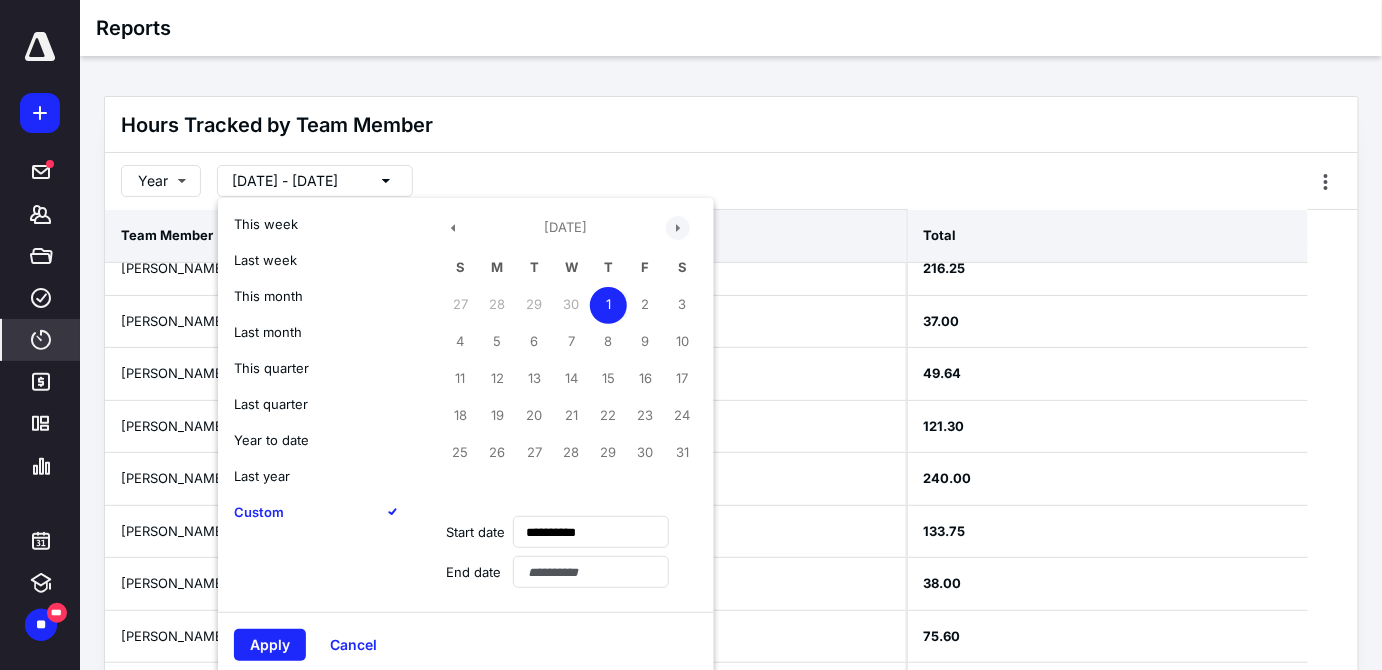 click at bounding box center [678, 228] 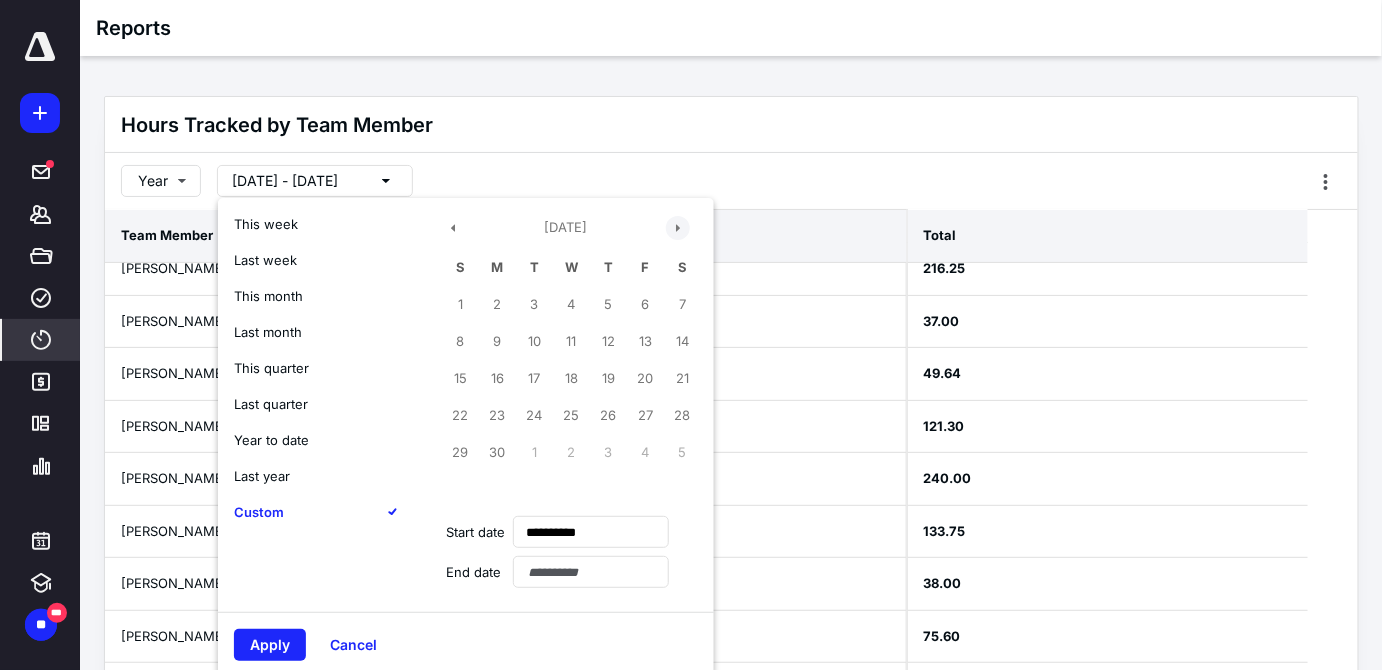 click at bounding box center [678, 228] 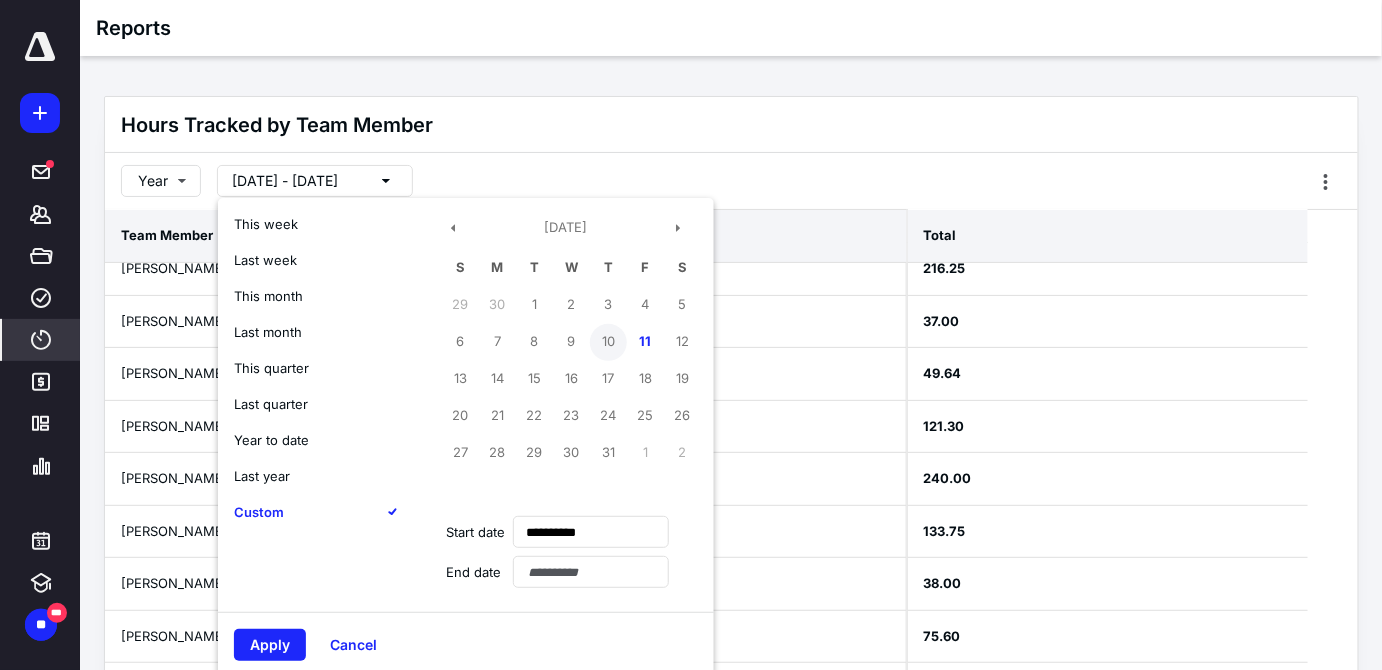 click on "10" at bounding box center [608, 342] 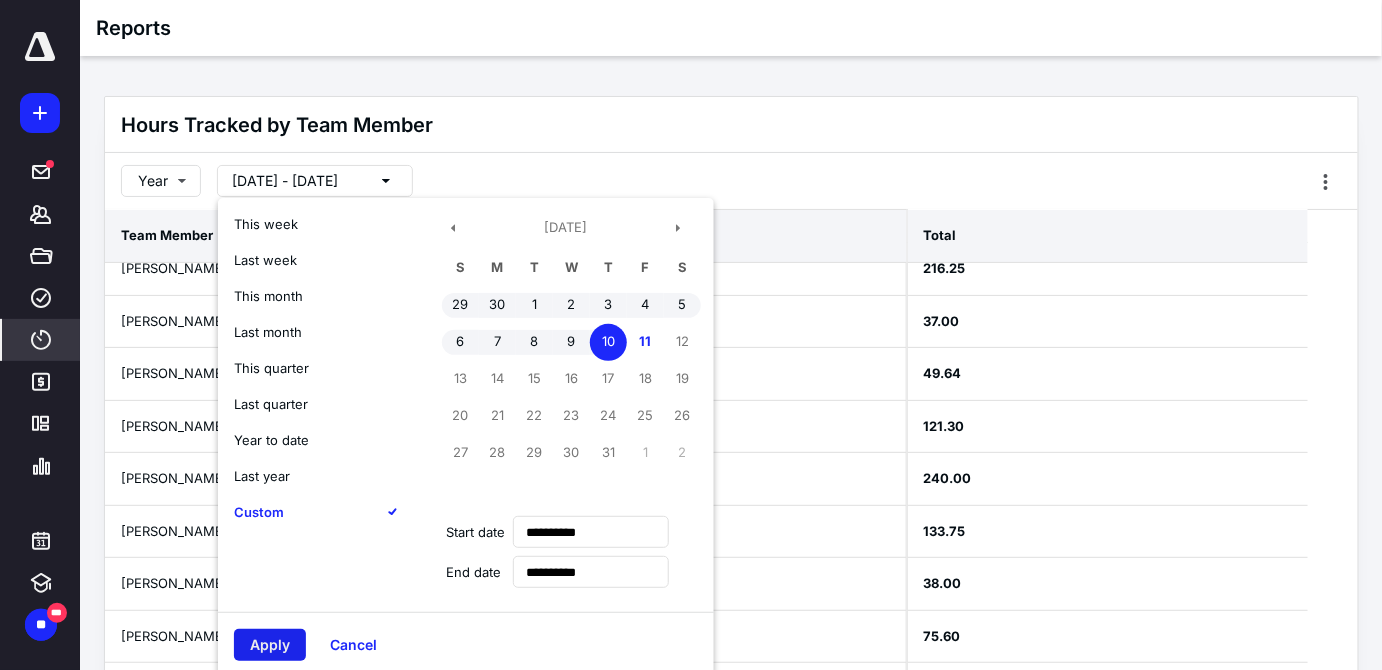 click on "Apply" at bounding box center (270, 645) 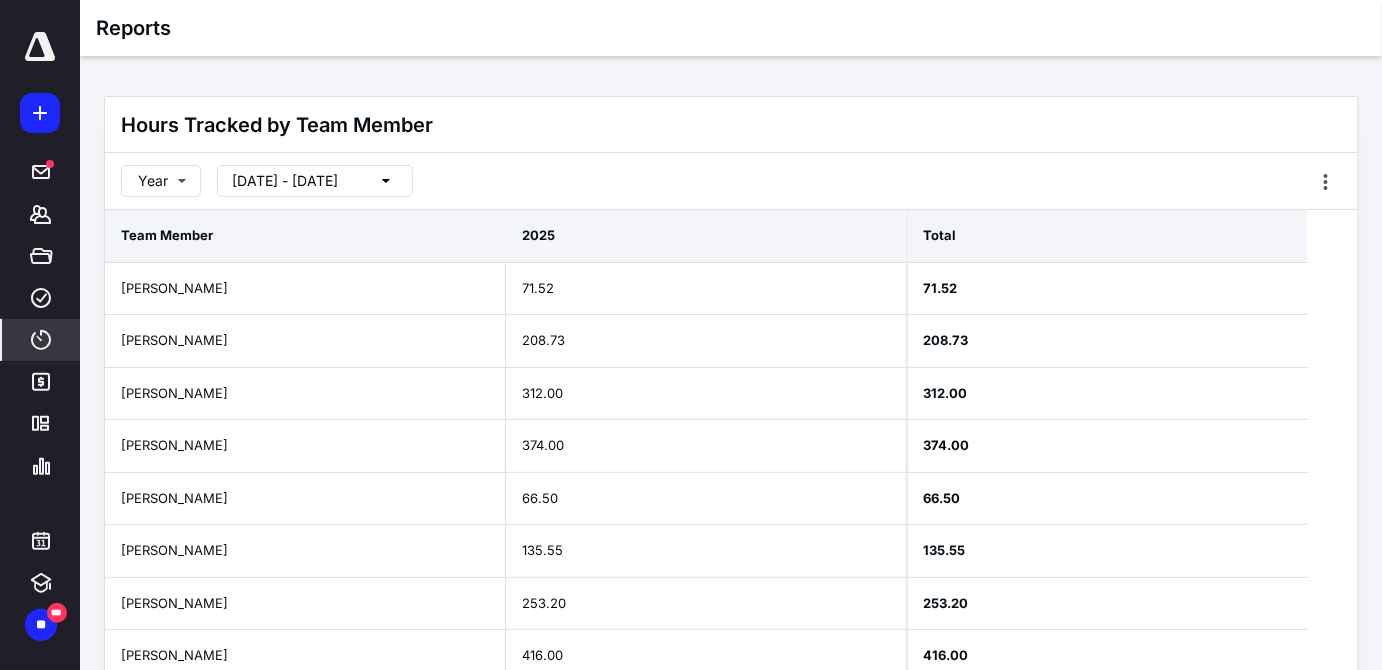scroll, scrollTop: 585, scrollLeft: 0, axis: vertical 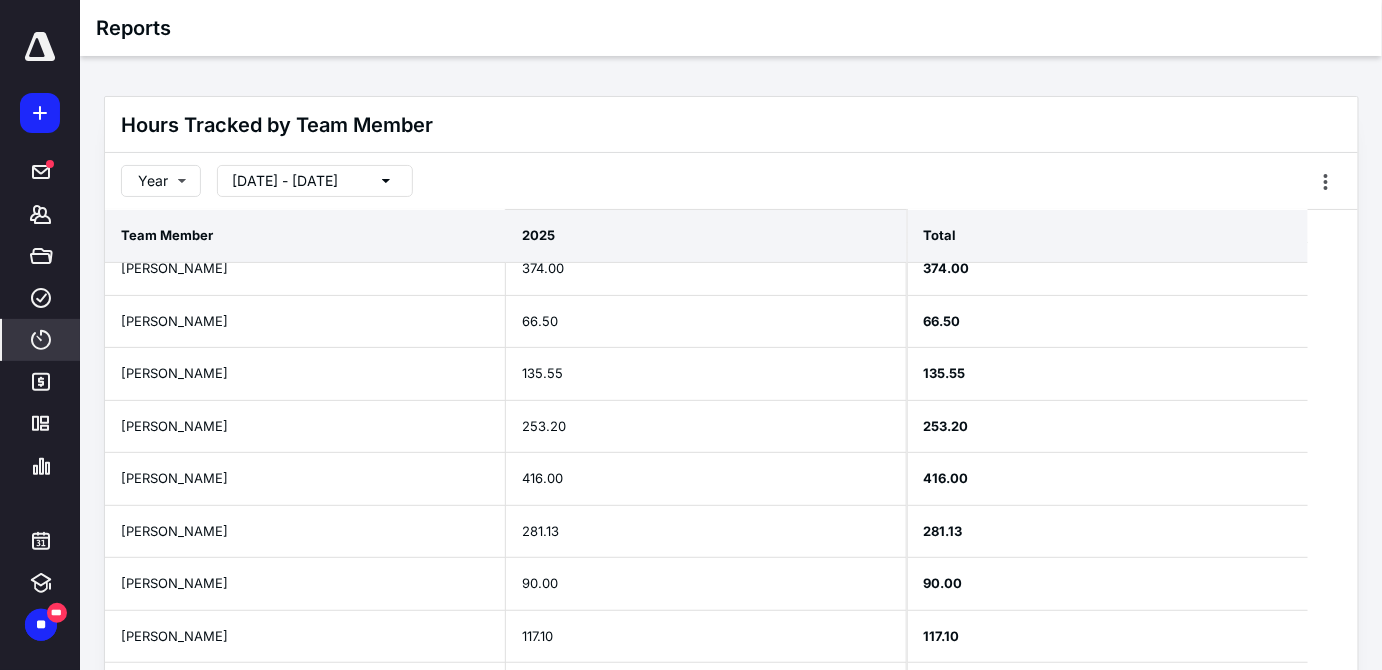 click on "5/1/2025 - 7/10/2025" at bounding box center (315, 181) 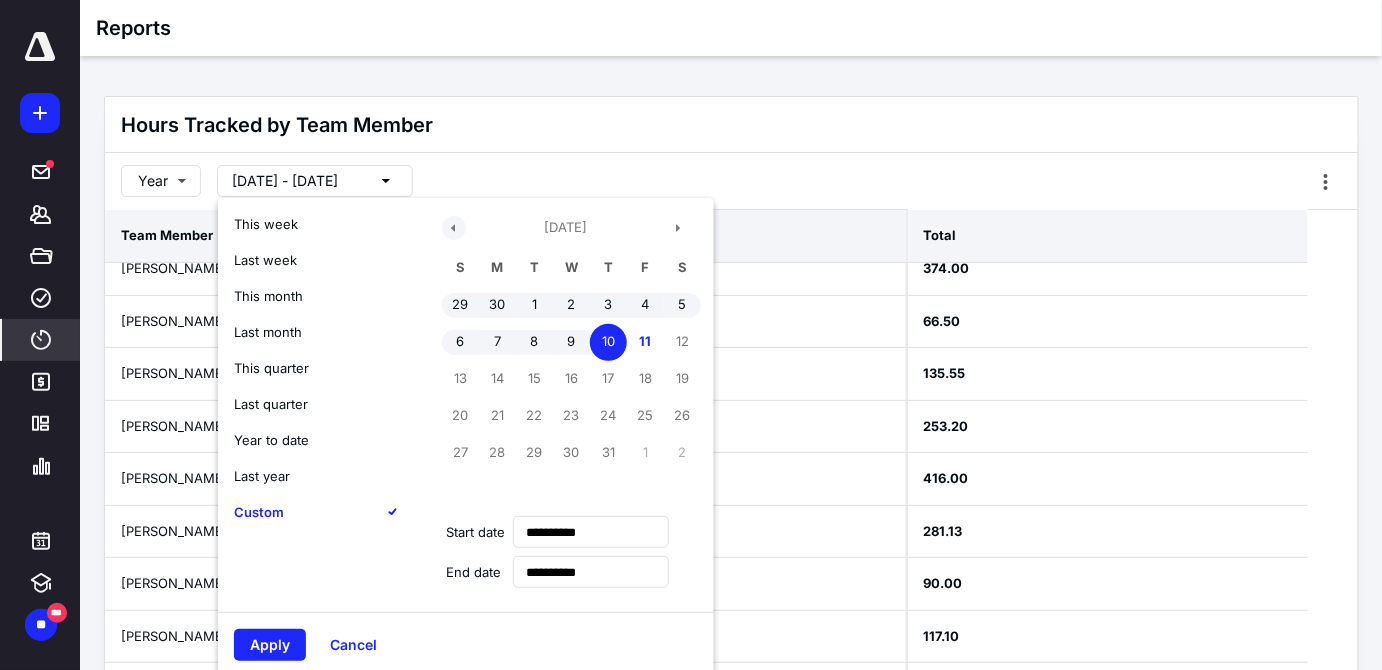 click at bounding box center (454, 228) 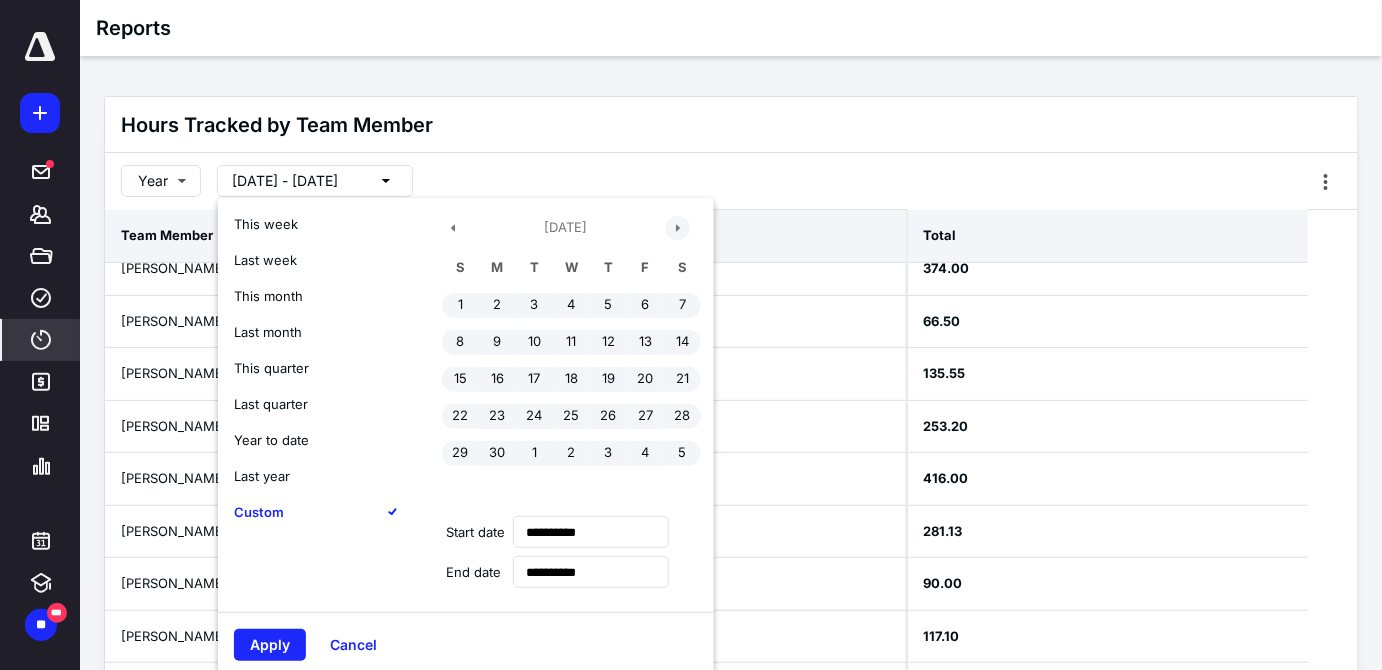 click at bounding box center (678, 228) 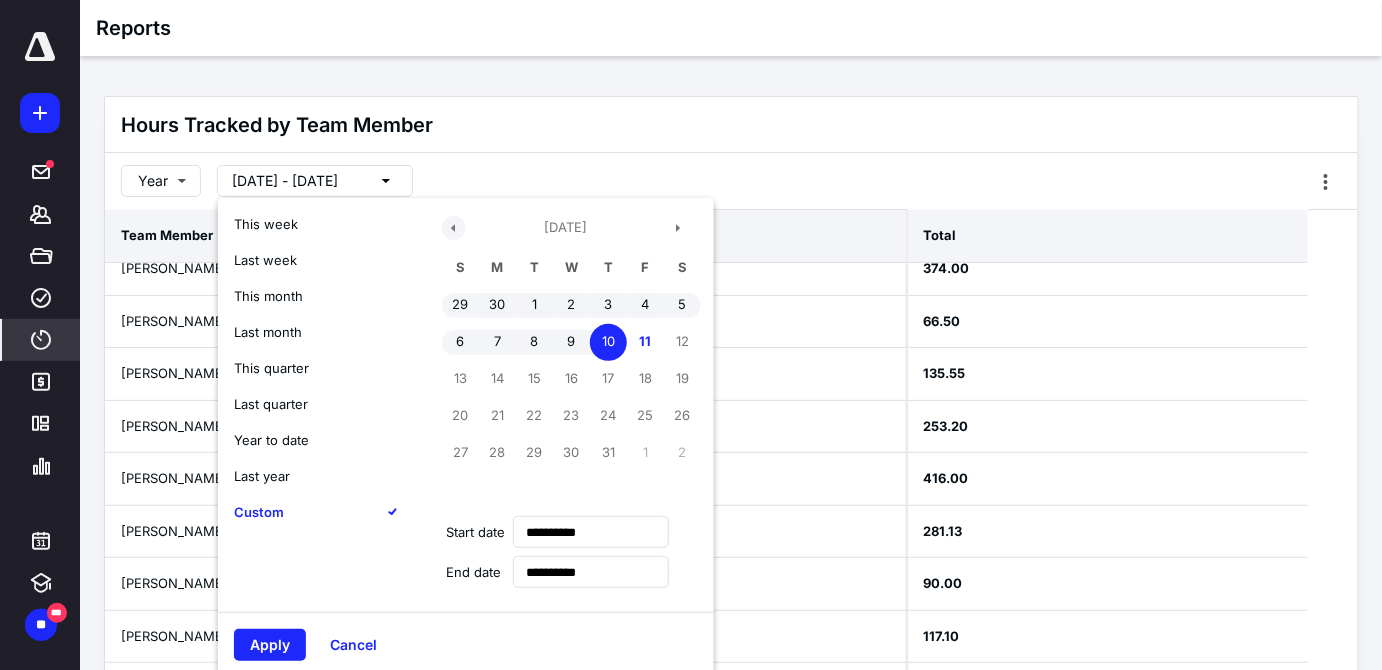 click at bounding box center [454, 228] 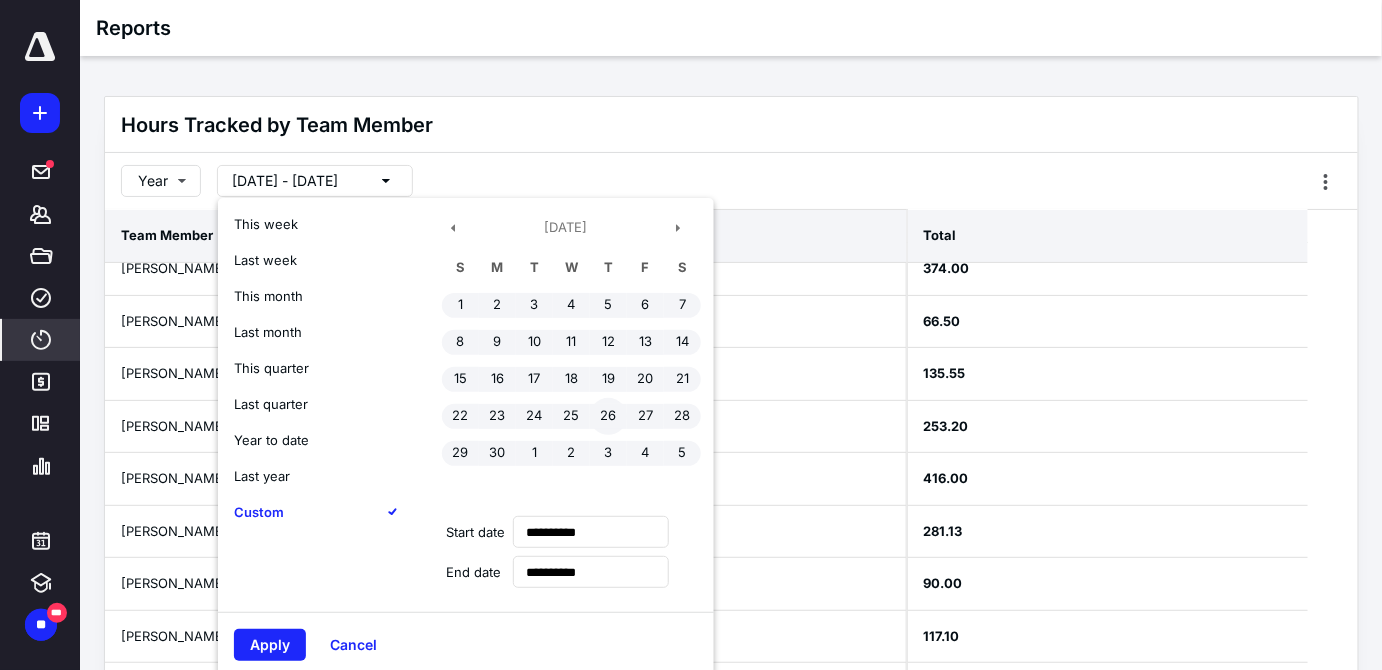 click on "26" at bounding box center [608, 416] 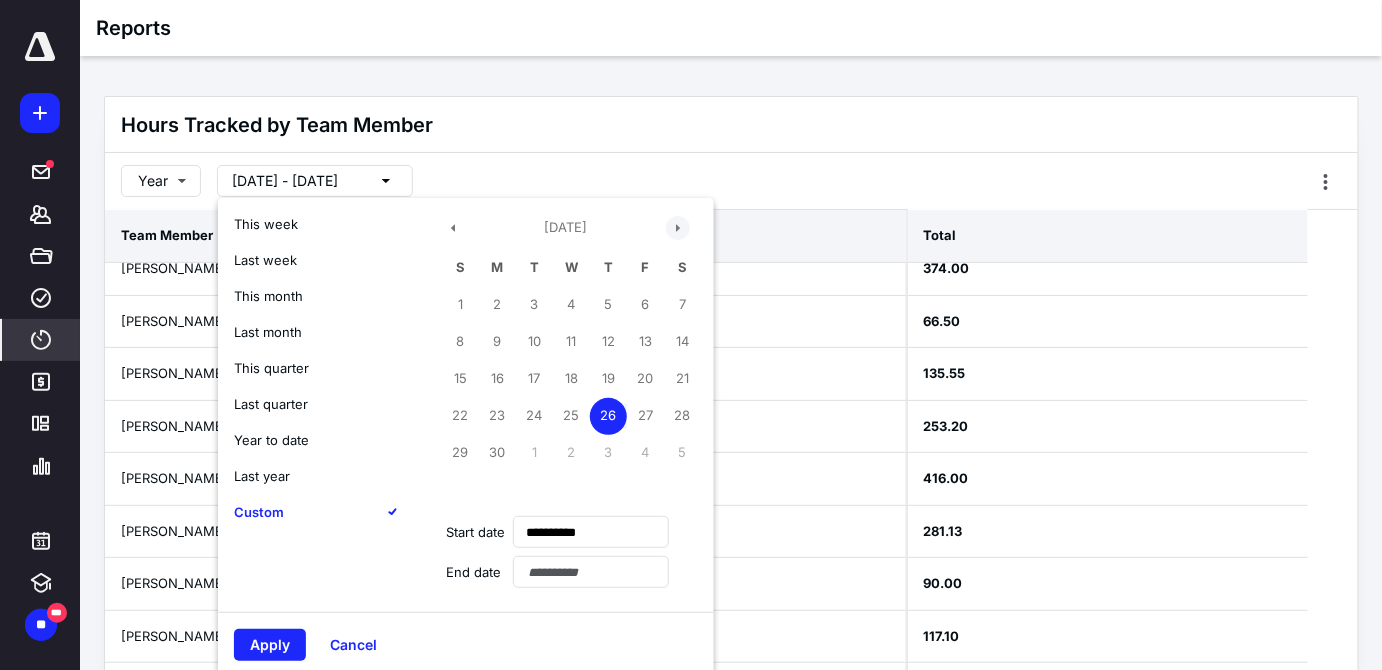 click at bounding box center [678, 228] 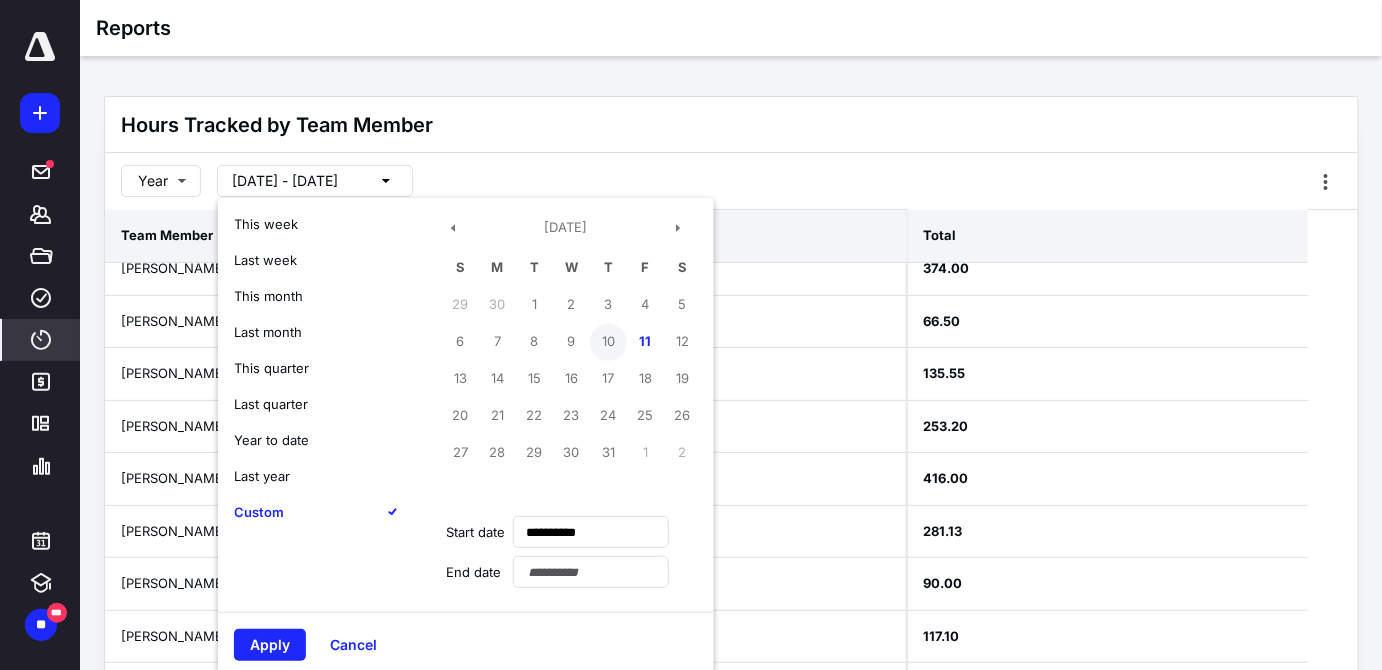 click on "10" at bounding box center (608, 342) 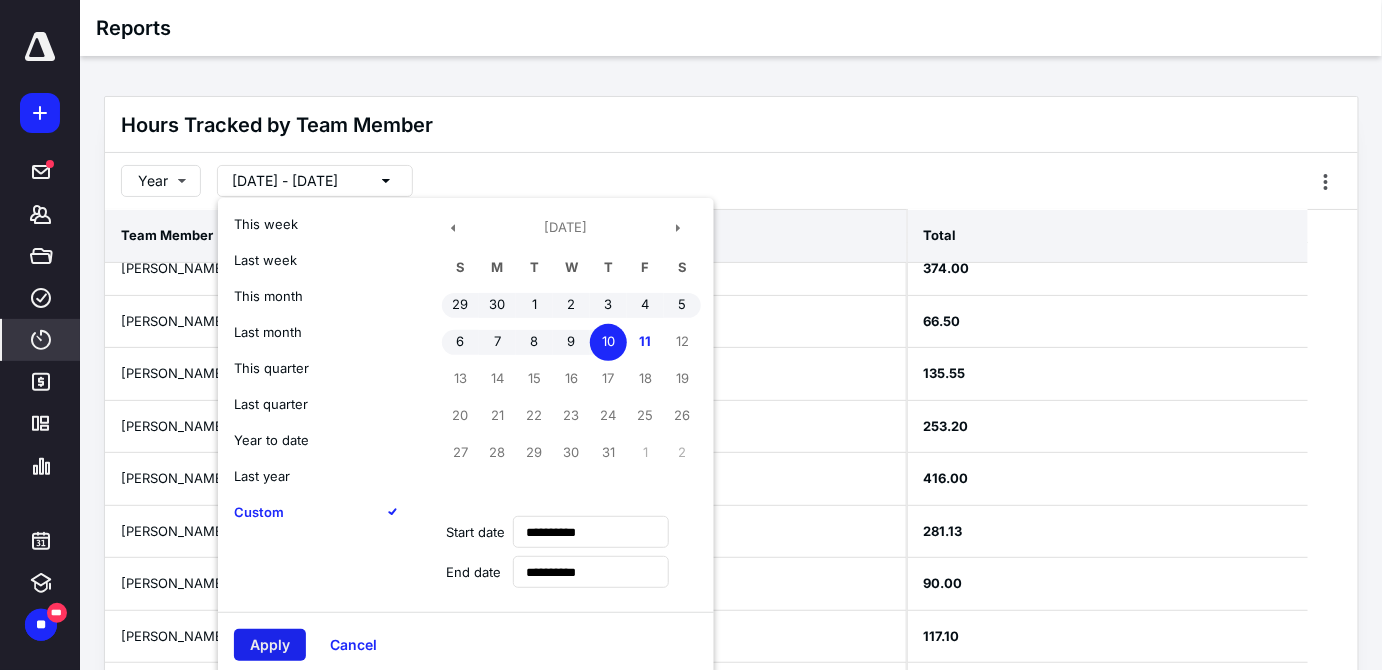click on "Apply" at bounding box center [270, 645] 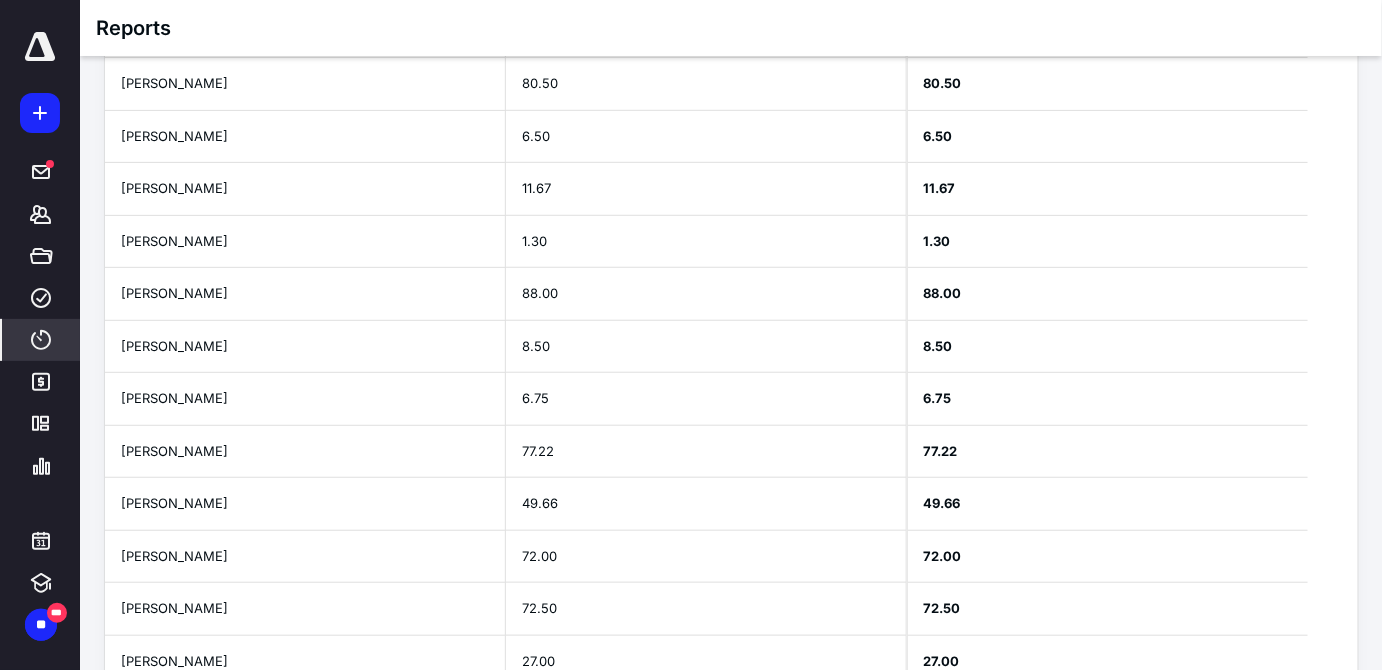 scroll, scrollTop: 585, scrollLeft: 0, axis: vertical 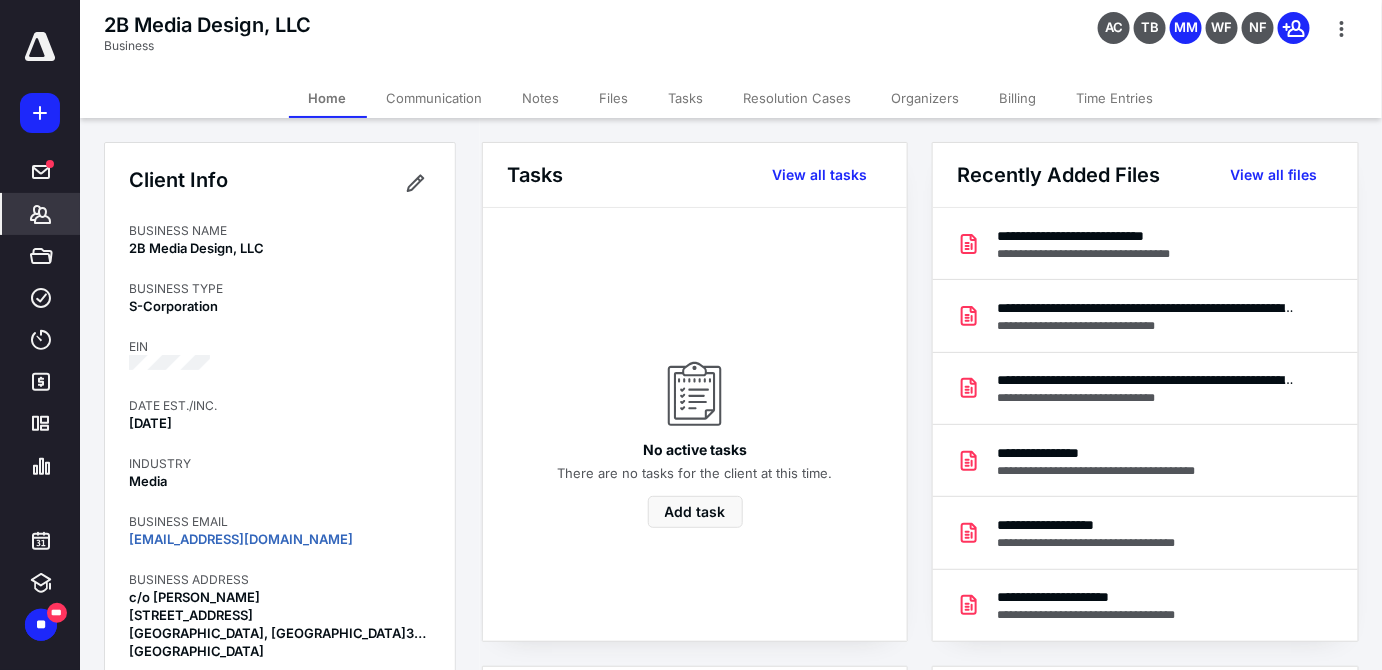 click on "Billing" at bounding box center (1018, 98) 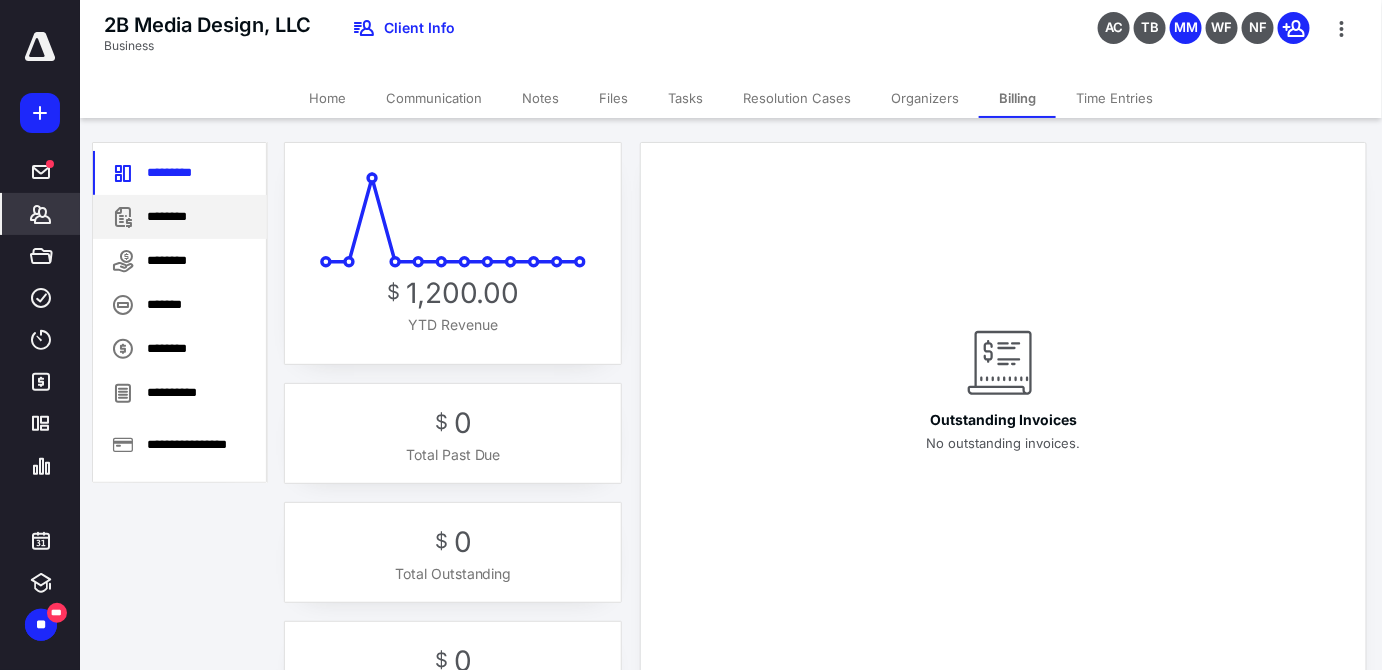 click on "********" at bounding box center (180, 217) 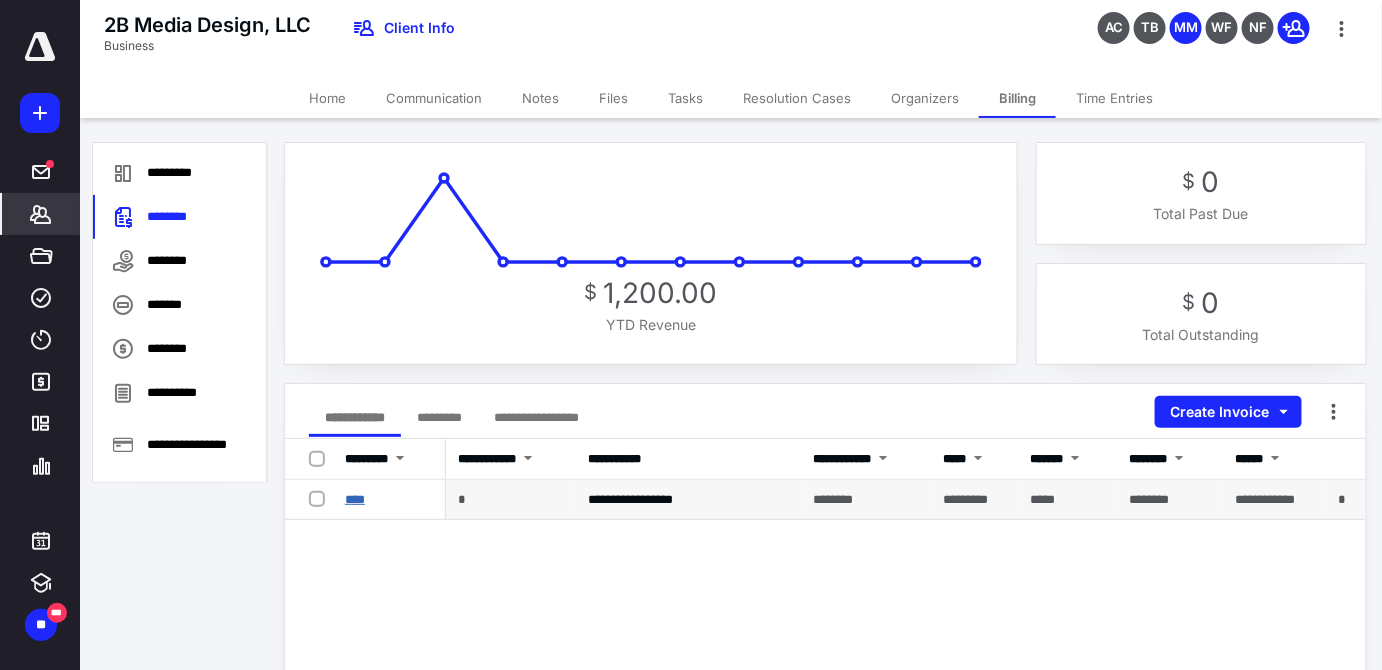 click on "****" at bounding box center [355, 499] 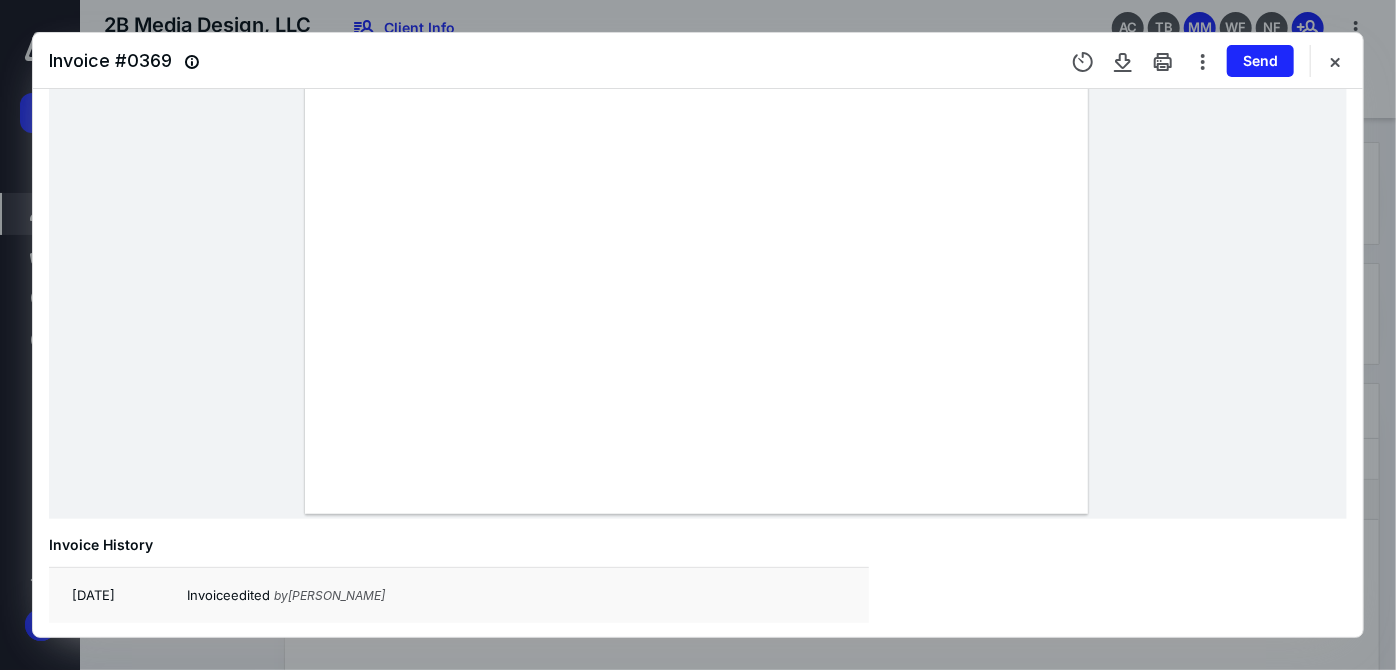 scroll, scrollTop: 810, scrollLeft: 0, axis: vertical 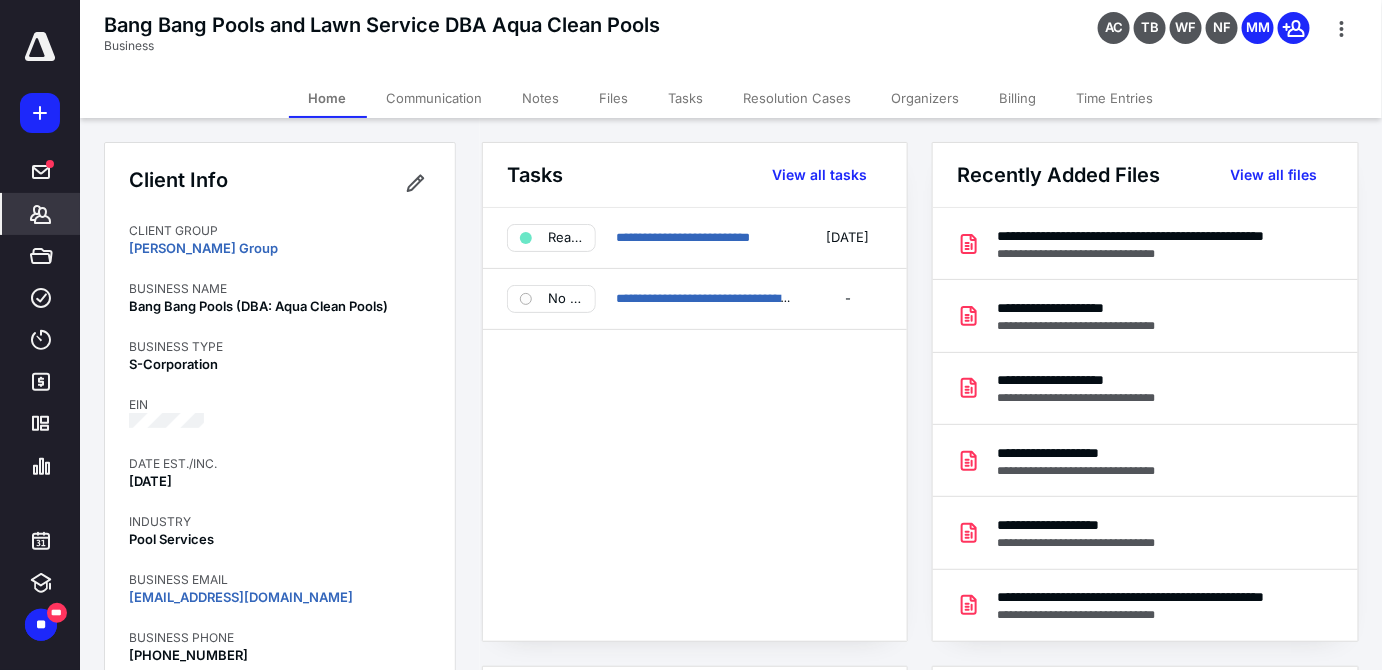 click on "Billing" at bounding box center [1018, 98] 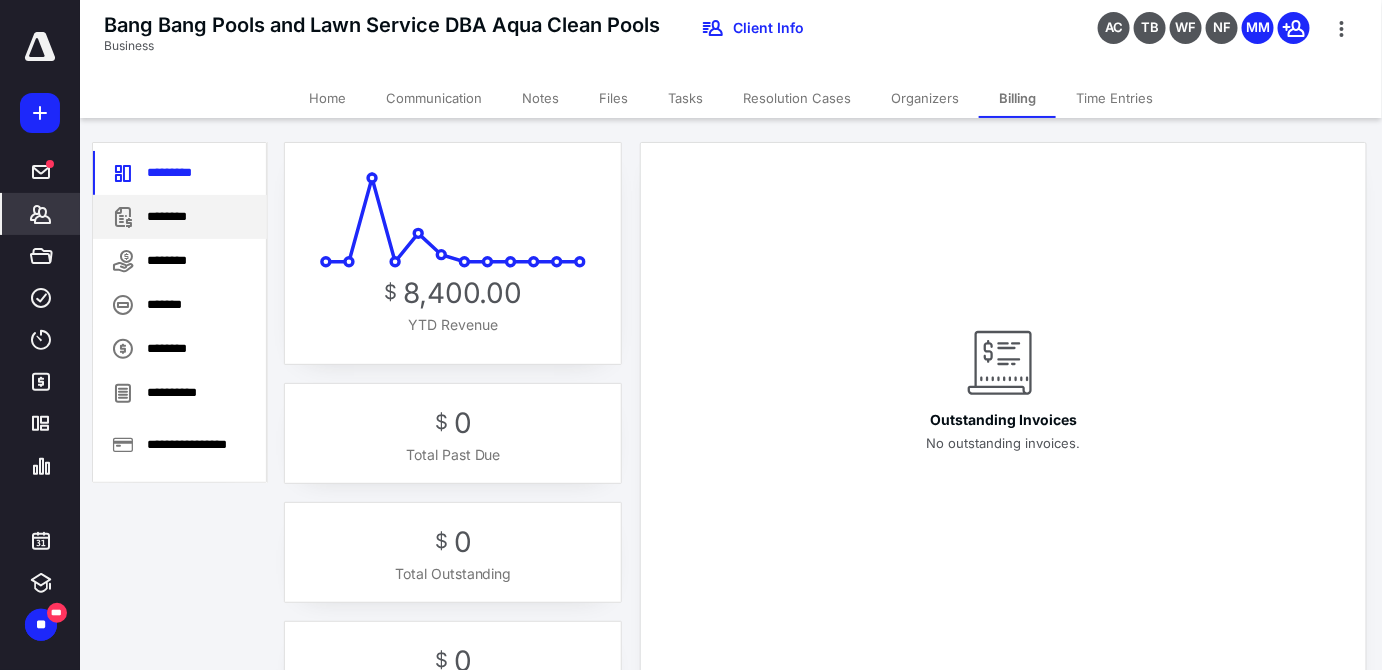 click on "********" at bounding box center (180, 217) 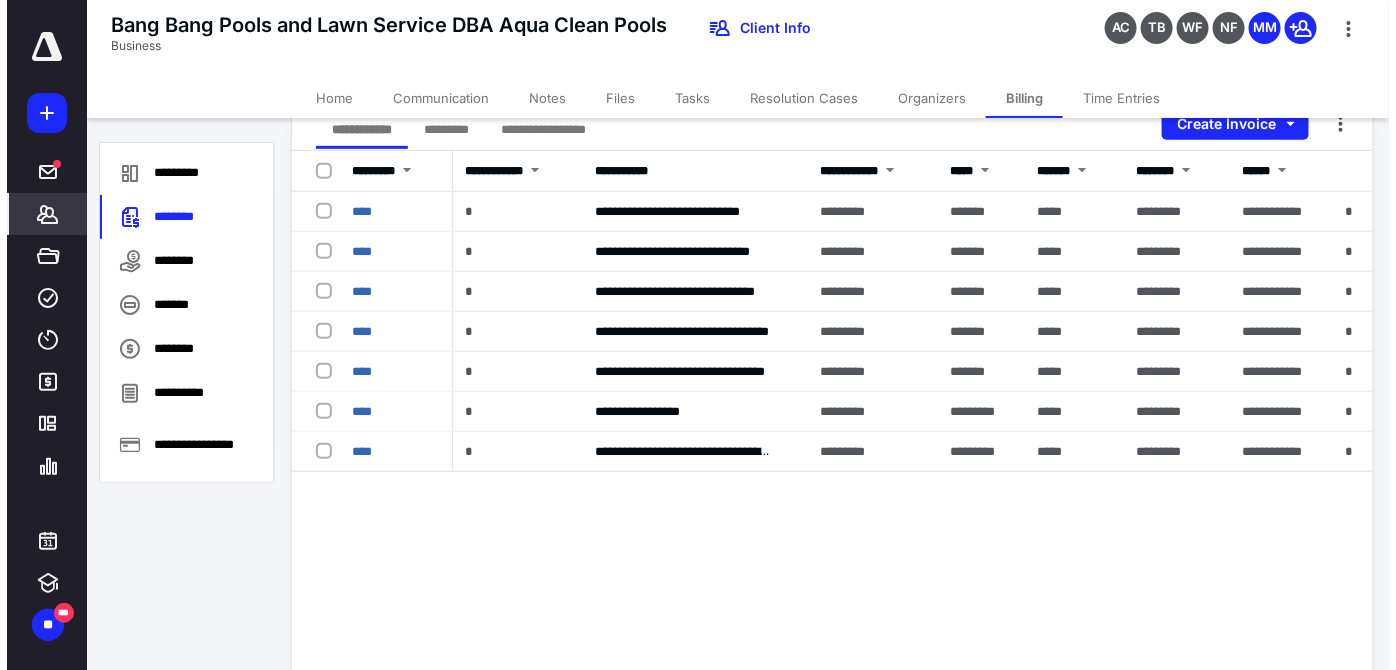 scroll, scrollTop: 267, scrollLeft: 0, axis: vertical 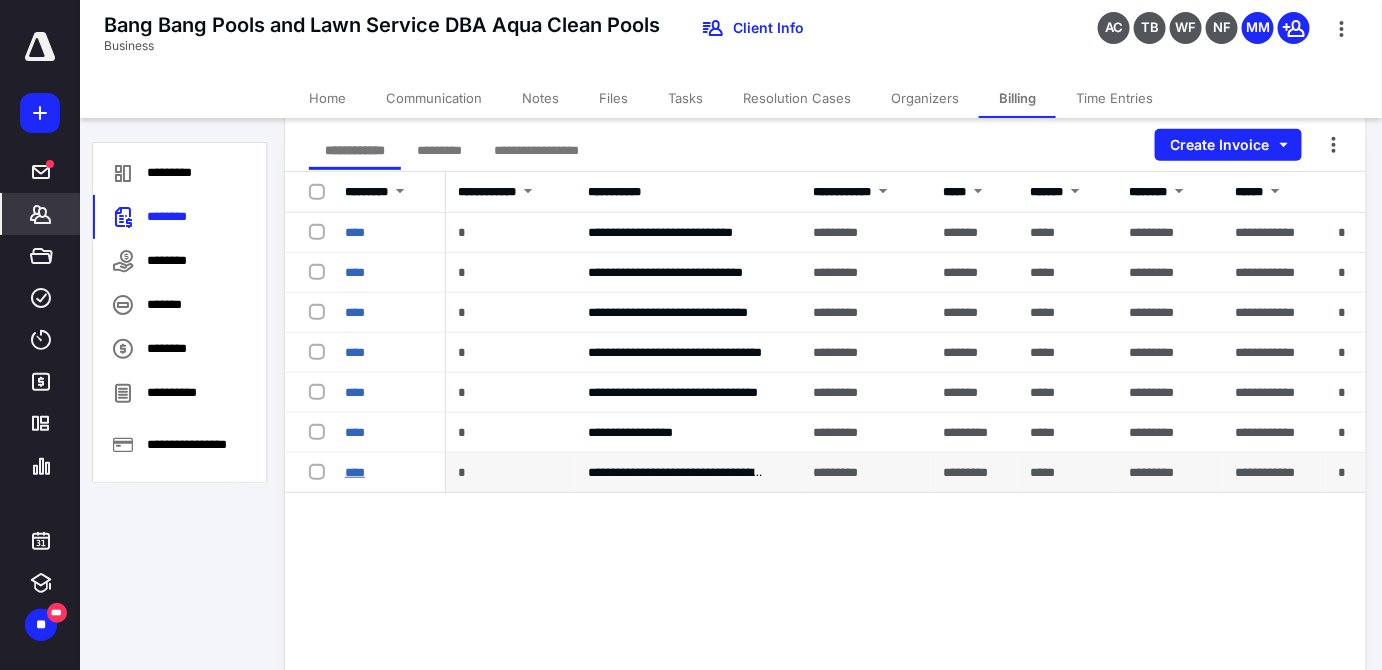 click on "****" at bounding box center (355, 472) 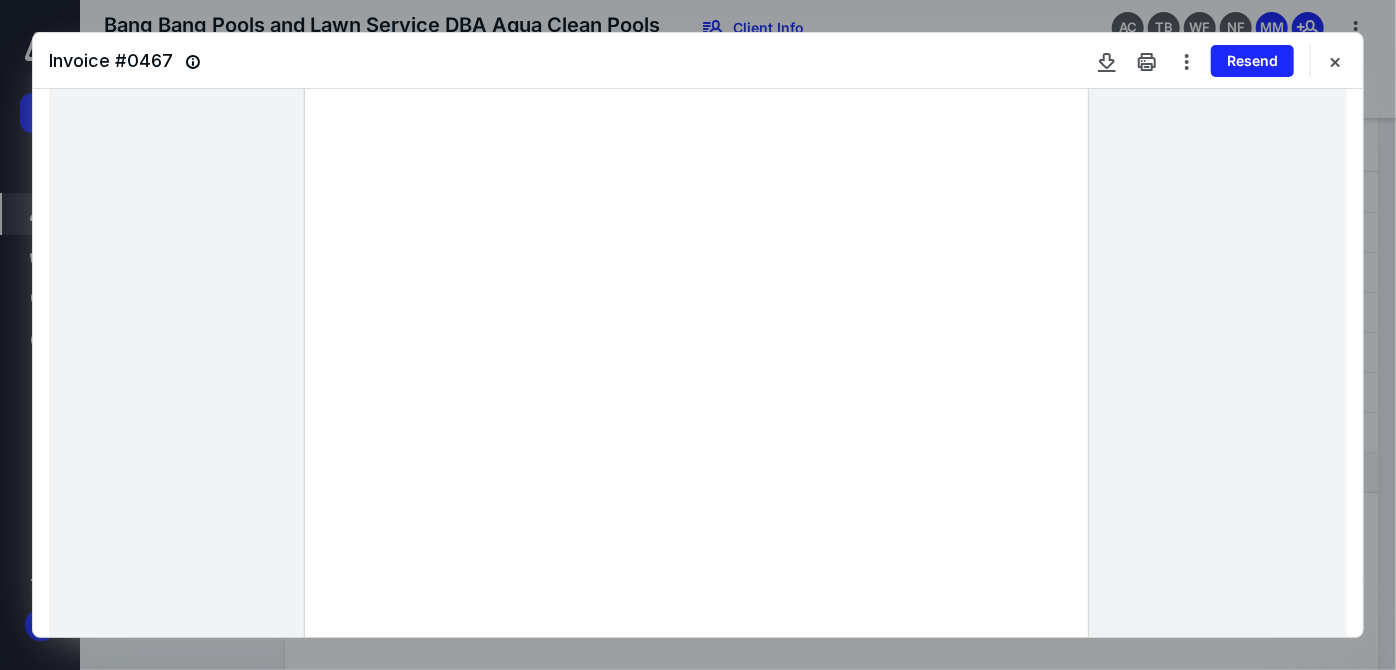 scroll, scrollTop: 670, scrollLeft: 0, axis: vertical 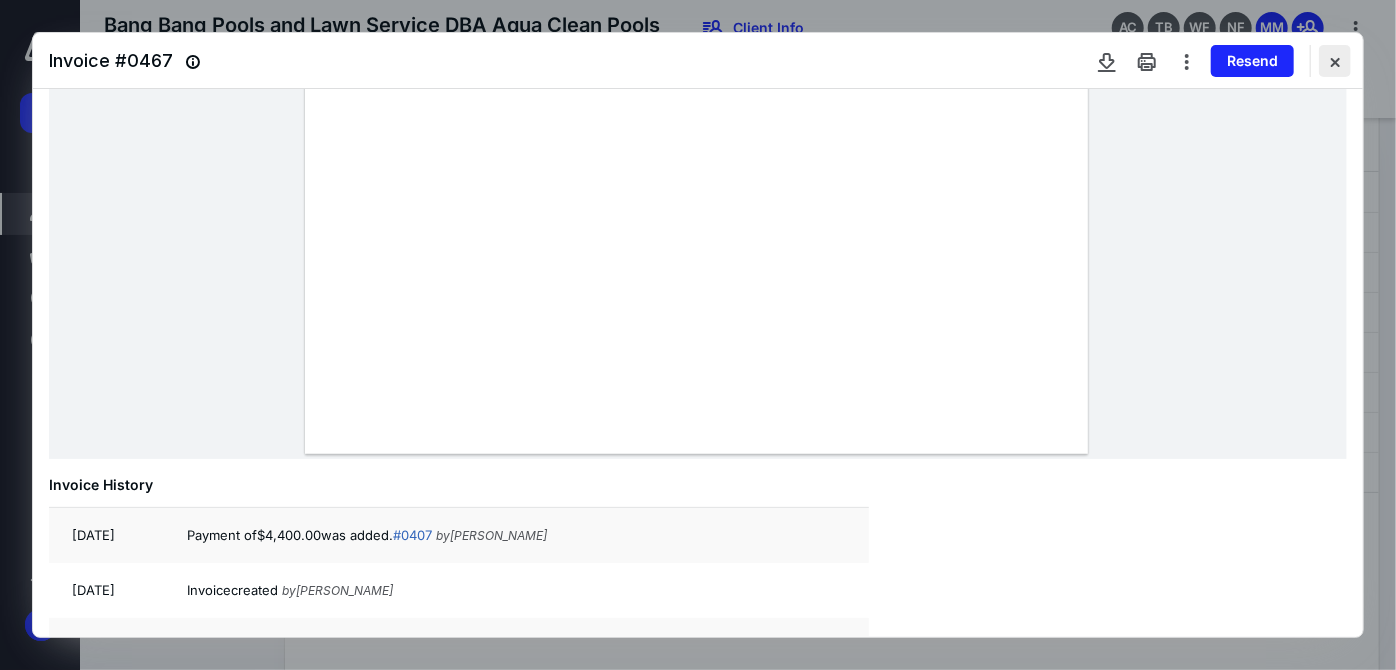click at bounding box center (1335, 61) 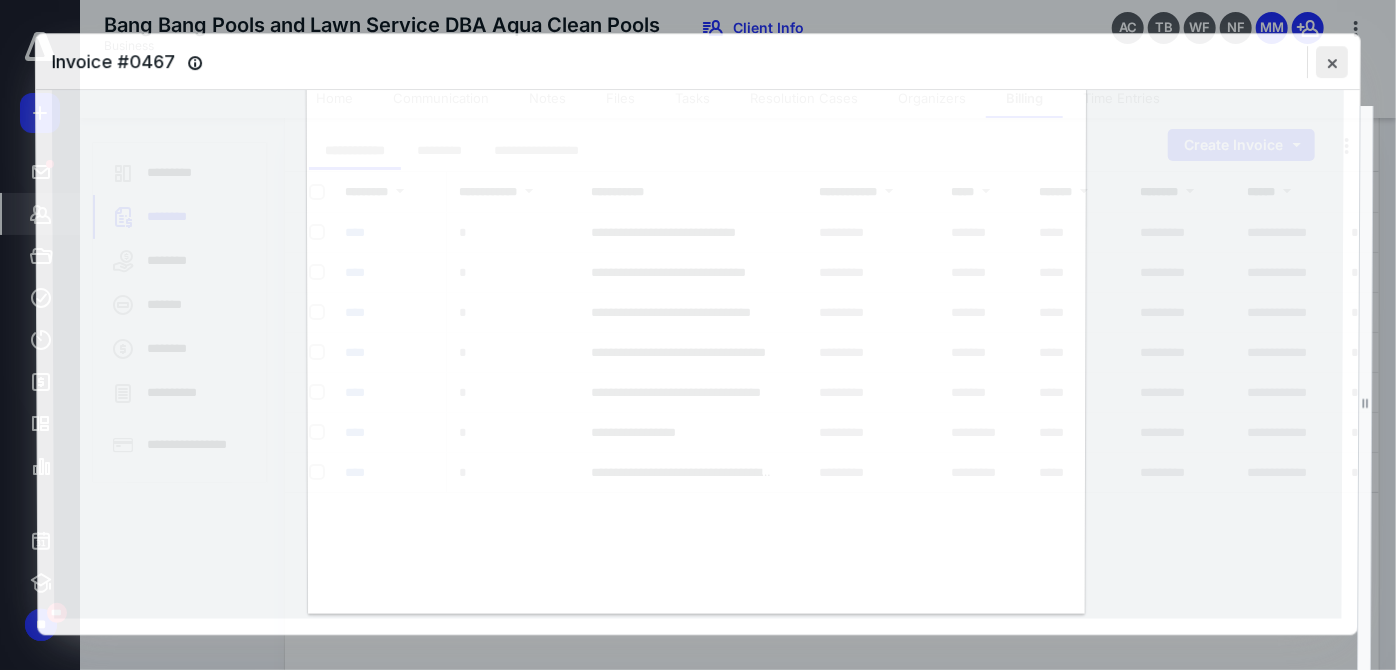 scroll, scrollTop: 506, scrollLeft: 0, axis: vertical 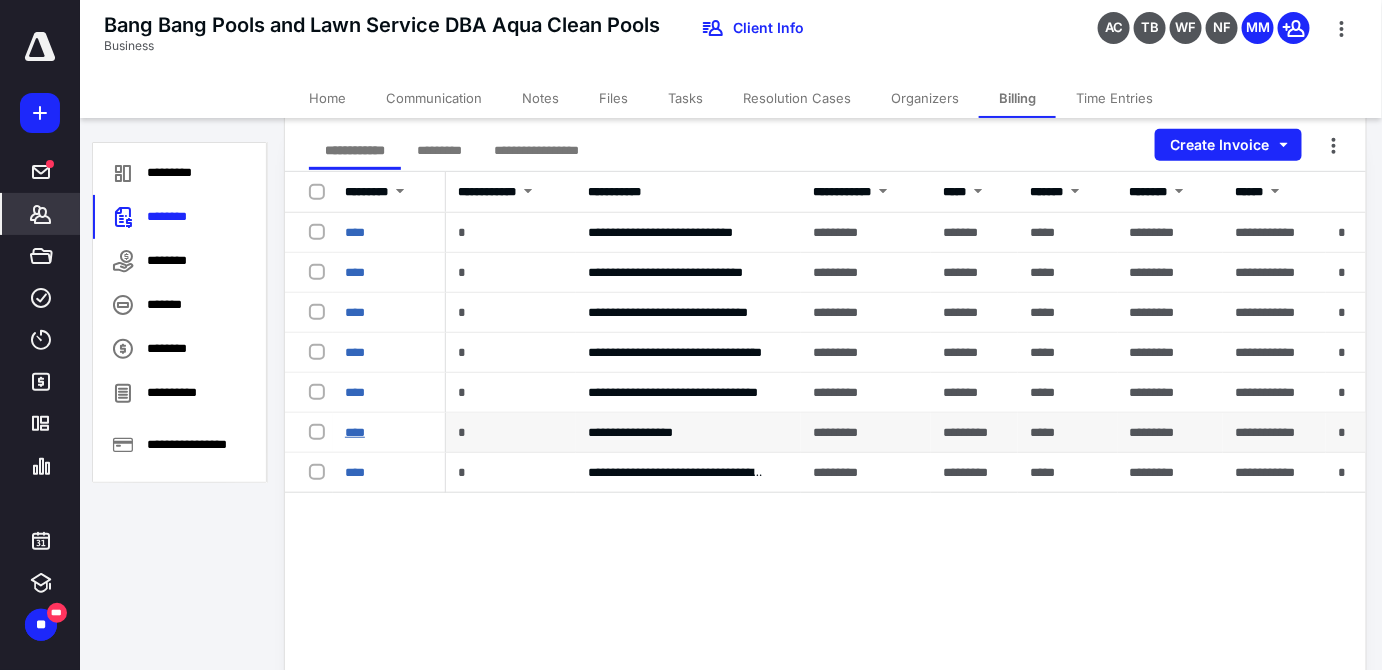 click on "****" at bounding box center (355, 432) 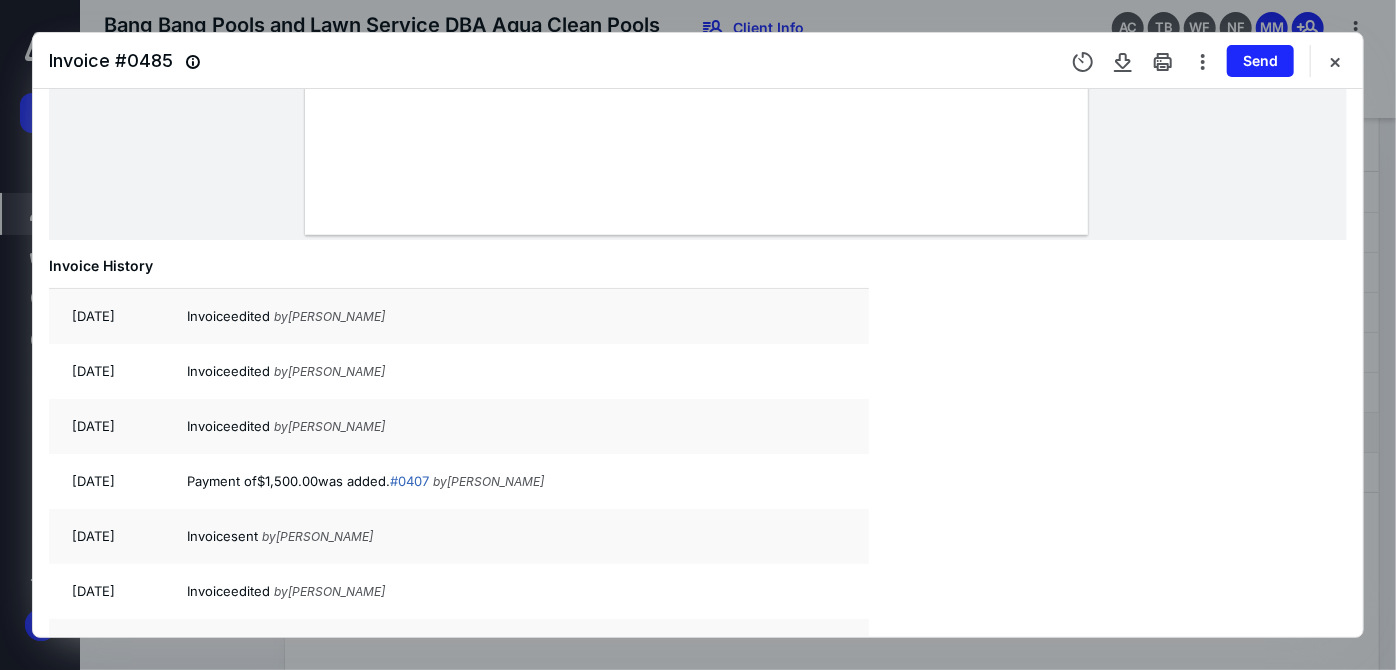 scroll, scrollTop: 905, scrollLeft: 0, axis: vertical 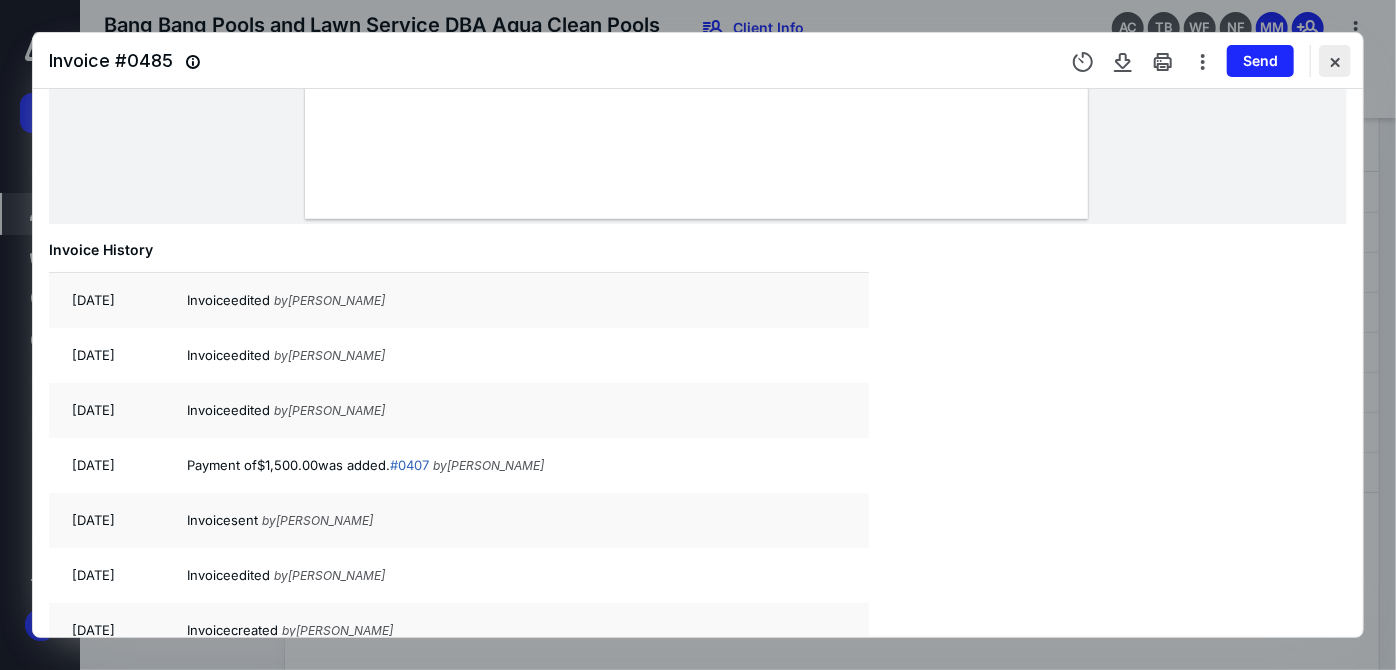 click at bounding box center [1335, 61] 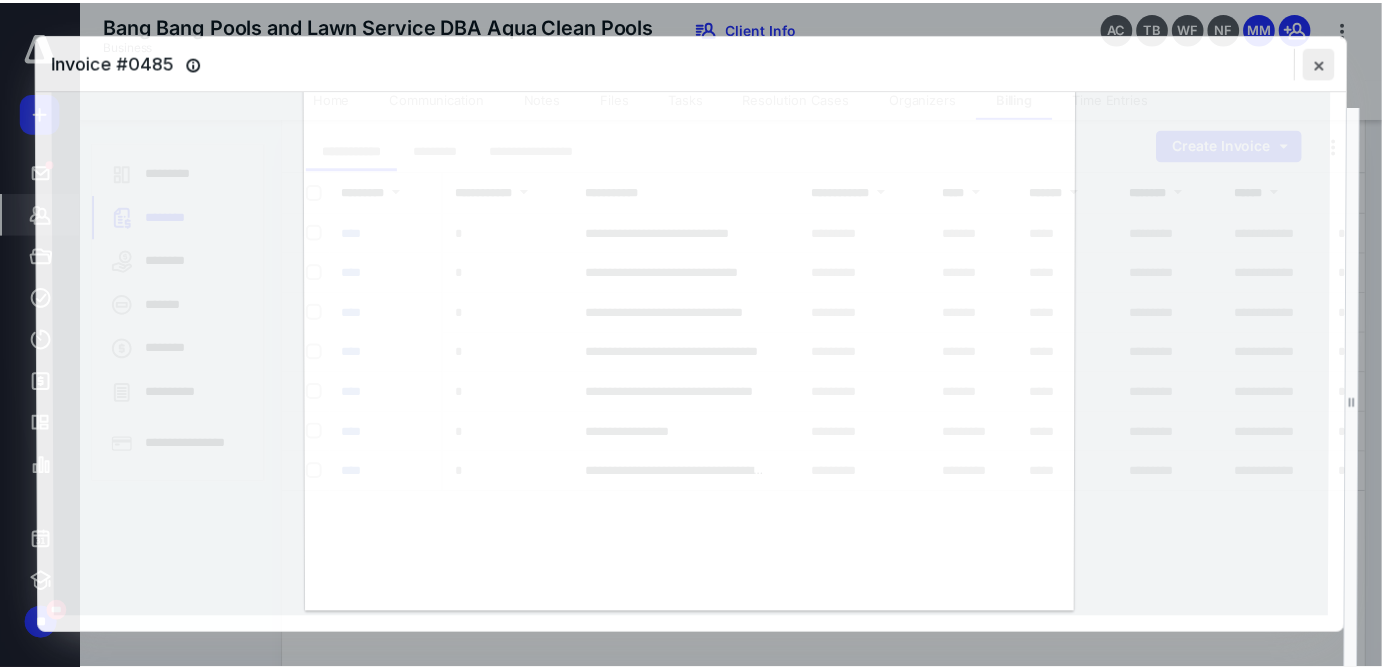 scroll, scrollTop: 506, scrollLeft: 0, axis: vertical 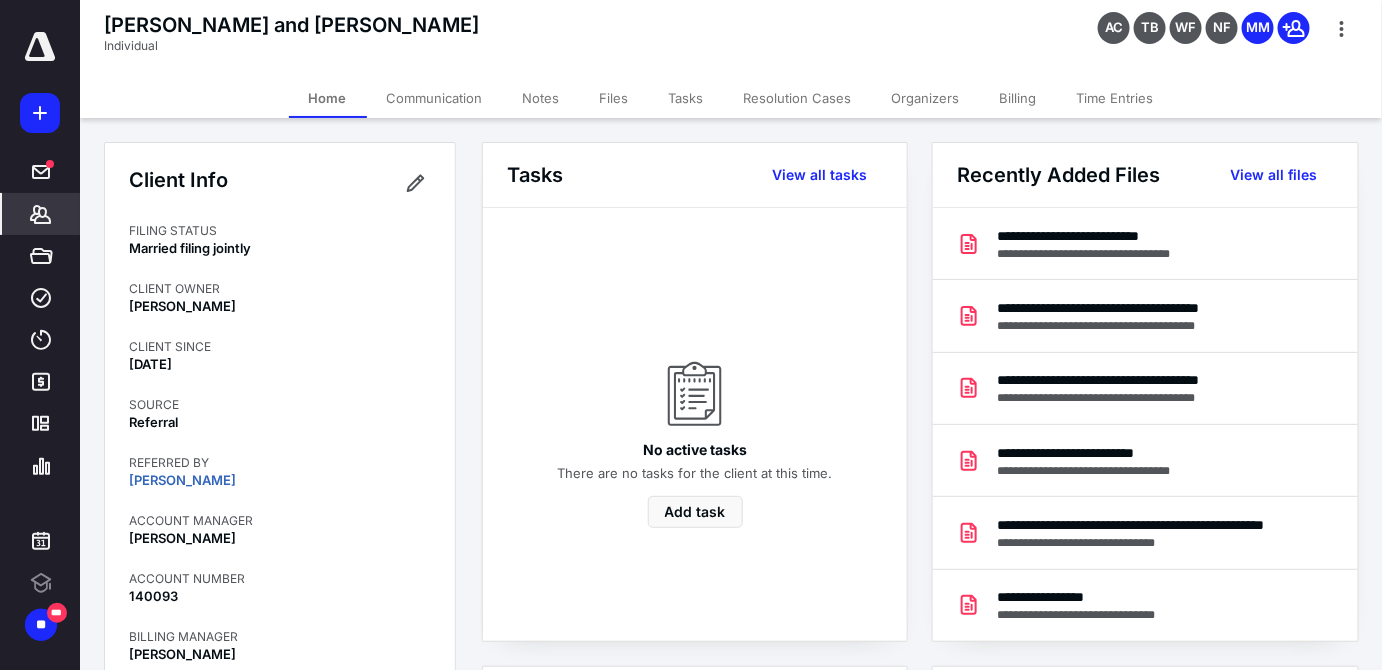 click on "Billing" at bounding box center [1018, 98] 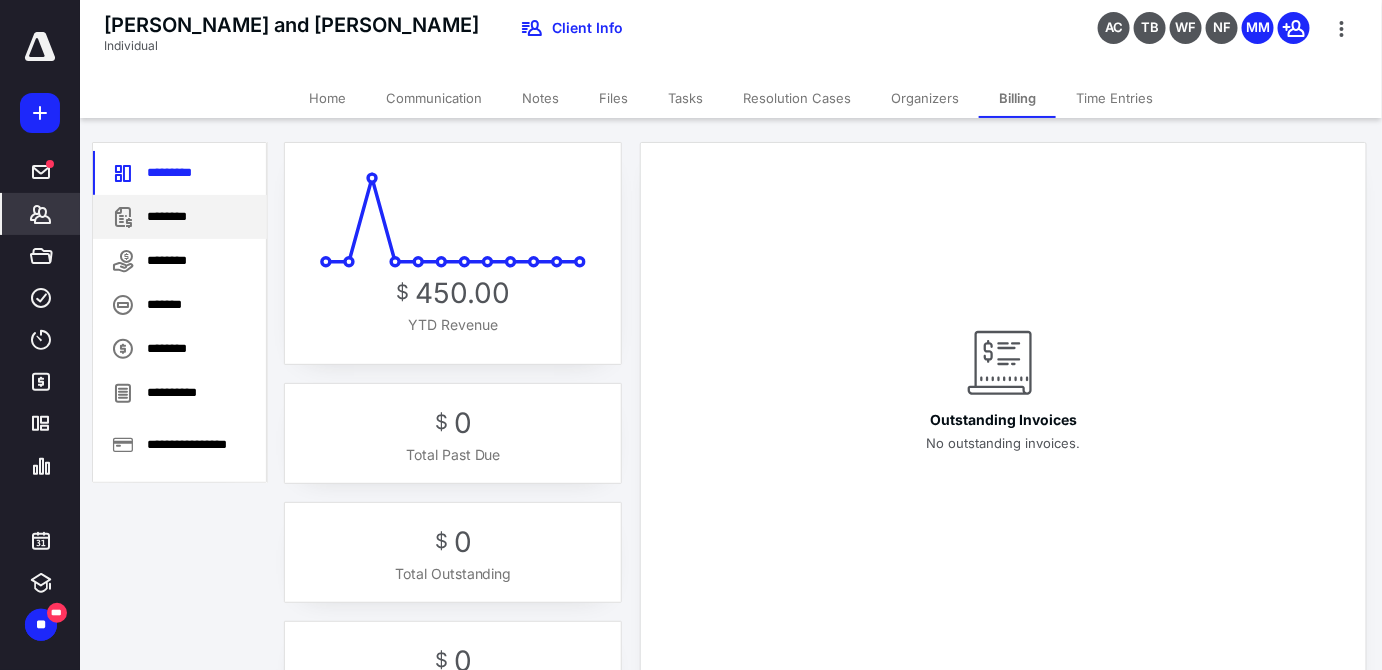 click on "********" at bounding box center (180, 217) 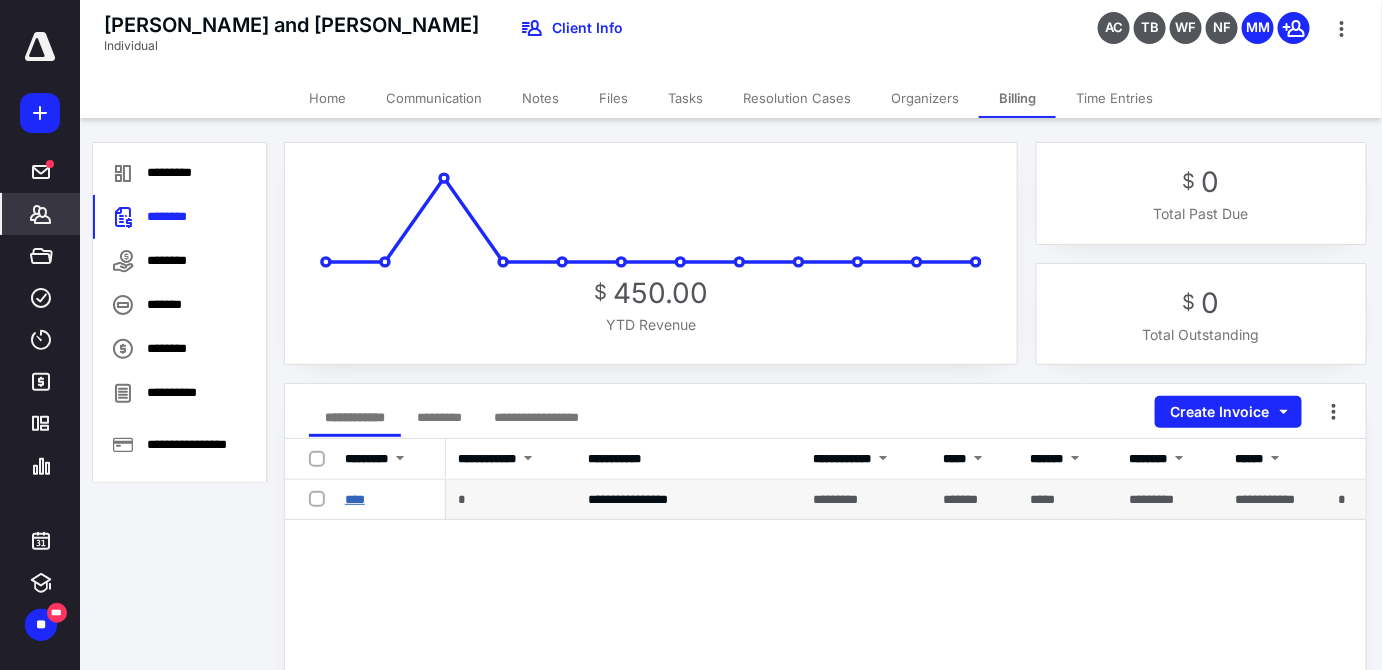 click on "****" at bounding box center [355, 499] 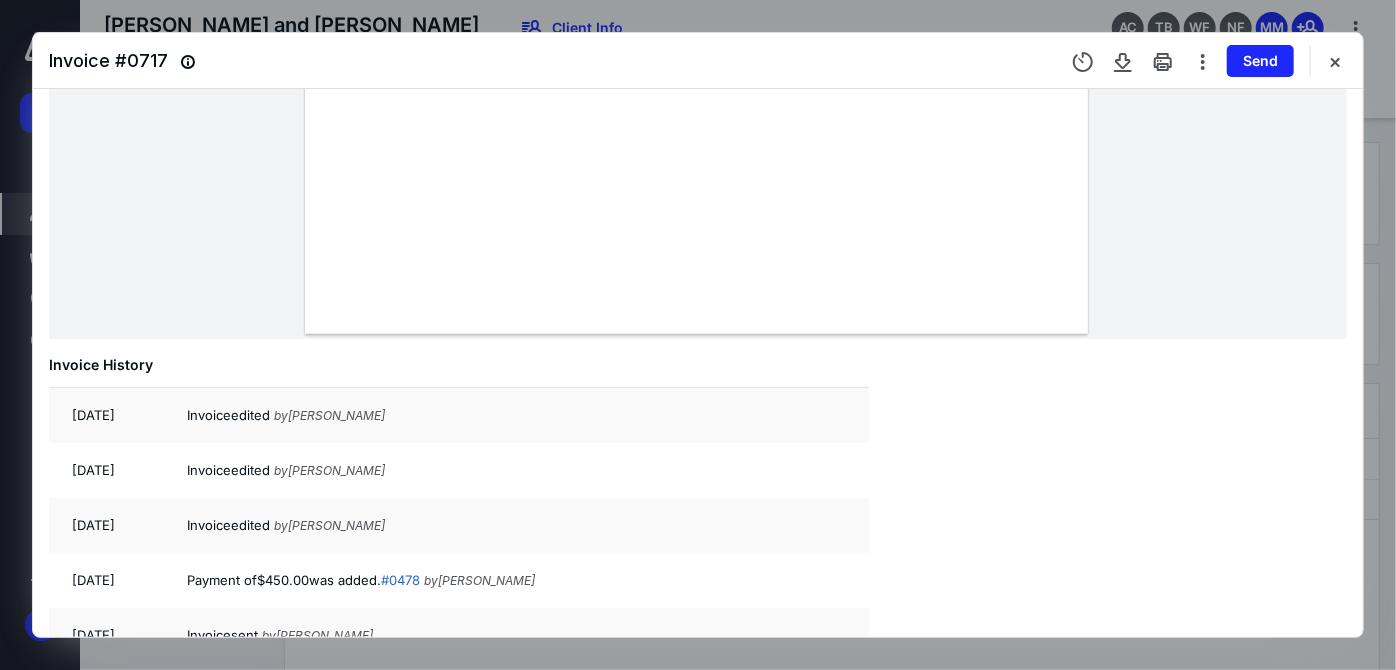 scroll, scrollTop: 840, scrollLeft: 0, axis: vertical 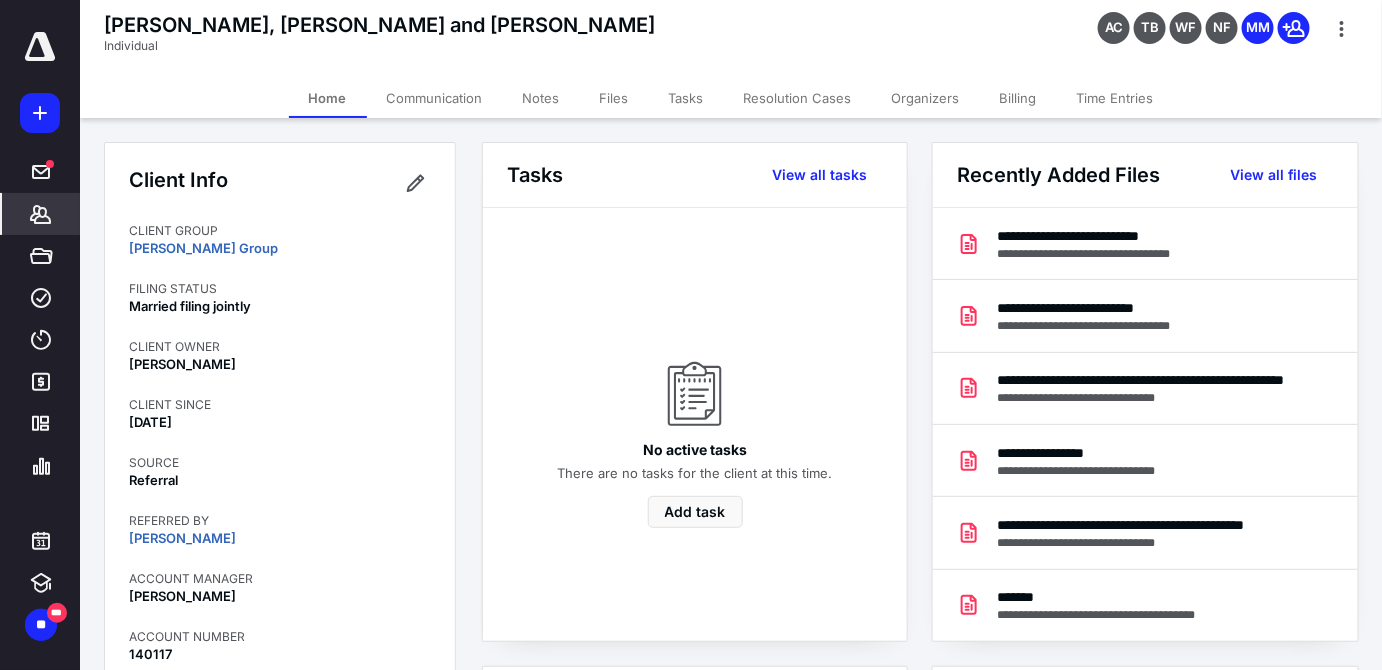click on "Billing" at bounding box center (1018, 98) 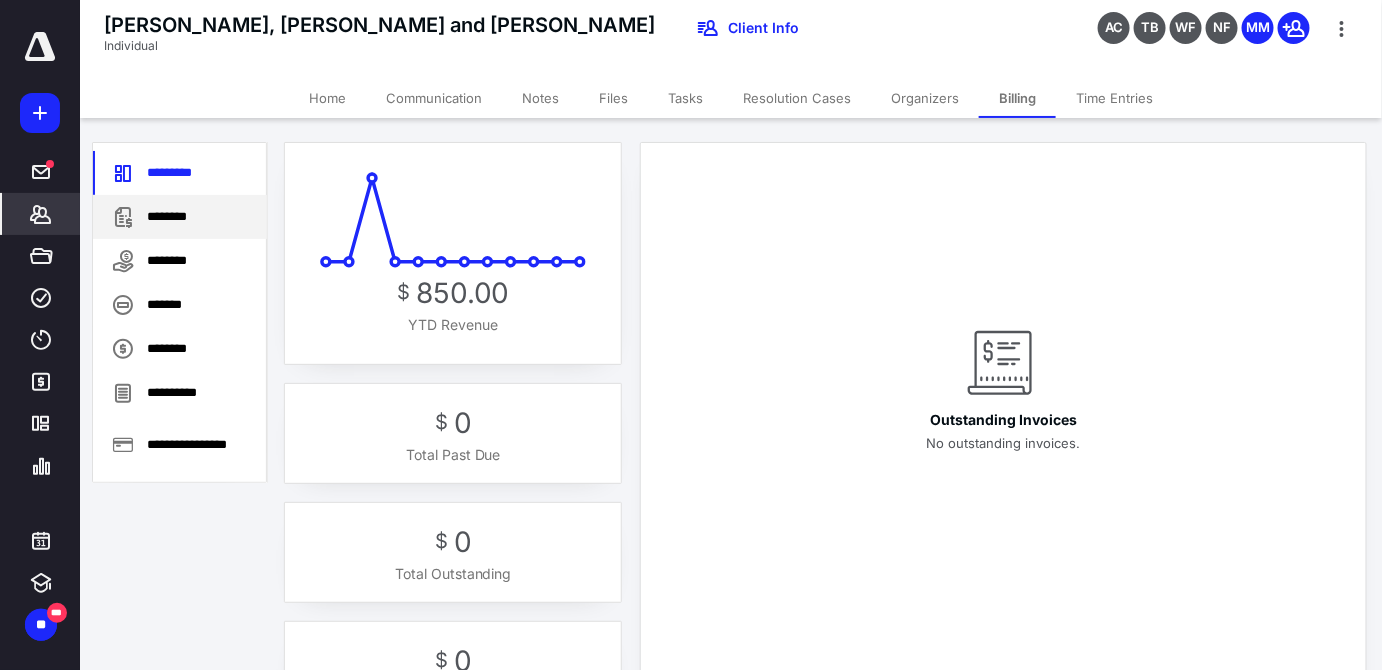 click on "********" at bounding box center (180, 217) 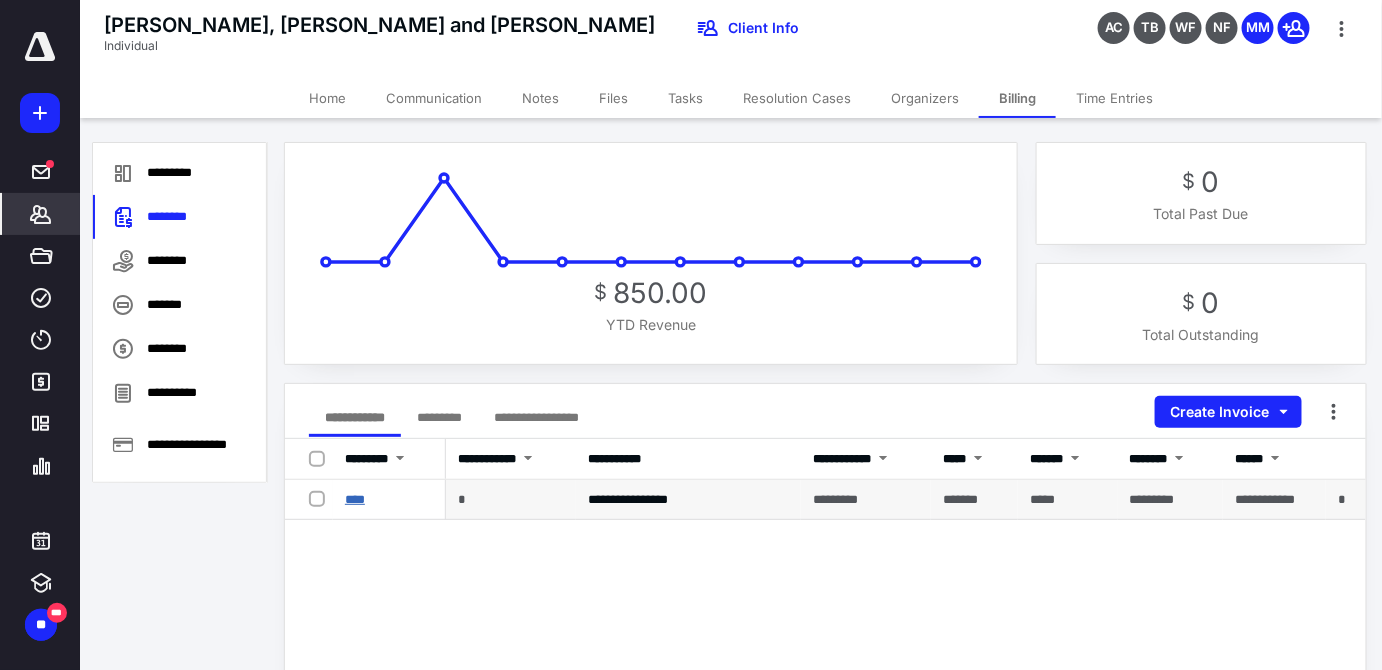 click on "****" at bounding box center [355, 499] 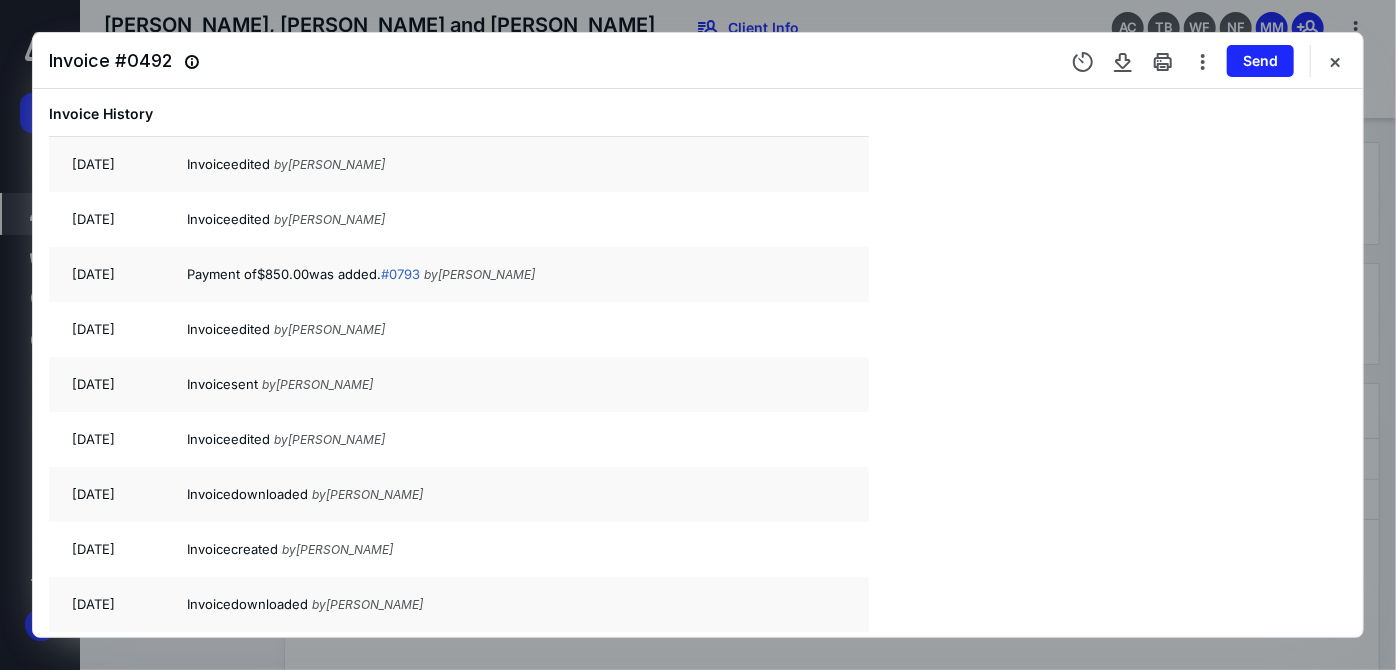 scroll, scrollTop: 1040, scrollLeft: 0, axis: vertical 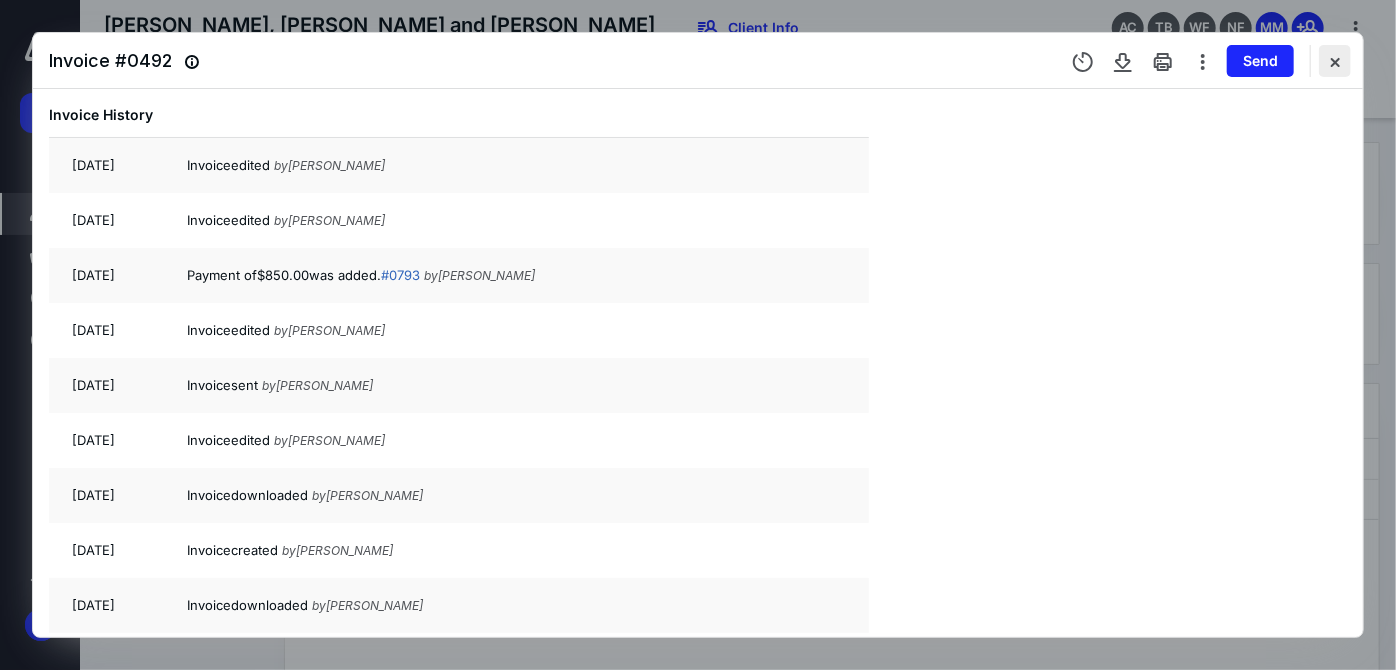 click at bounding box center (1335, 61) 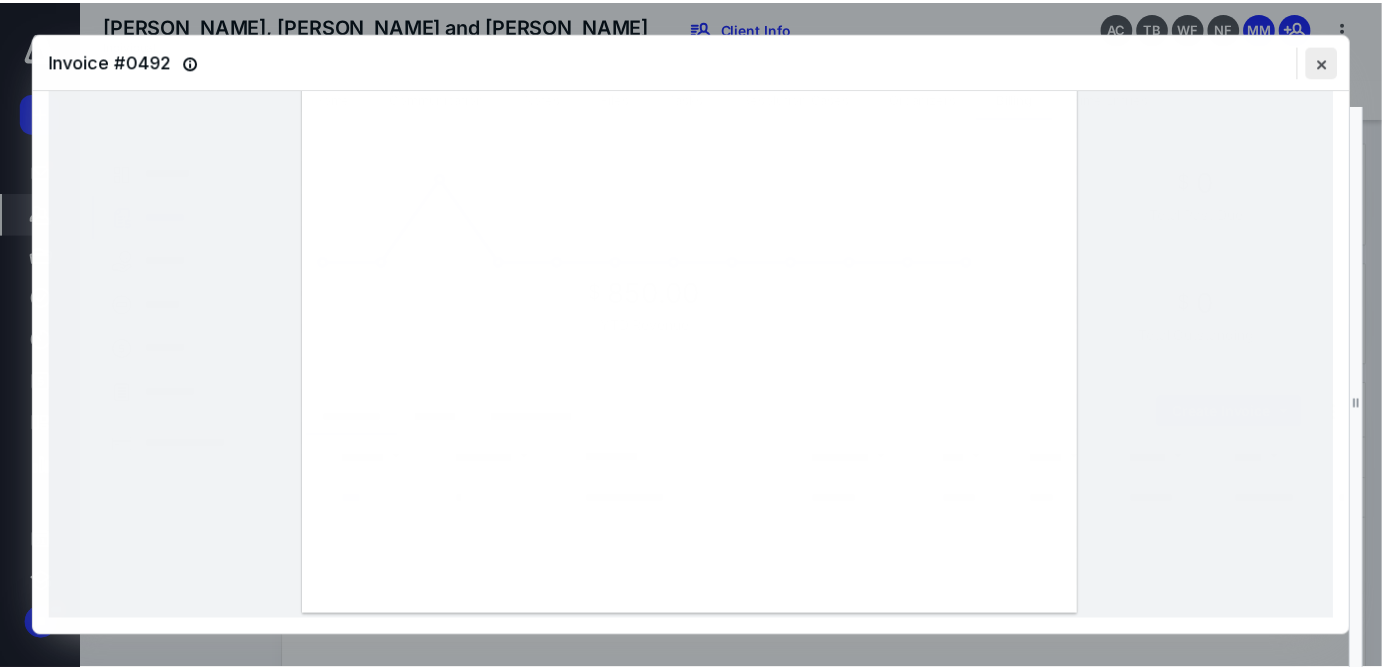scroll, scrollTop: 506, scrollLeft: 0, axis: vertical 